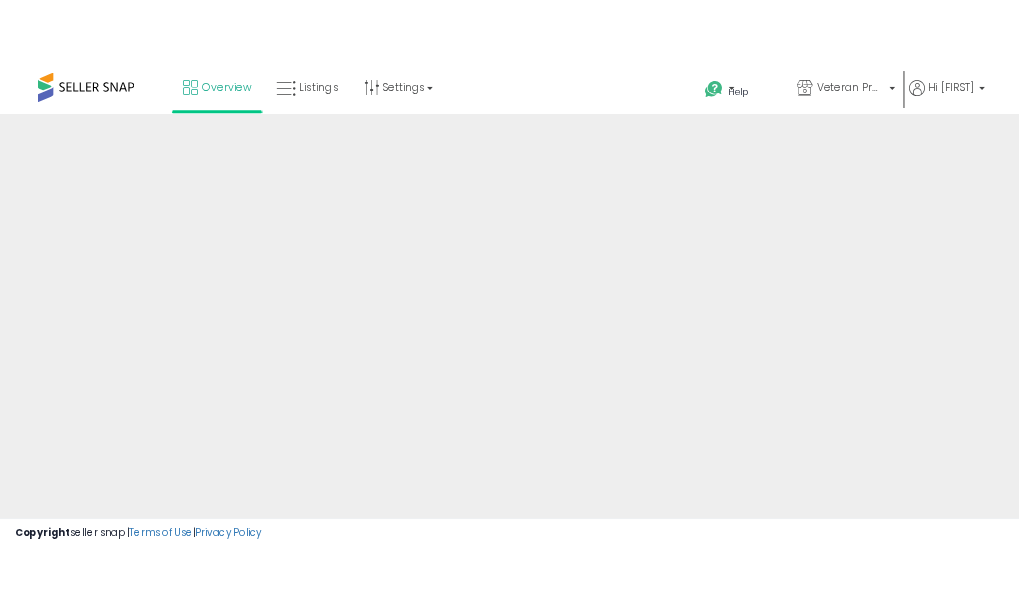 scroll, scrollTop: 0, scrollLeft: 0, axis: both 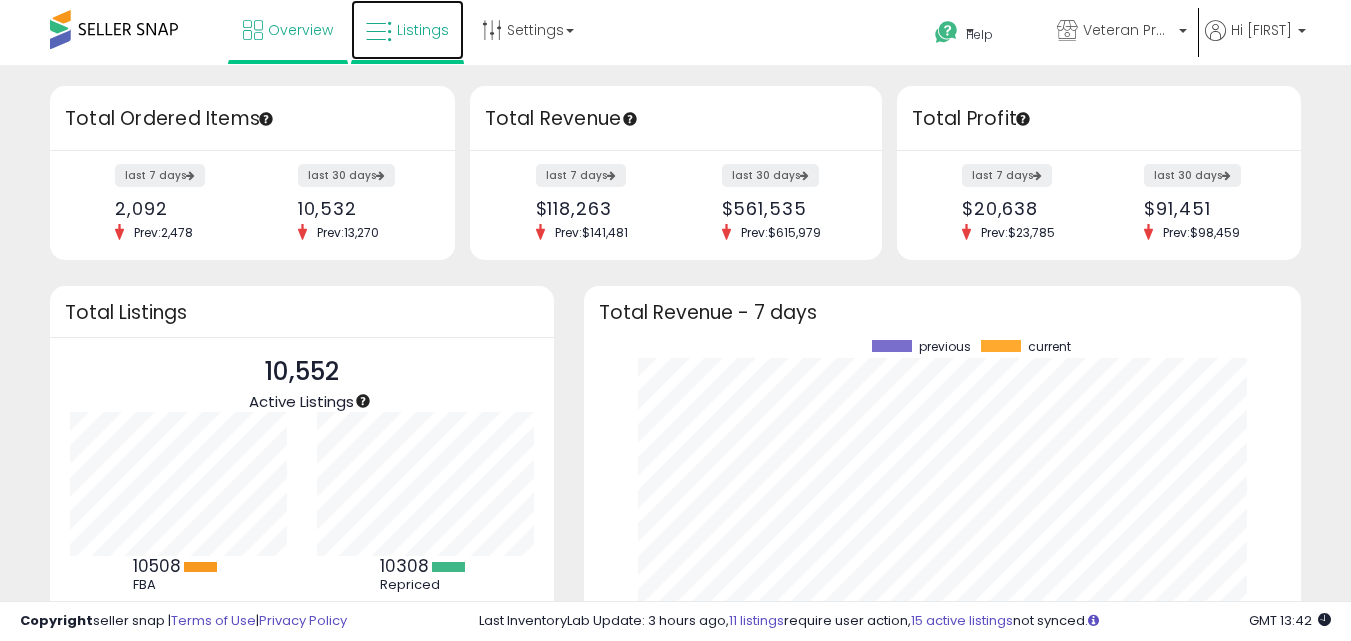 click at bounding box center [379, 32] 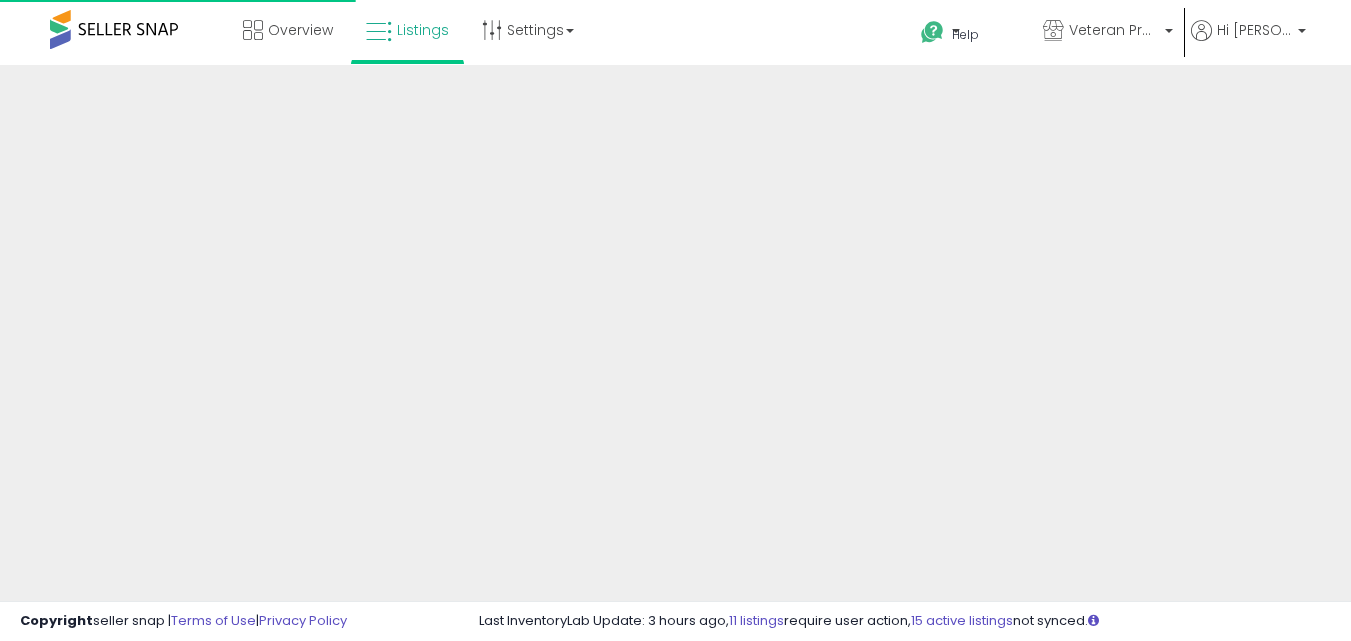 scroll, scrollTop: 0, scrollLeft: 0, axis: both 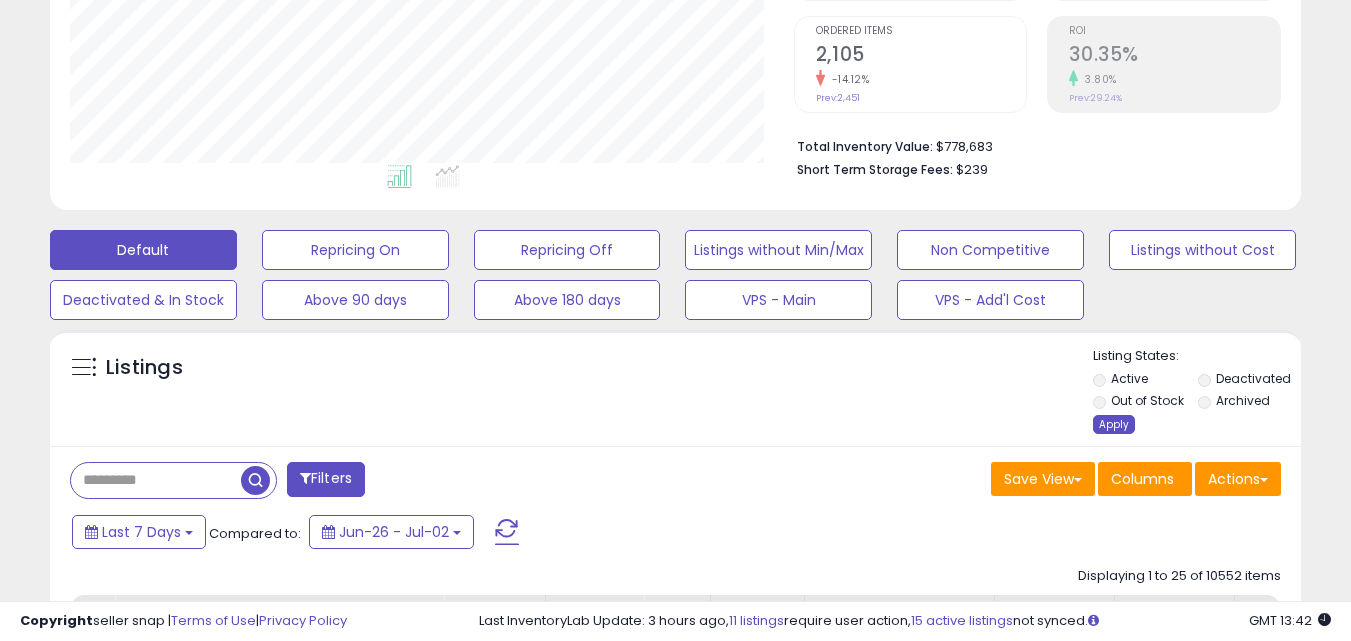 click on "Apply" at bounding box center (1114, 424) 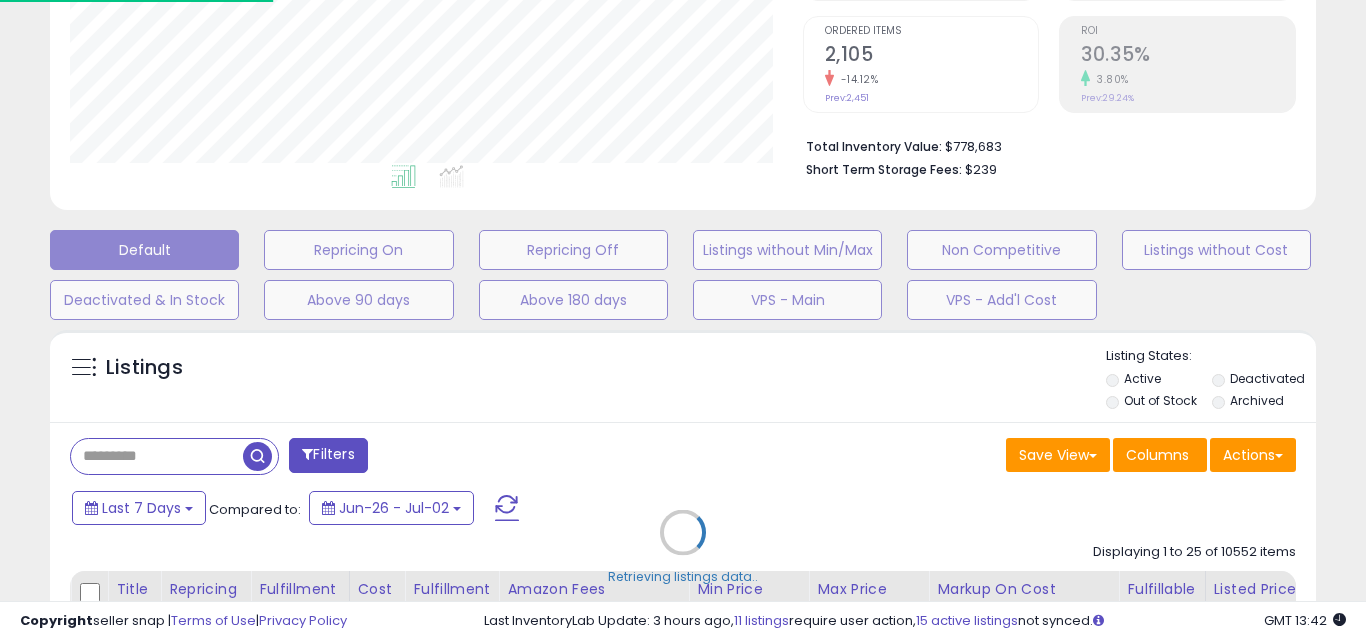 scroll, scrollTop: 999590, scrollLeft: 999267, axis: both 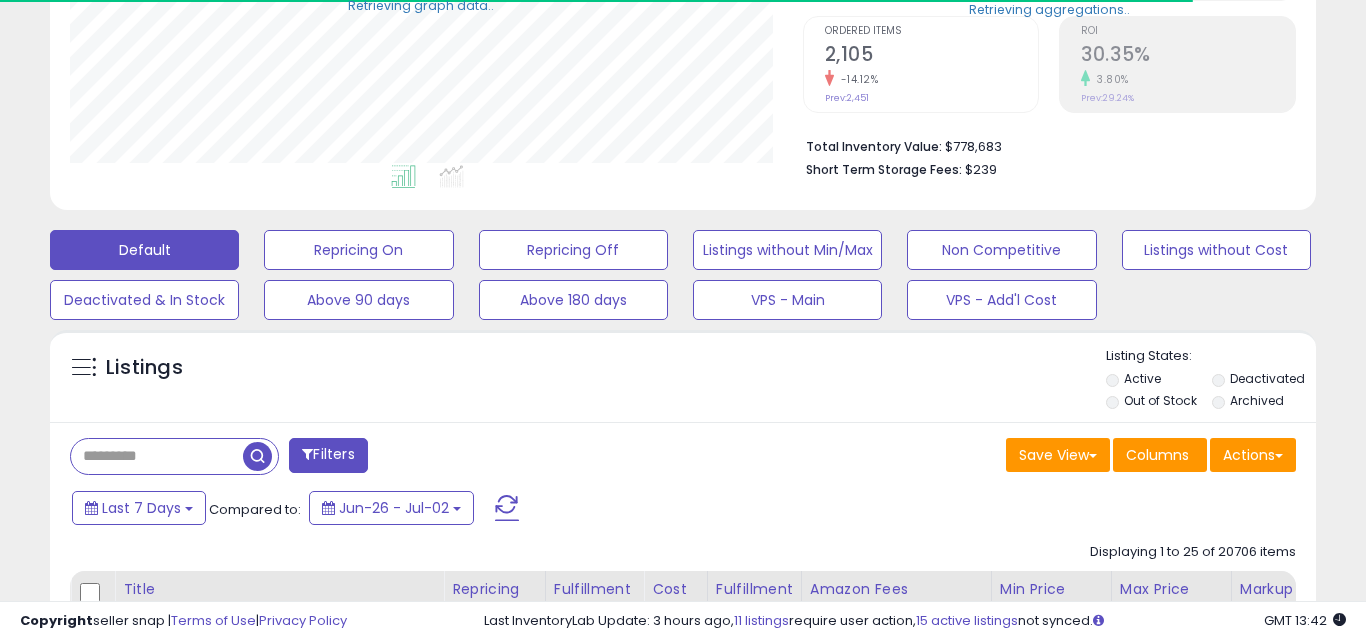 click at bounding box center [157, 456] 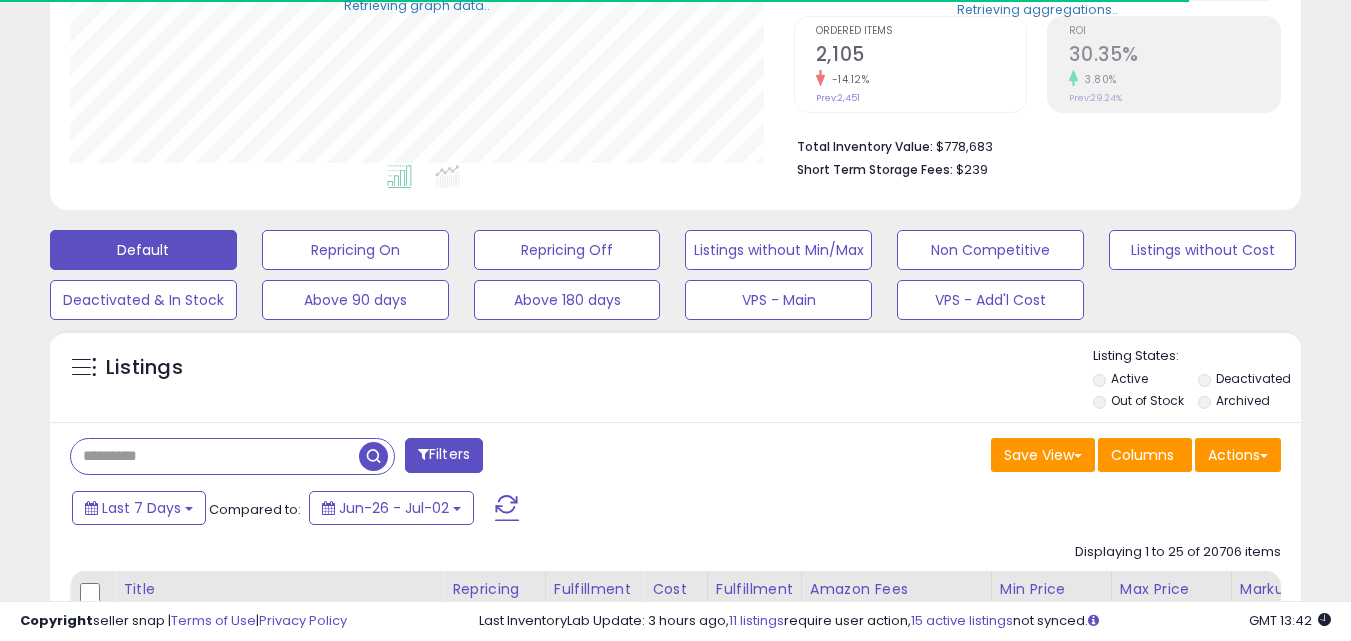scroll, scrollTop: 410, scrollLeft: 724, axis: both 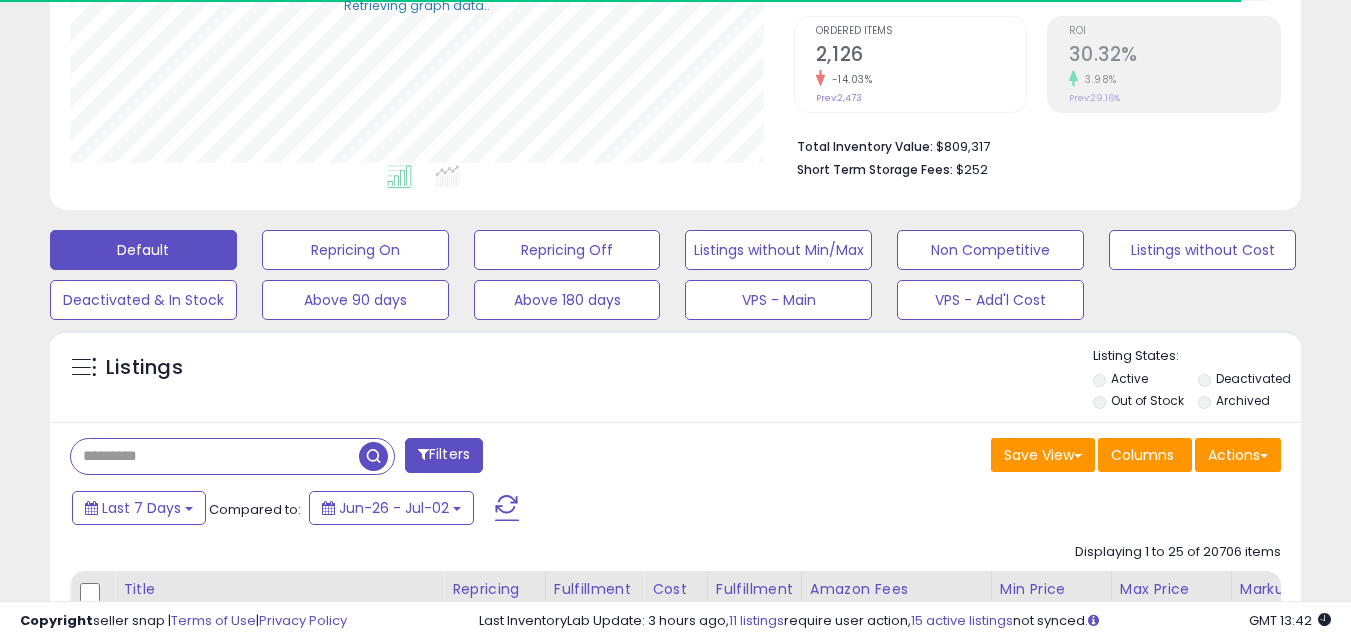 paste on "**********" 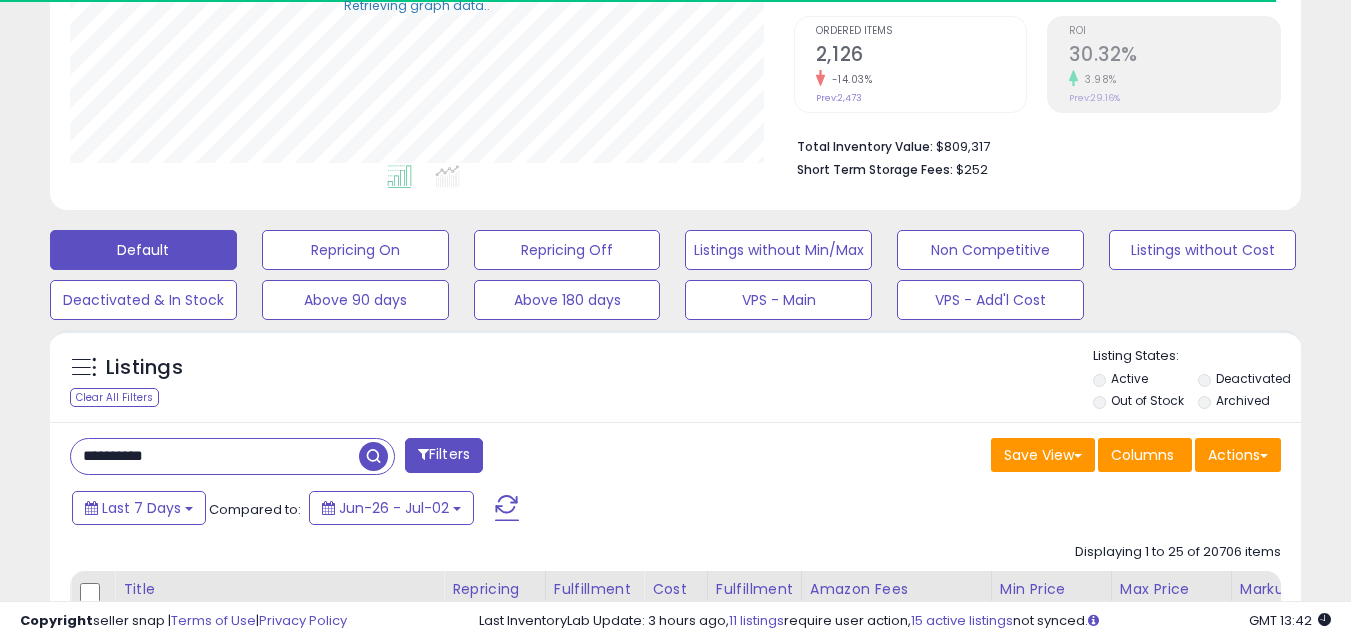 click at bounding box center [373, 456] 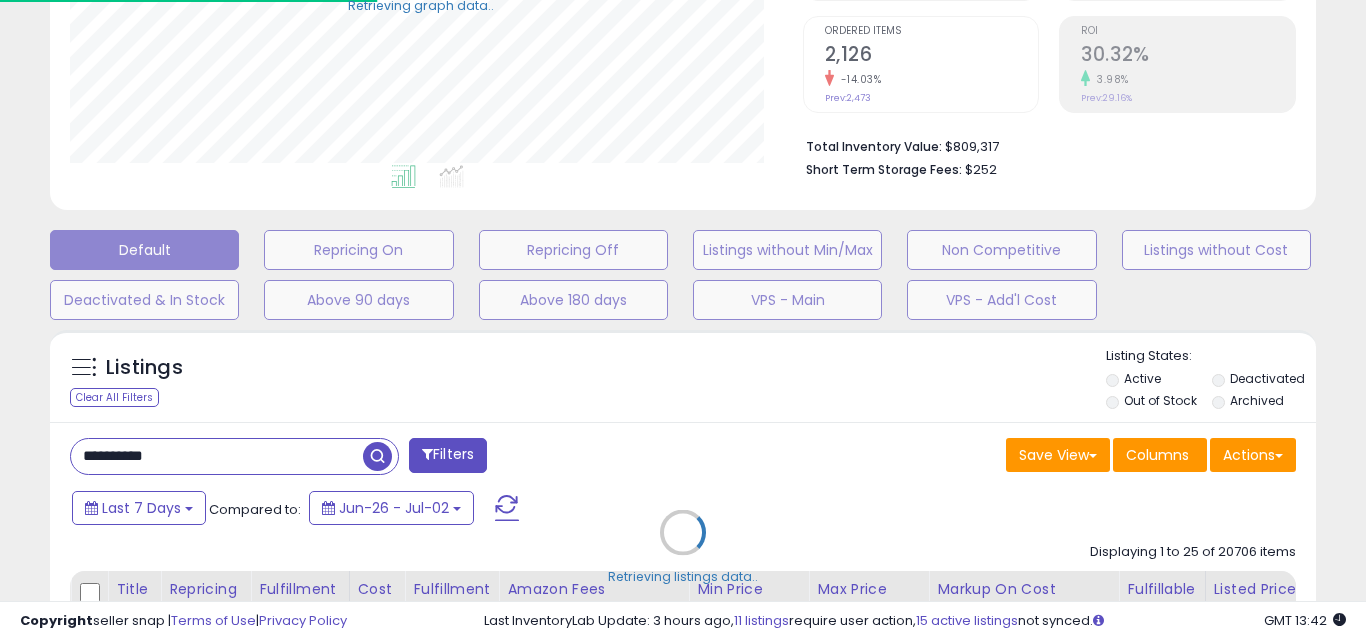 scroll, scrollTop: 999590, scrollLeft: 999267, axis: both 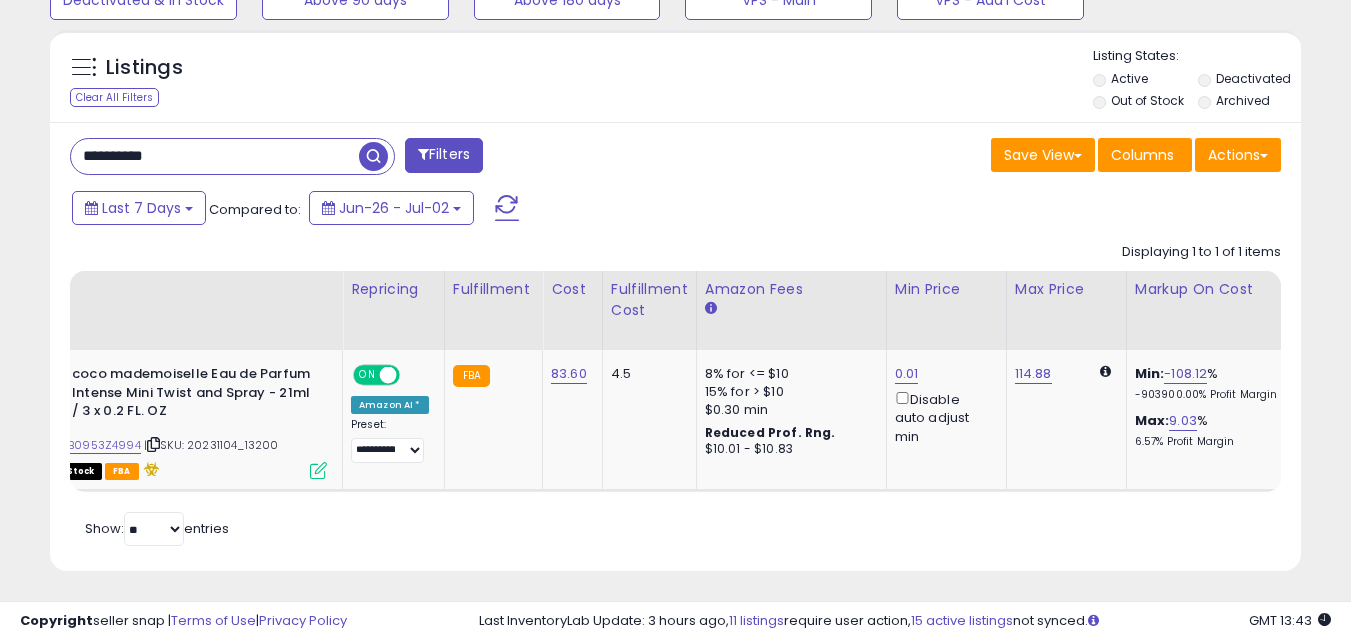 click on "**********" at bounding box center (215, 156) 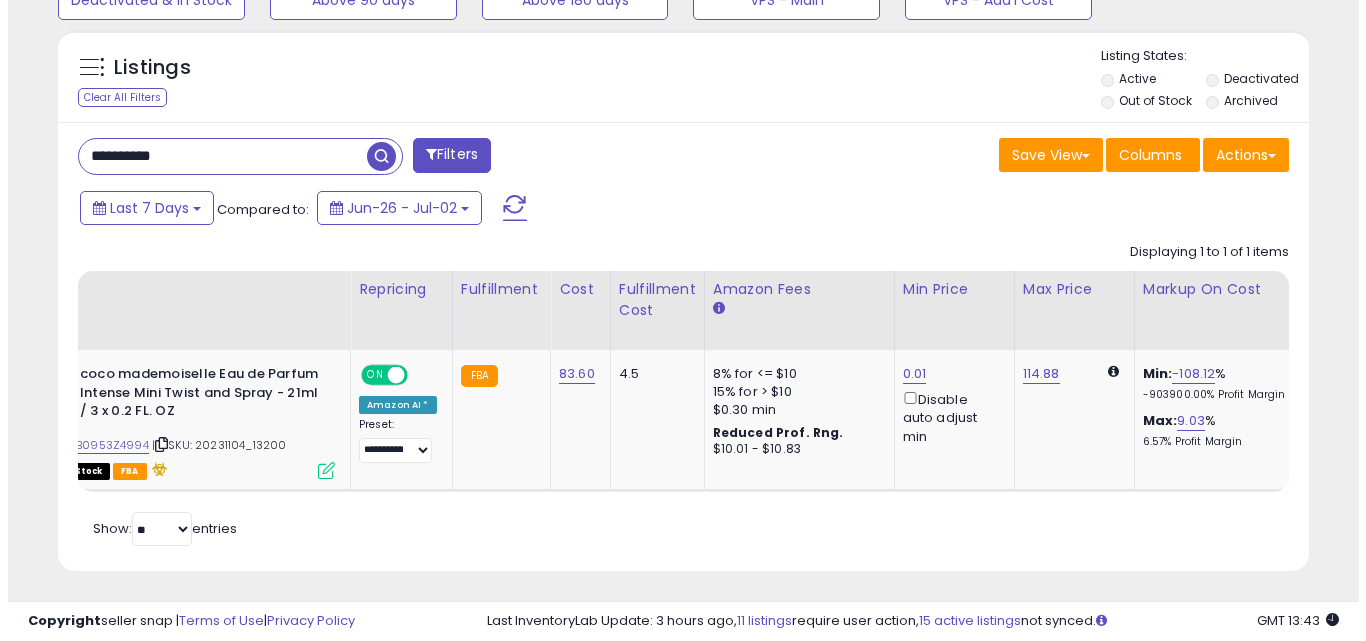 scroll 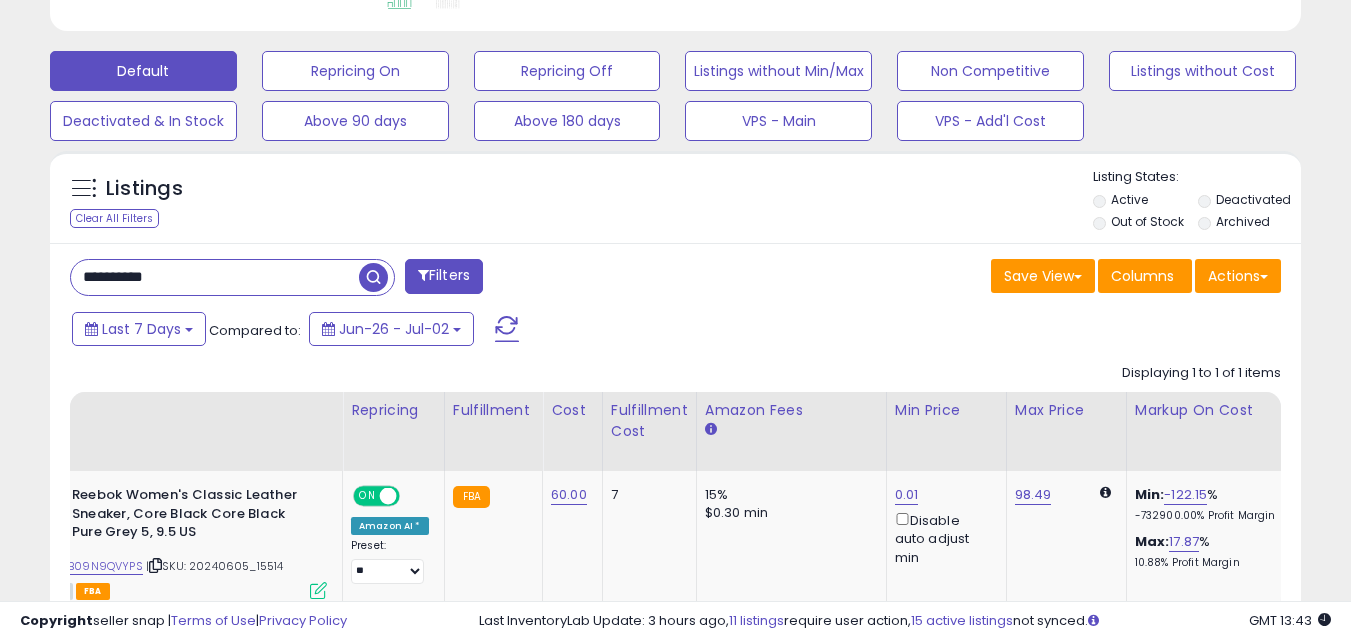 click on "**********" at bounding box center [215, 277] 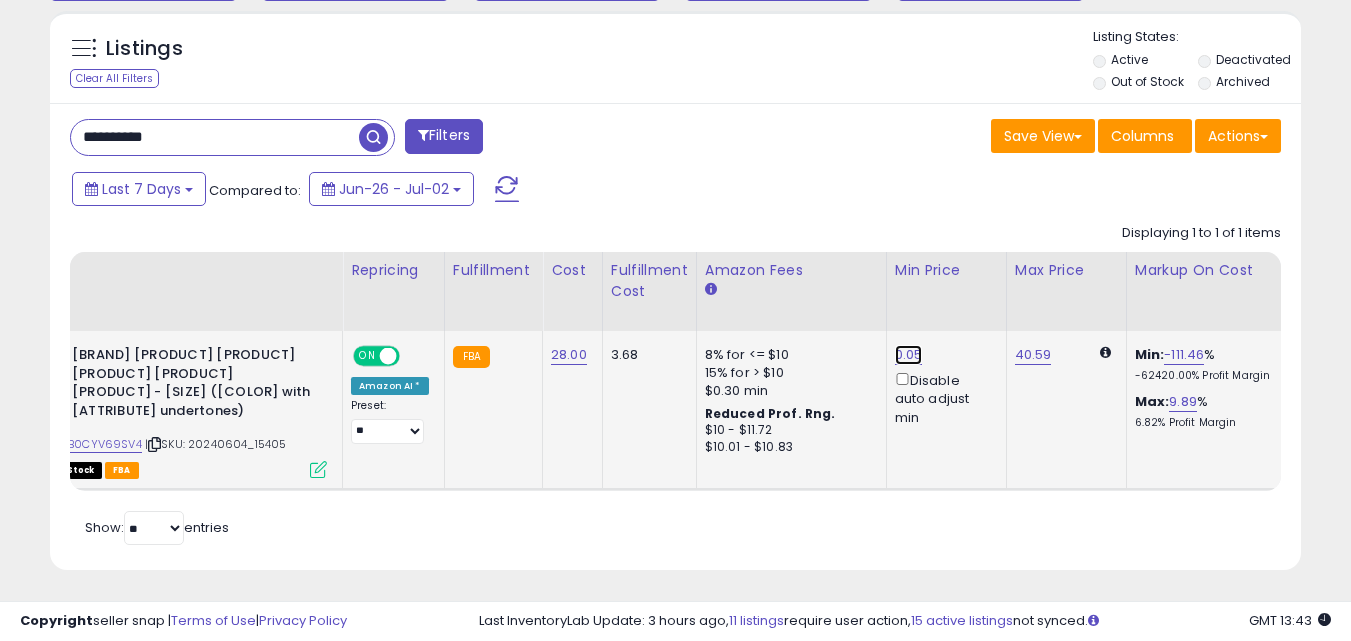 click on "0.05" at bounding box center [909, 355] 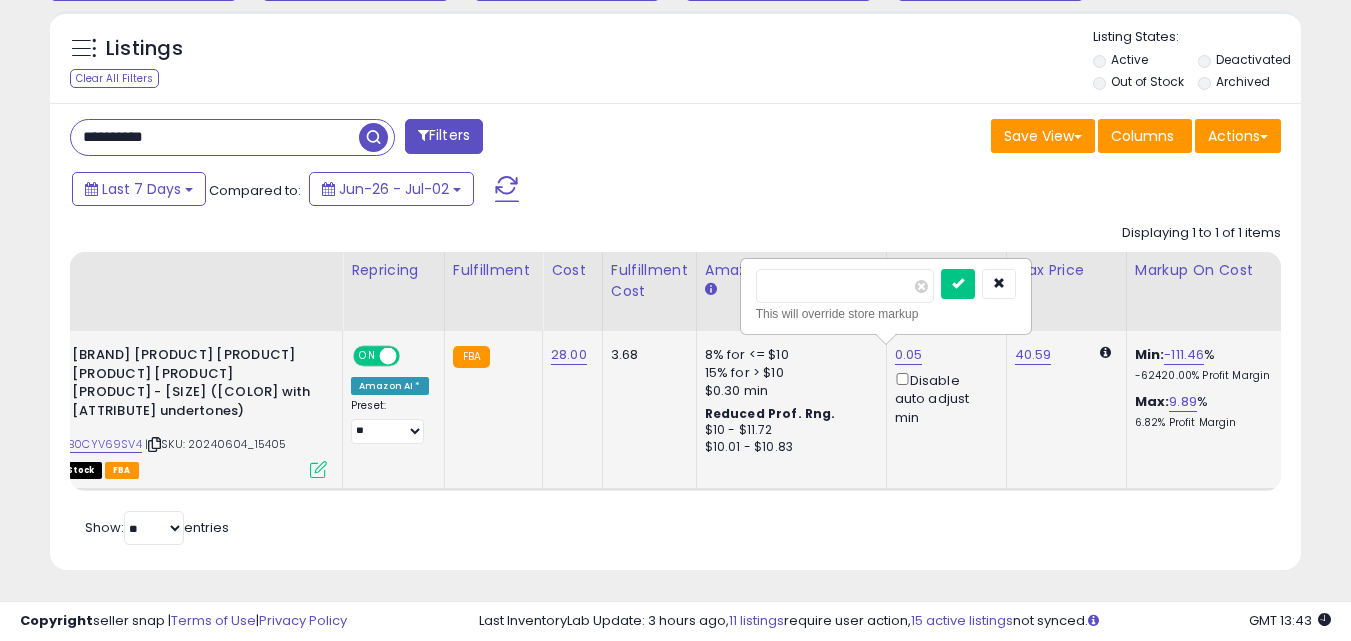 click on "****" at bounding box center (845, 286) 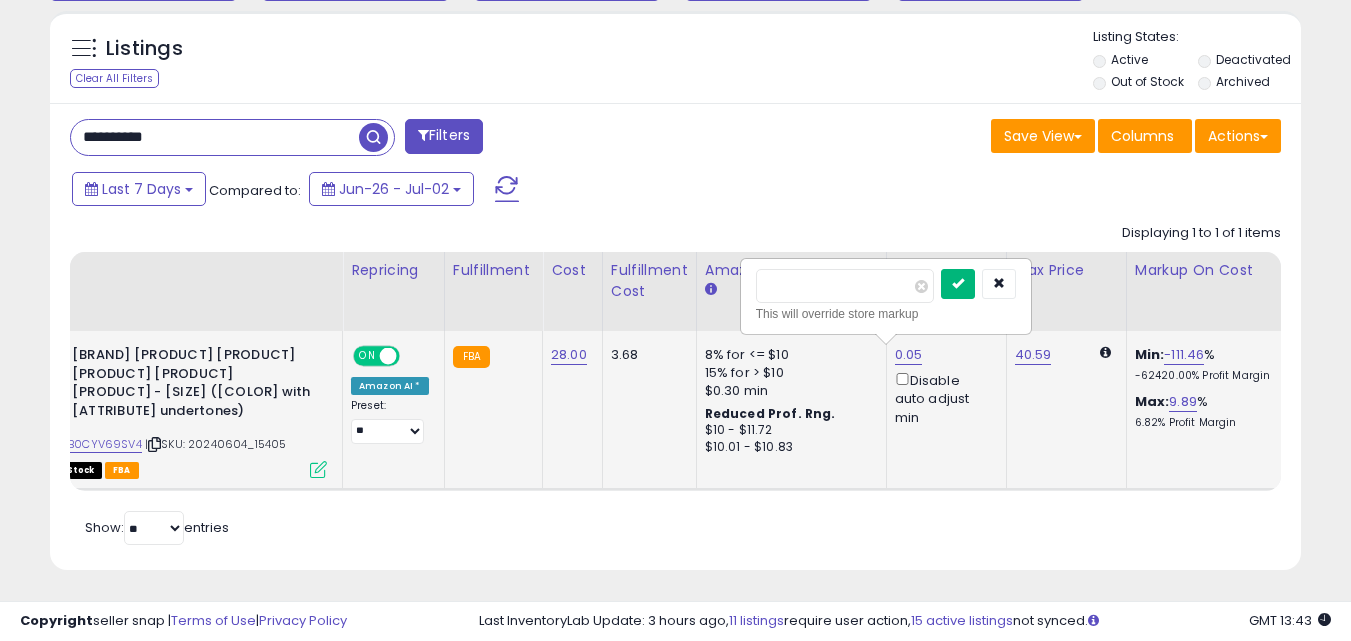 click at bounding box center [958, 283] 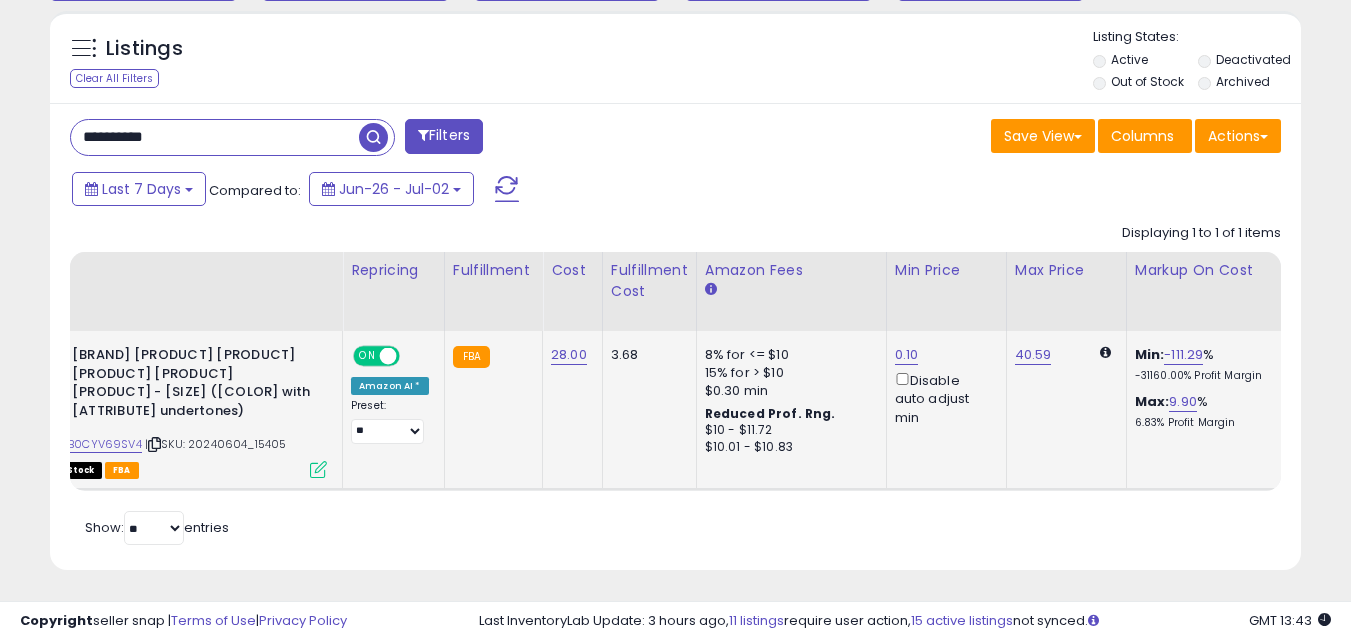 click on "0.10  Disable auto adjust min" at bounding box center (943, 386) 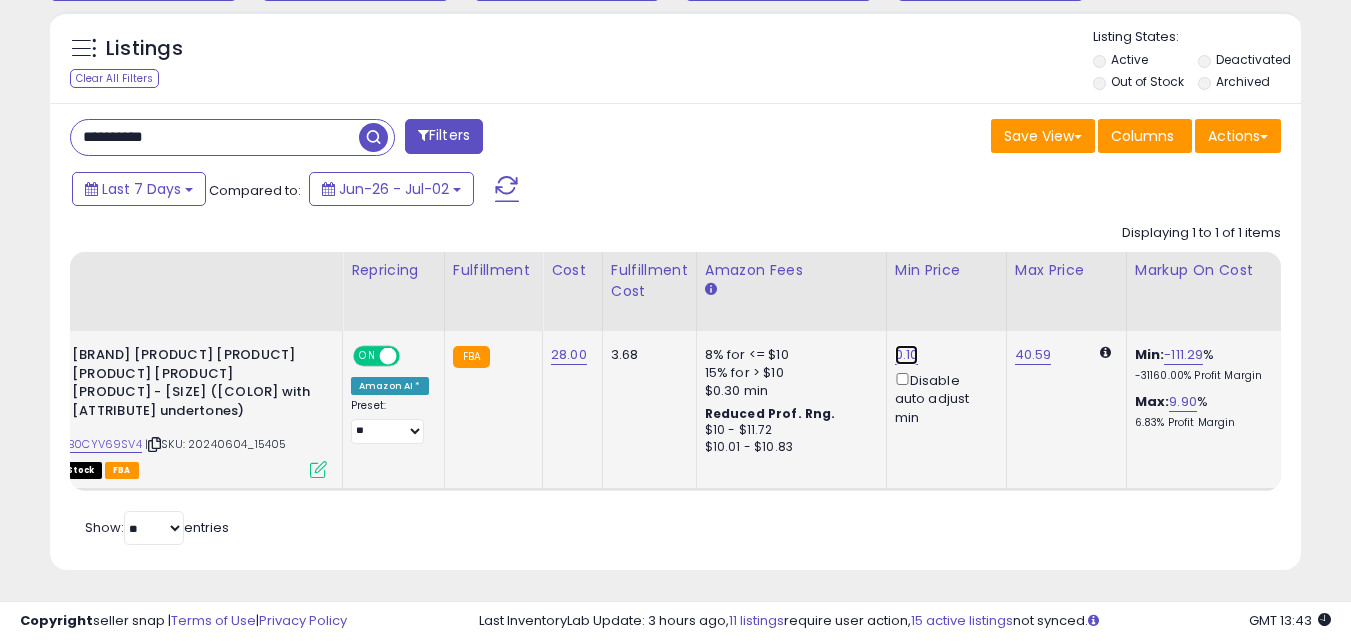 click on "0.10" at bounding box center [907, 355] 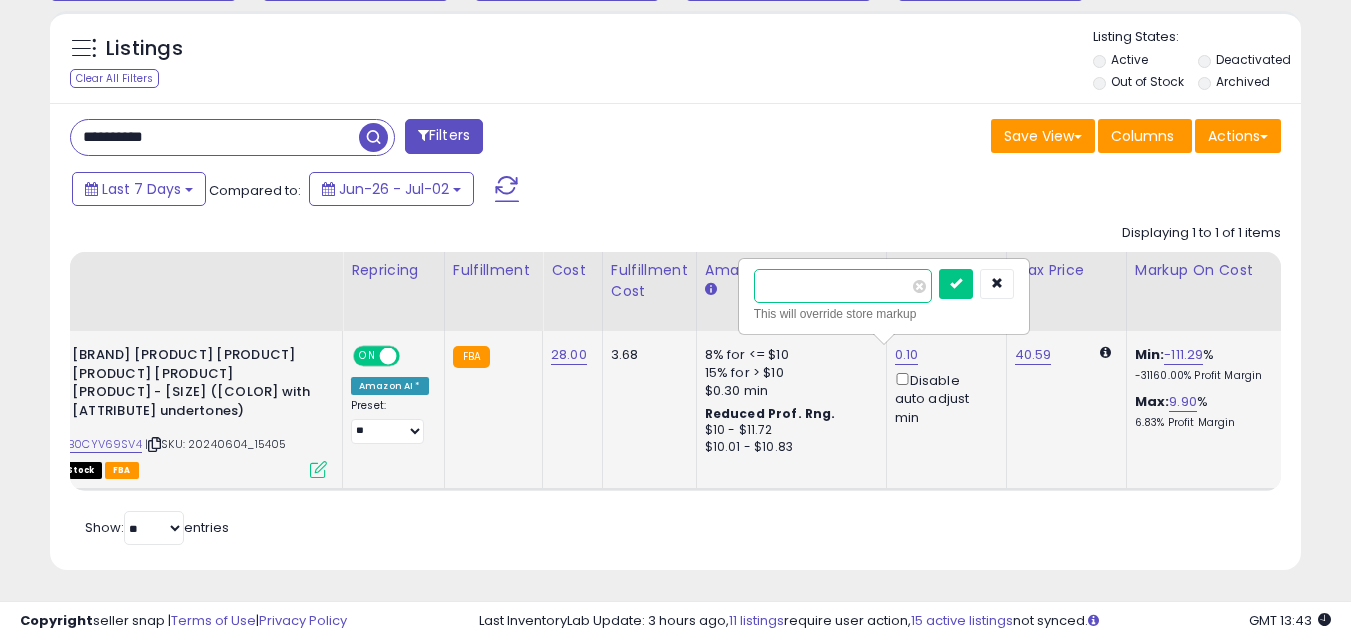 click on "****" at bounding box center (843, 286) 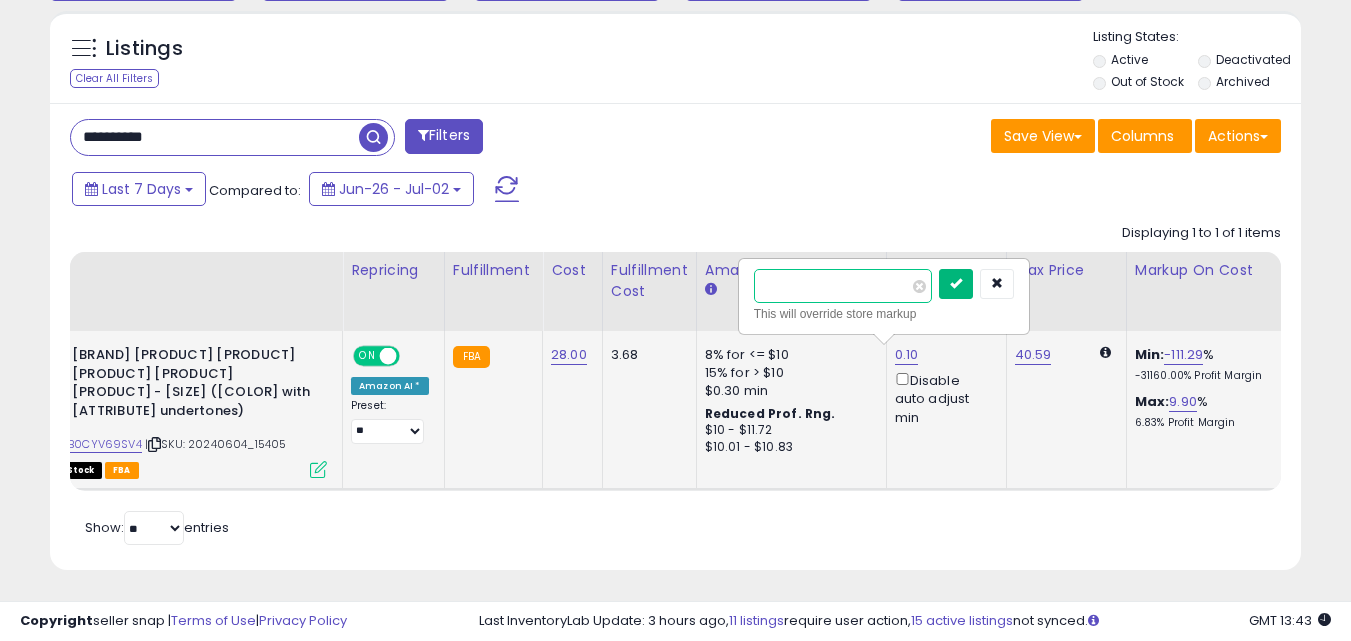 type on "****" 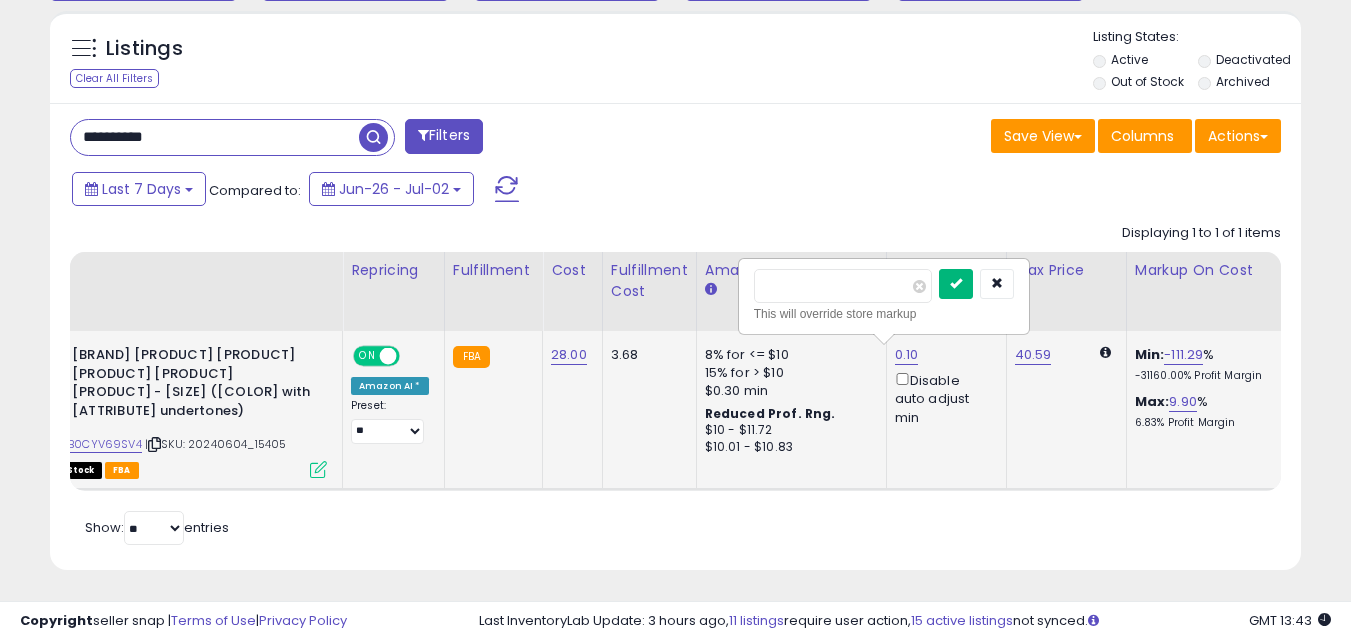 click at bounding box center [956, 284] 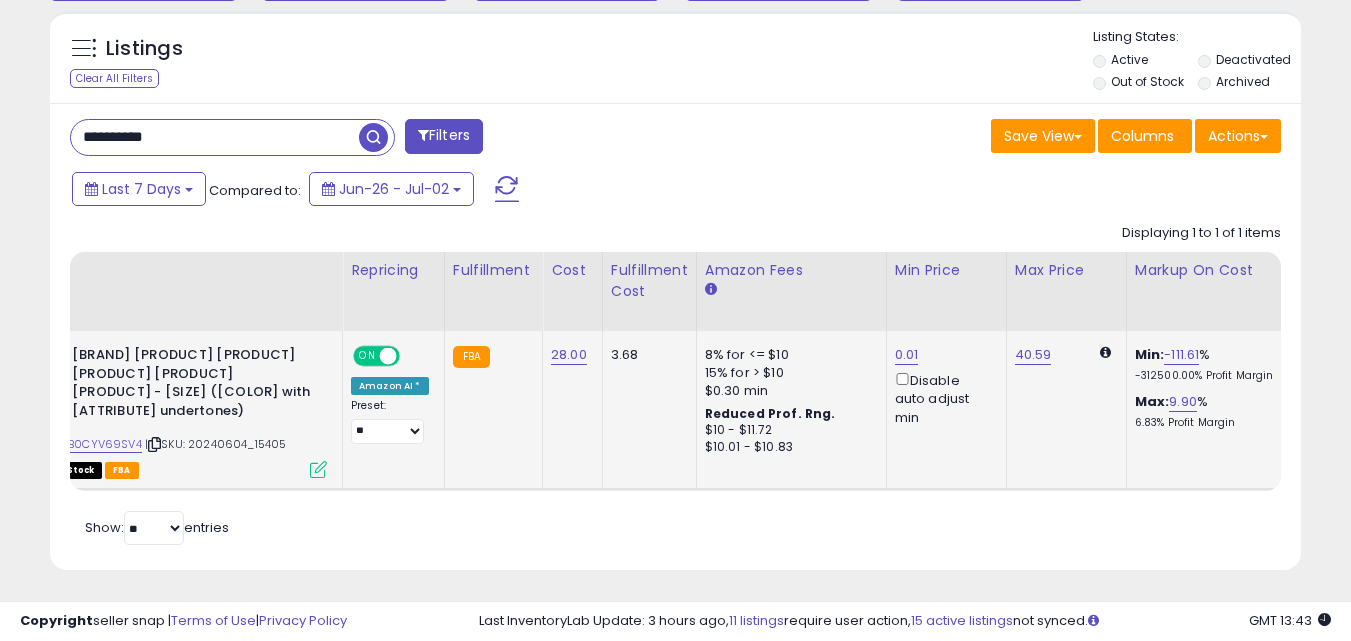 click on "**********" at bounding box center [215, 137] 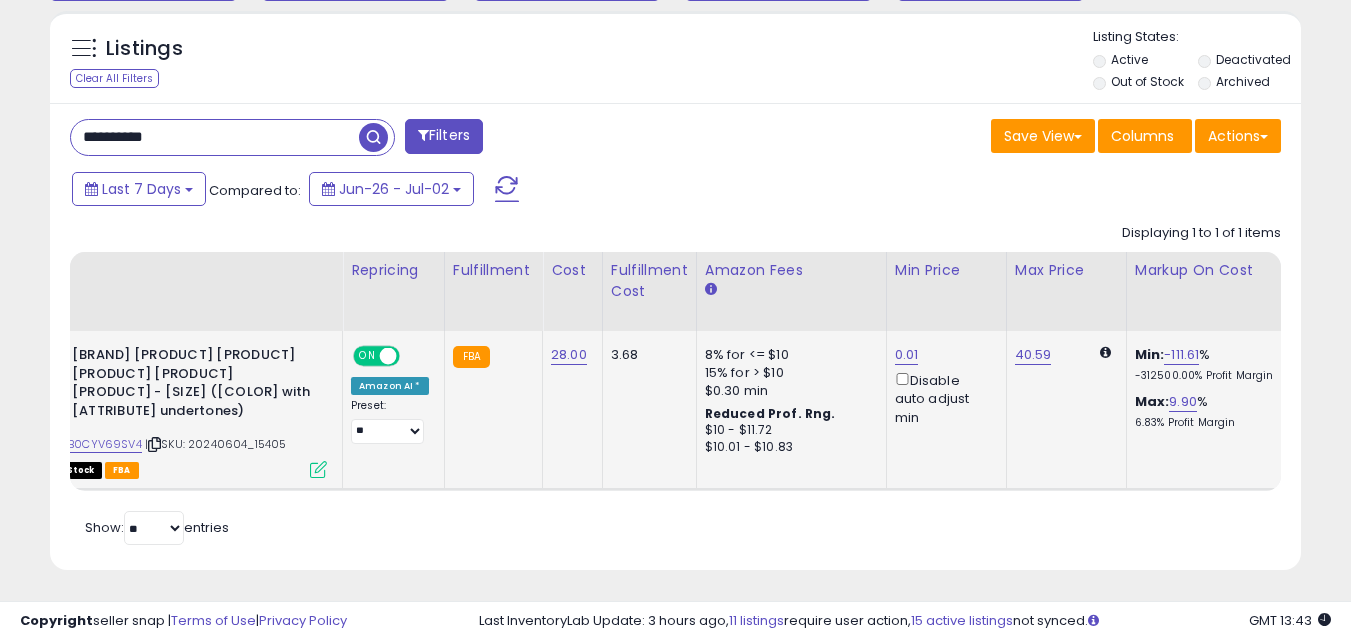 paste 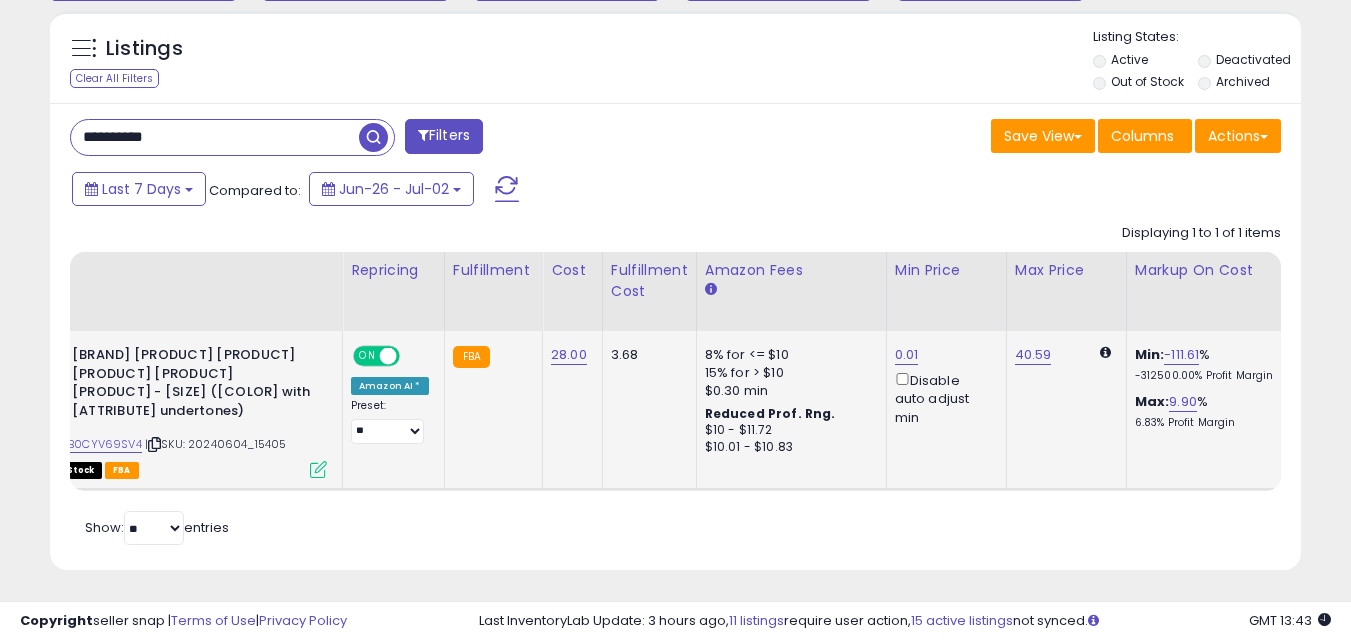 type on "**********" 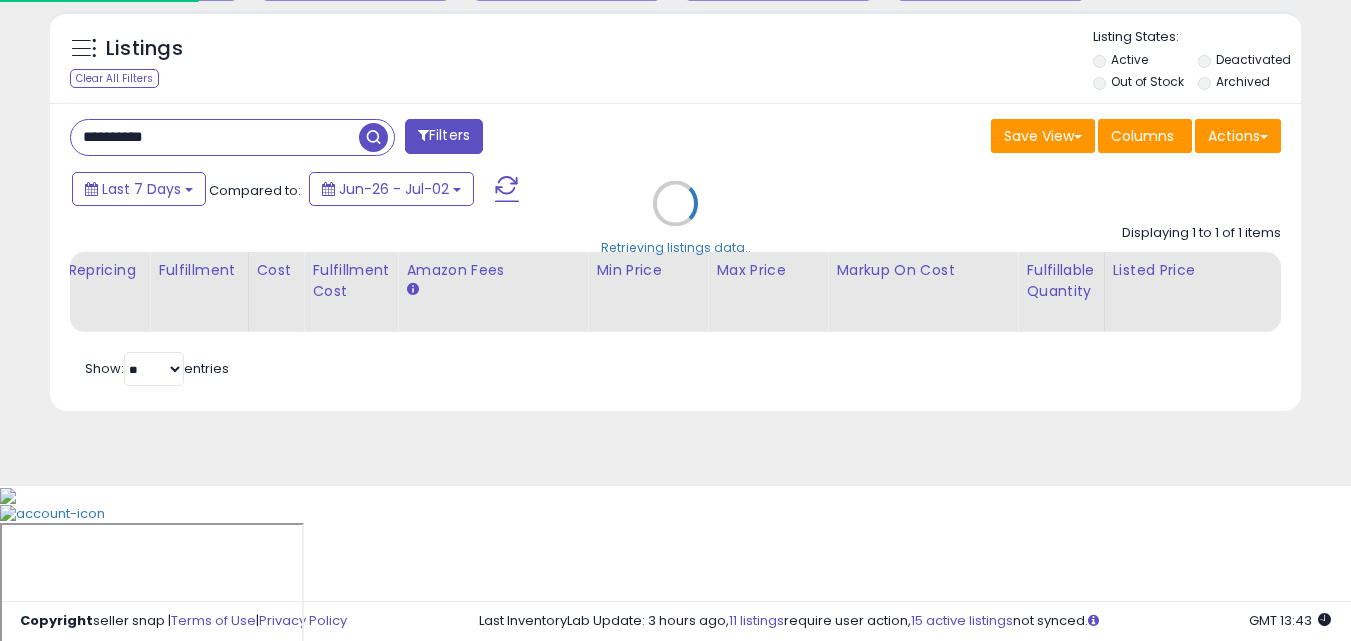 scroll, scrollTop: 999590, scrollLeft: 999267, axis: both 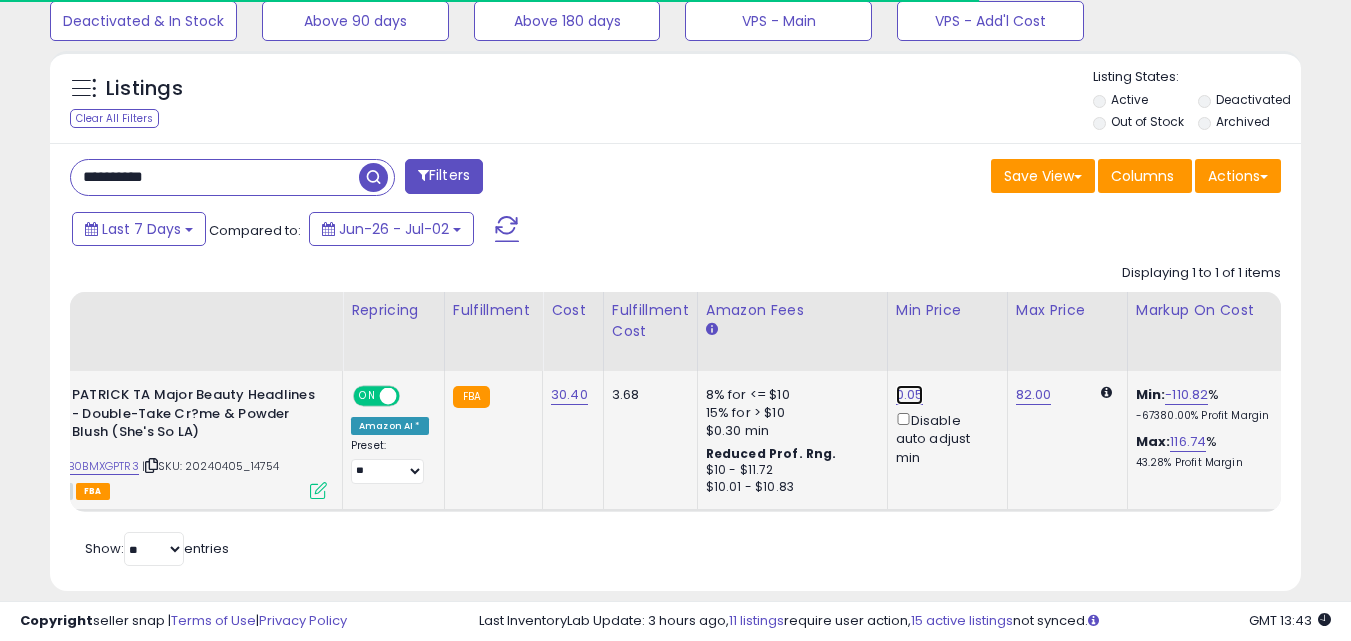 click on "0.05" at bounding box center (910, 395) 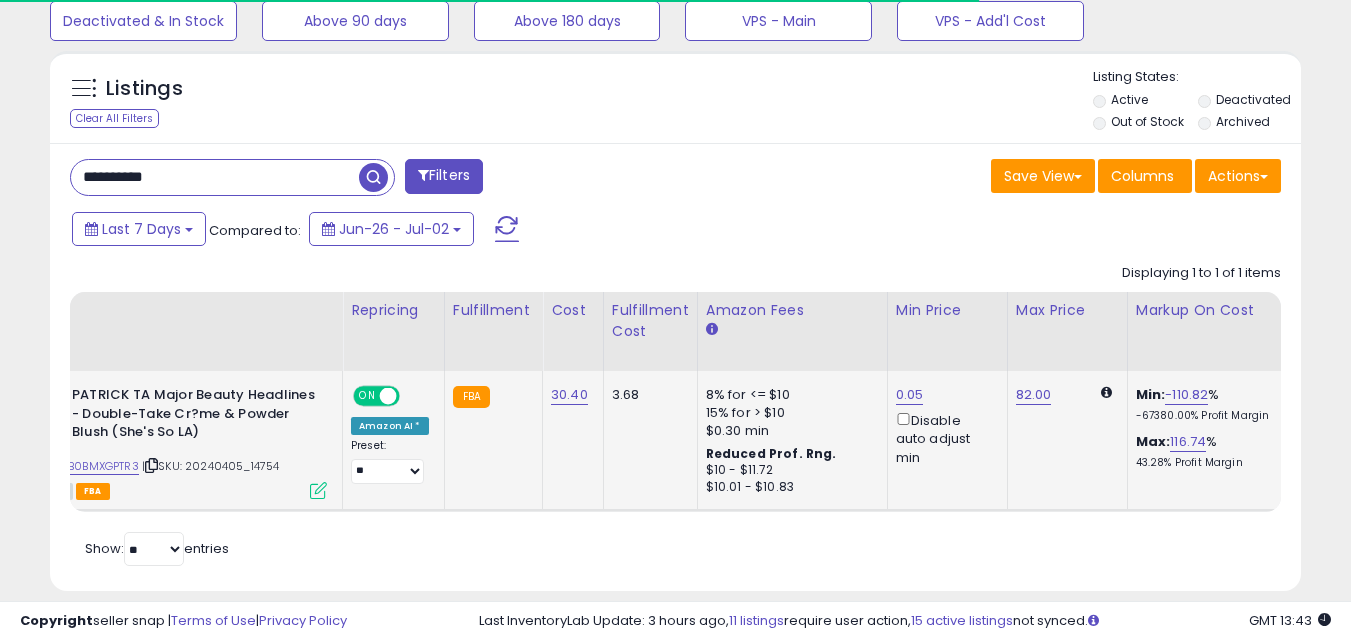 click on "0.05  Disable auto adjust min" at bounding box center [944, 426] 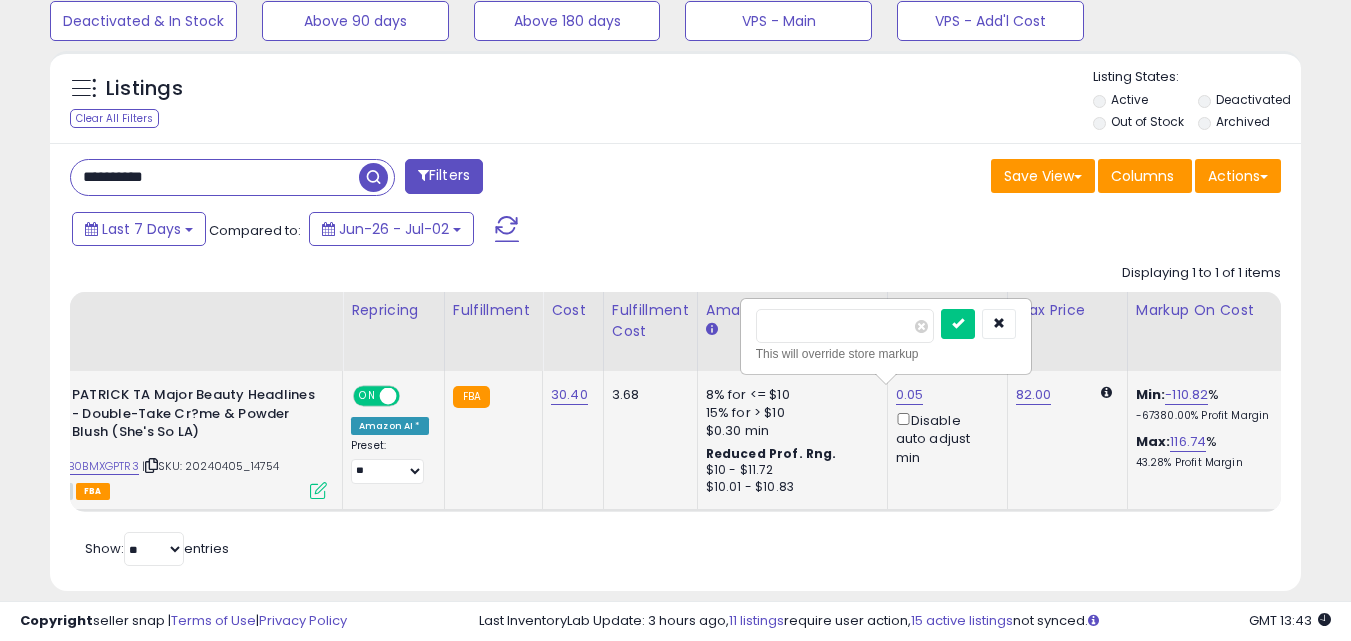 scroll, scrollTop: 999590, scrollLeft: 999276, axis: both 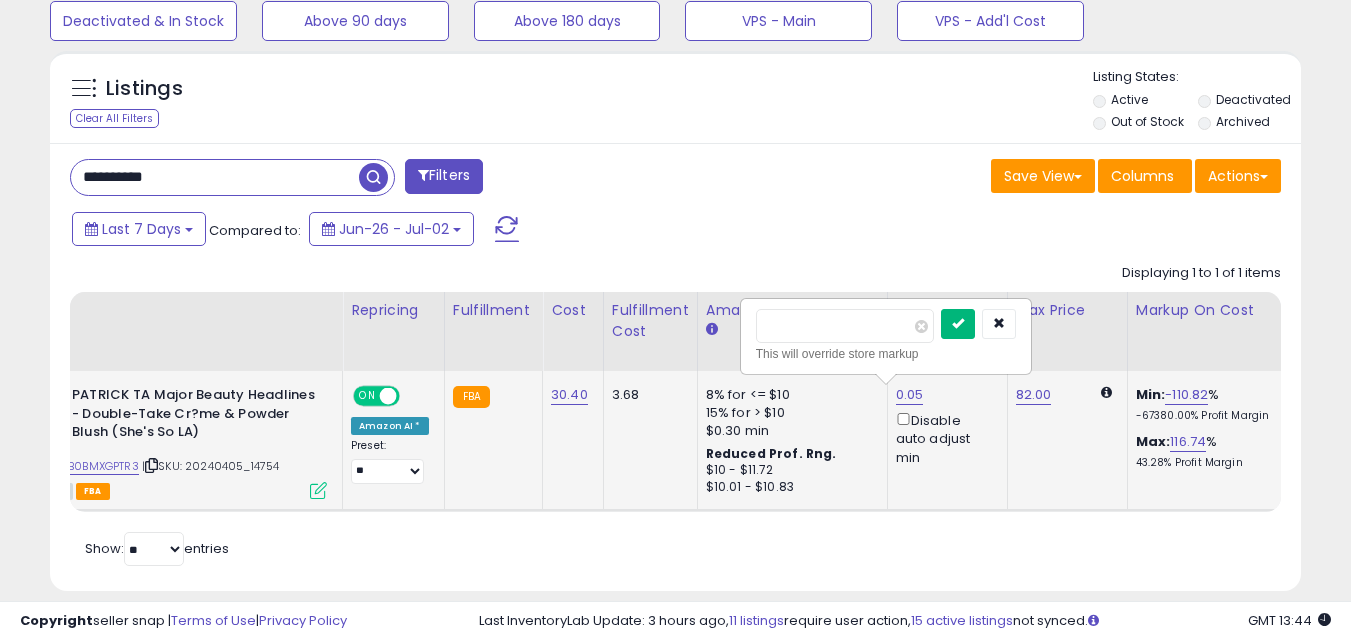 type on "****" 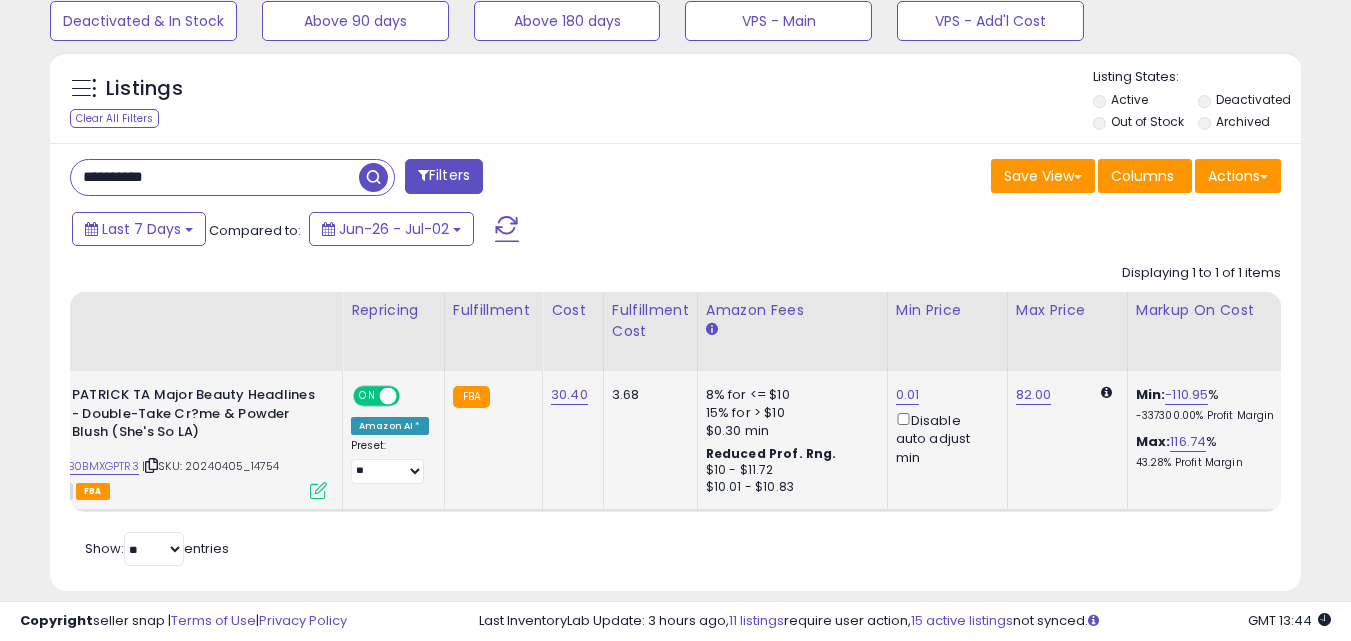click on "**********" at bounding box center [215, 177] 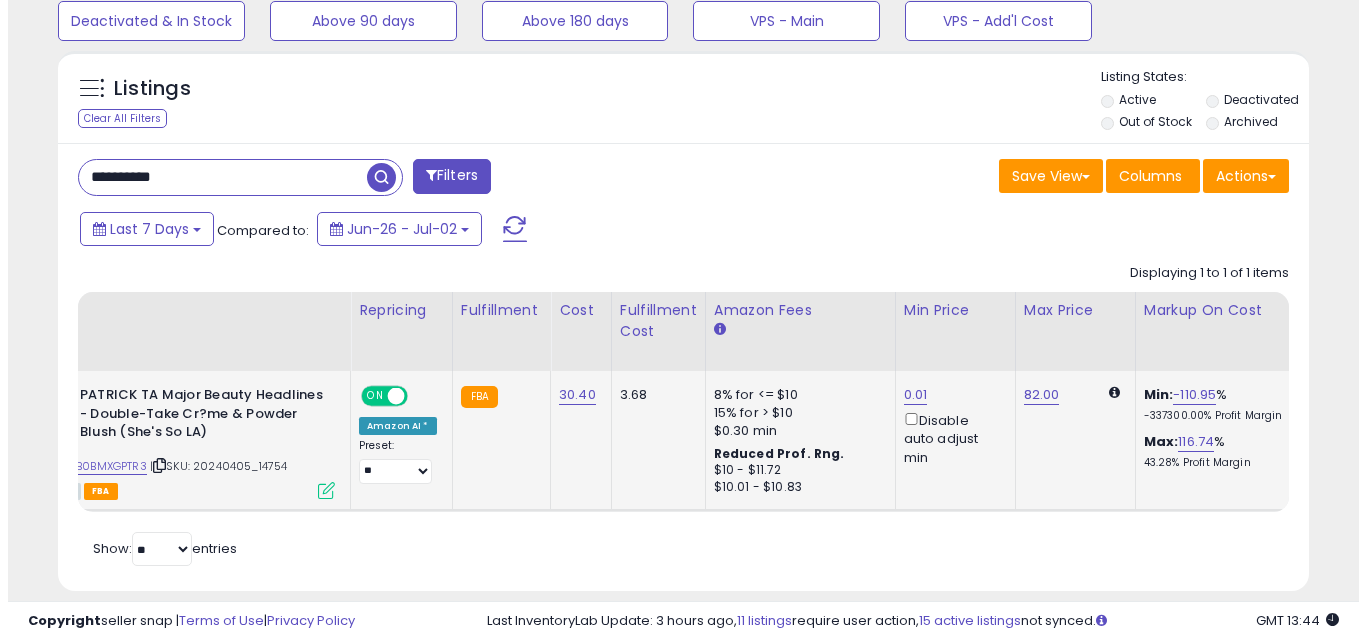 scroll, scrollTop: 579, scrollLeft: 0, axis: vertical 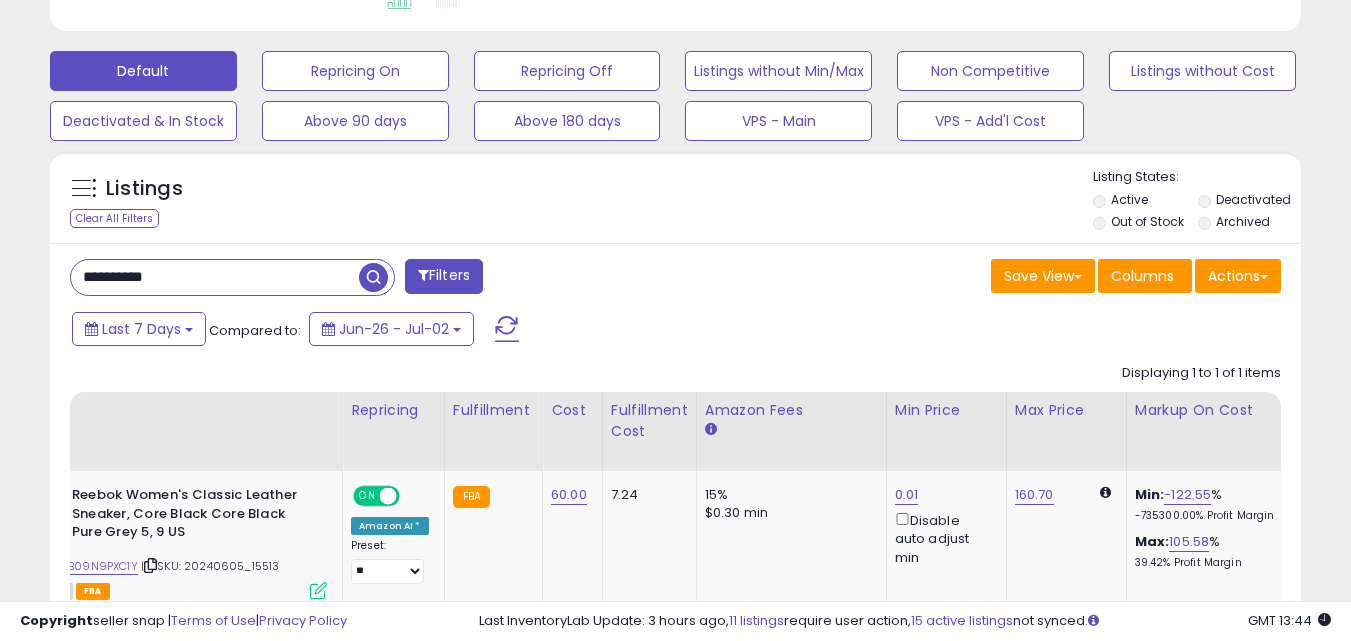 click on "**********" at bounding box center (215, 277) 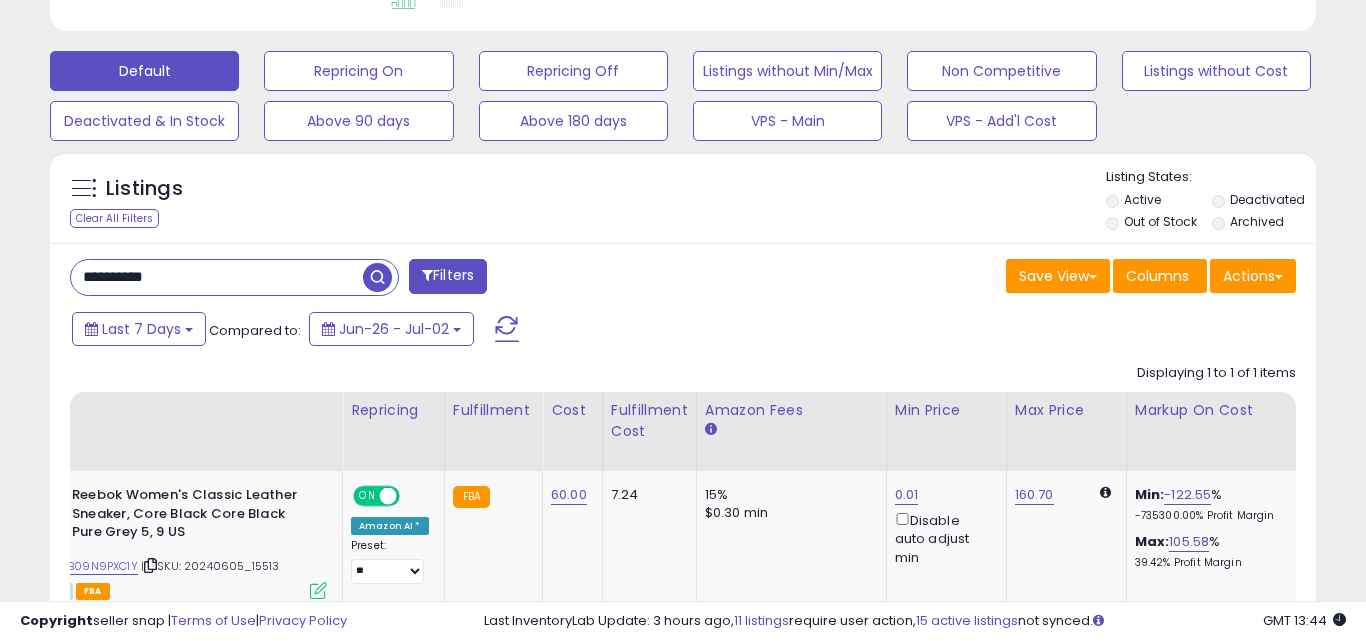 scroll, scrollTop: 999590, scrollLeft: 999267, axis: both 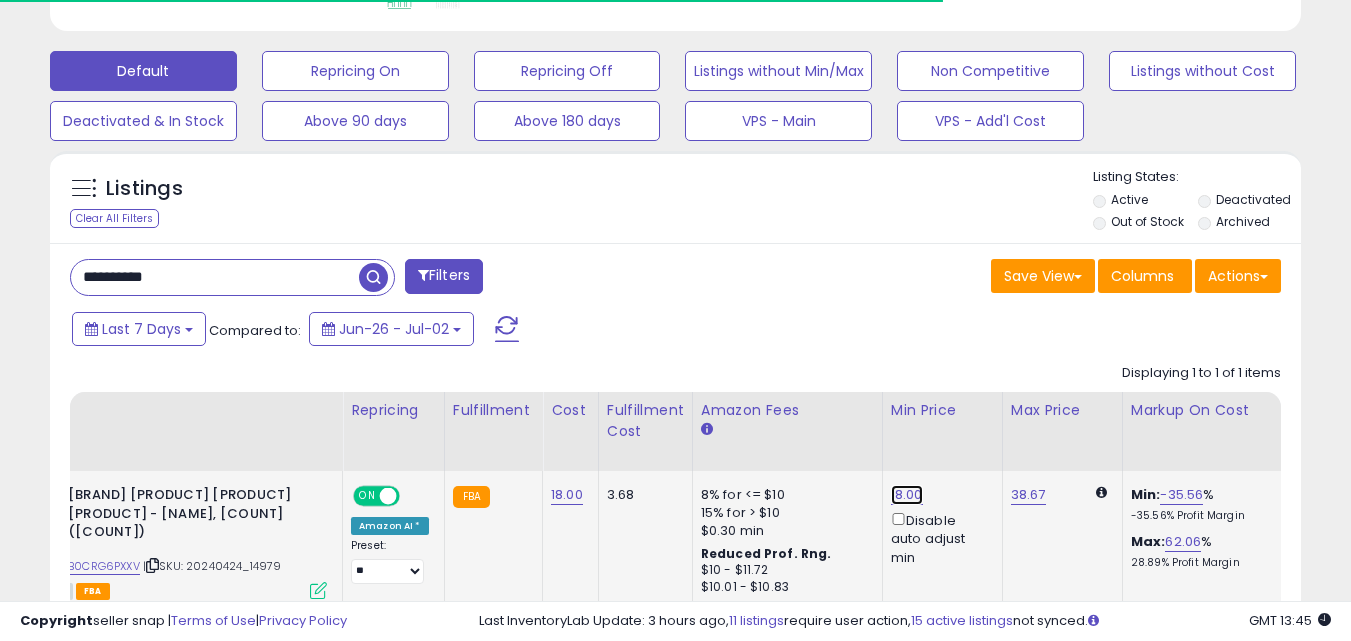 click on "18.00" at bounding box center [907, 495] 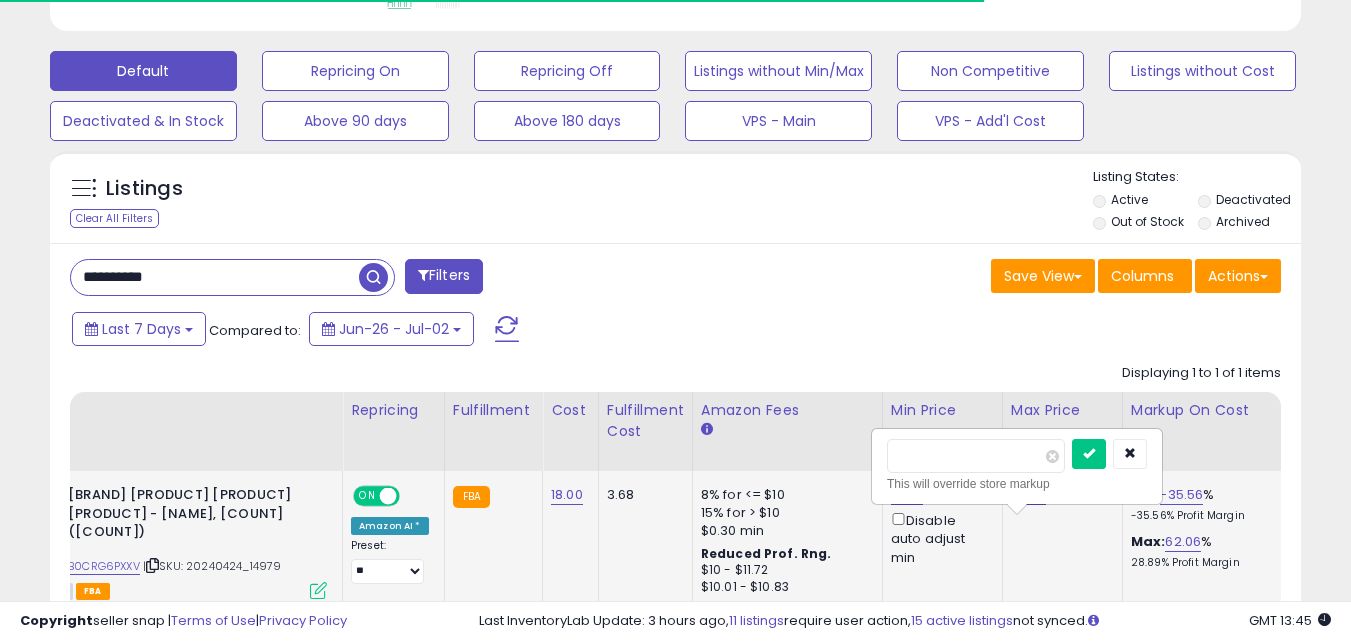 scroll, scrollTop: 999590, scrollLeft: 999276, axis: both 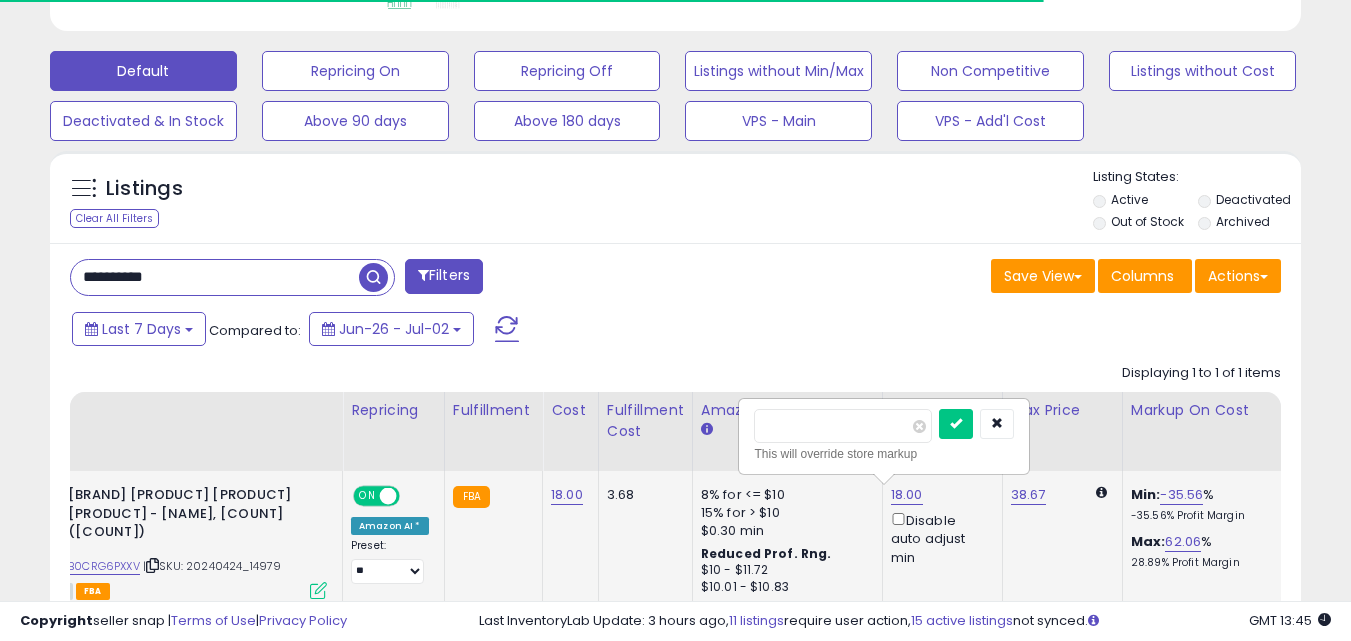 click on "*****" at bounding box center (843, 426) 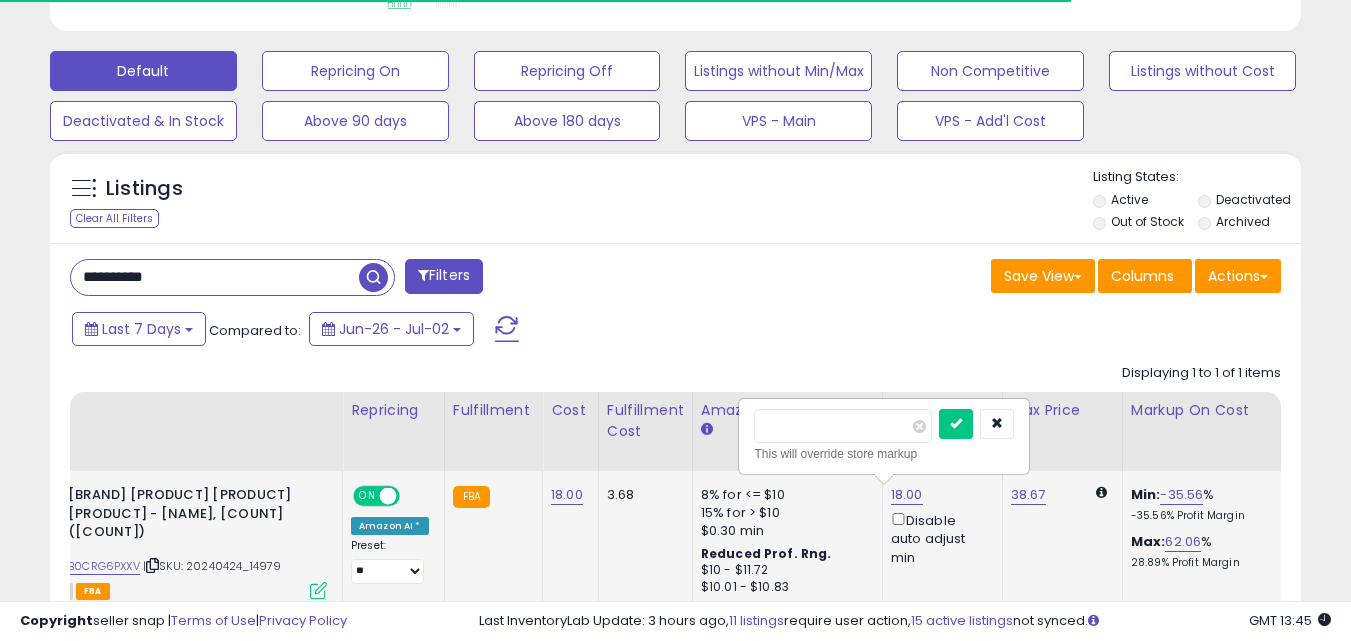 click on "*****" at bounding box center [843, 426] 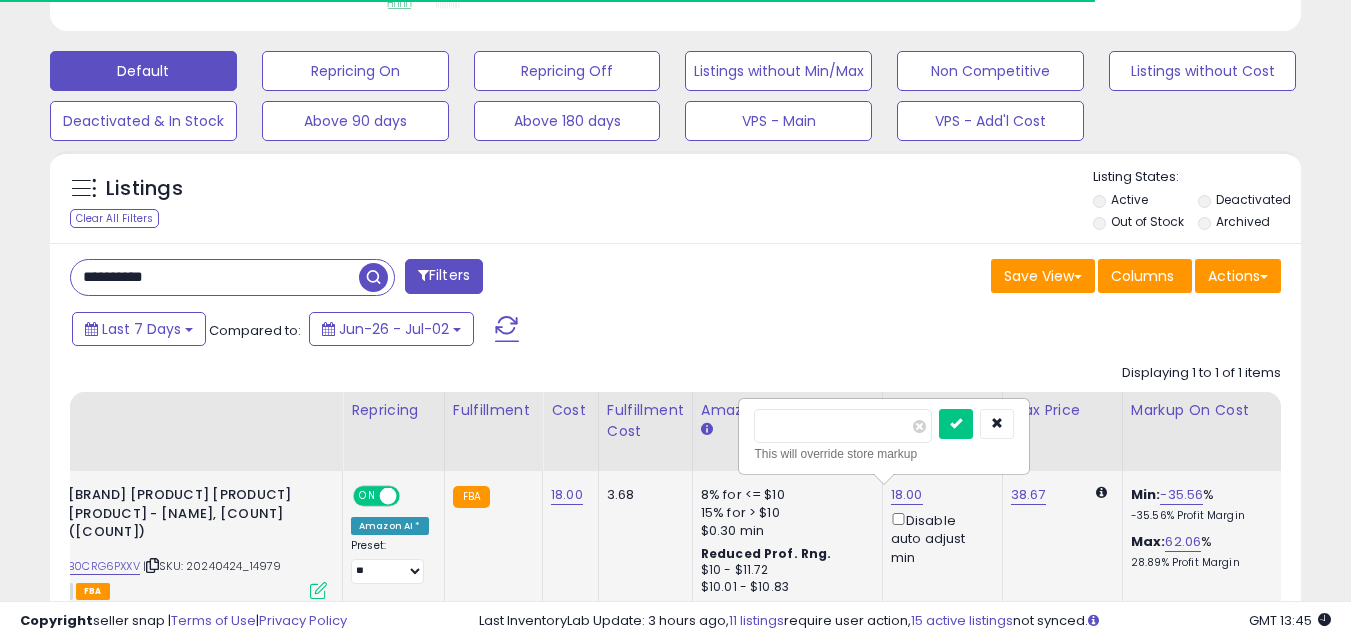 click on "*****" at bounding box center (843, 426) 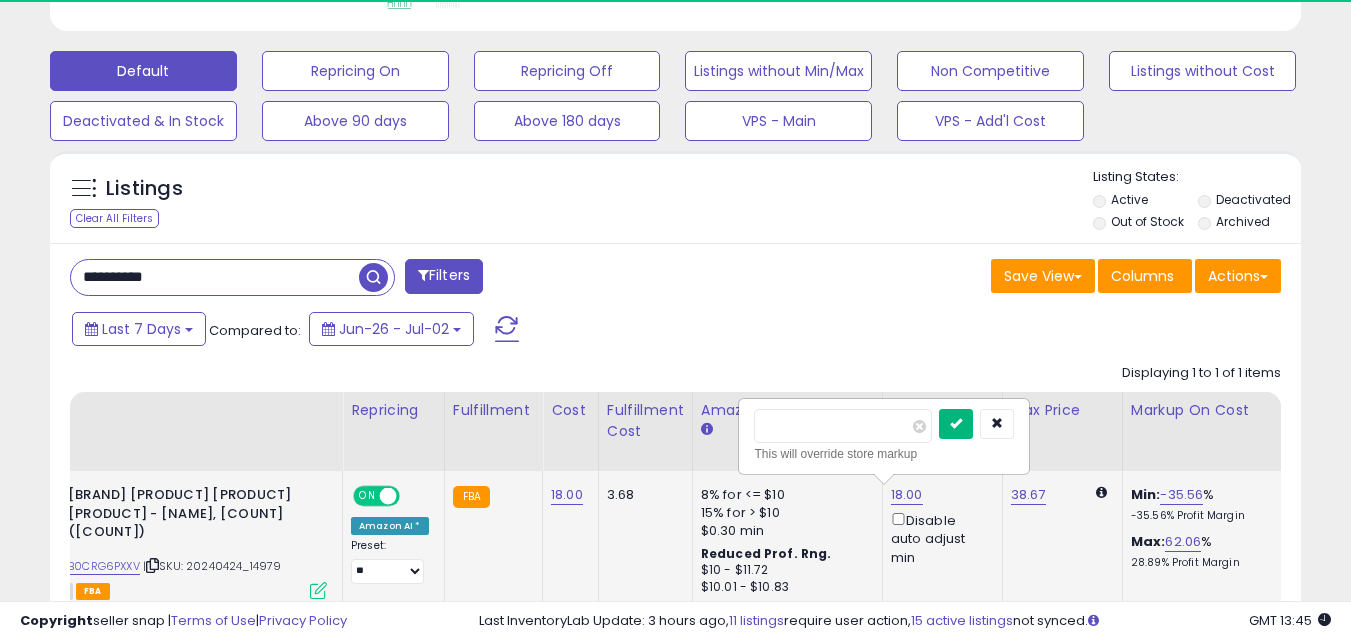 type on "***" 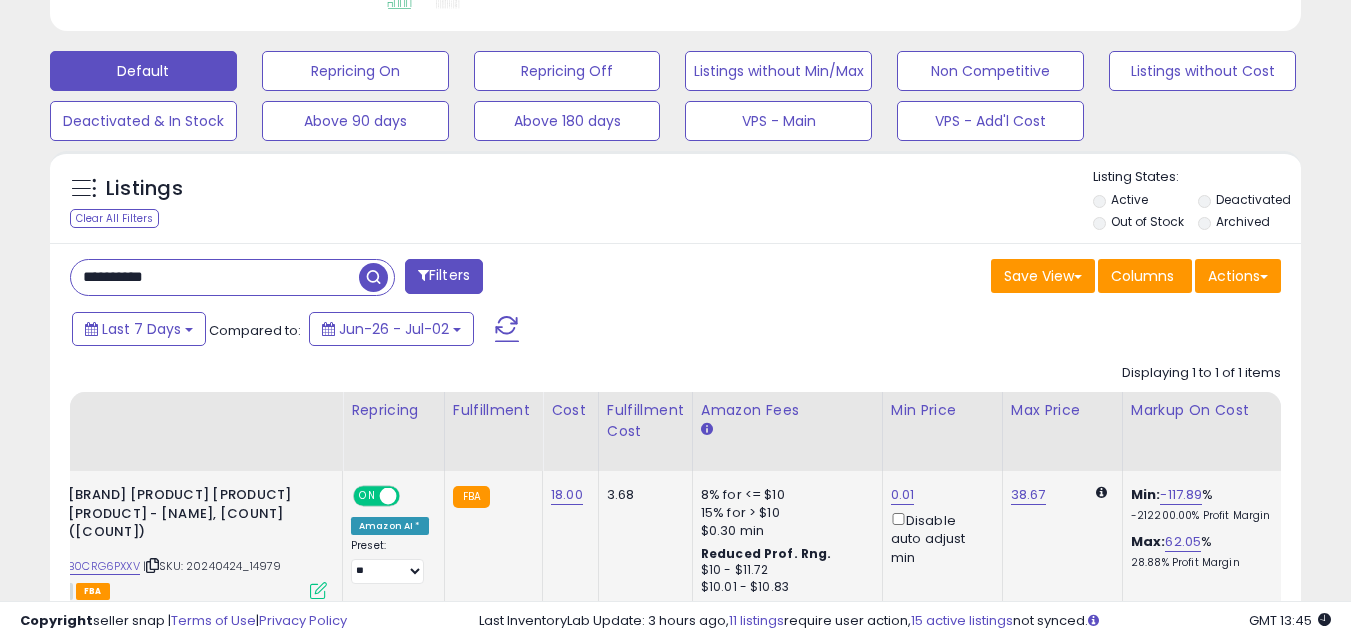 click on "**********" at bounding box center [215, 277] 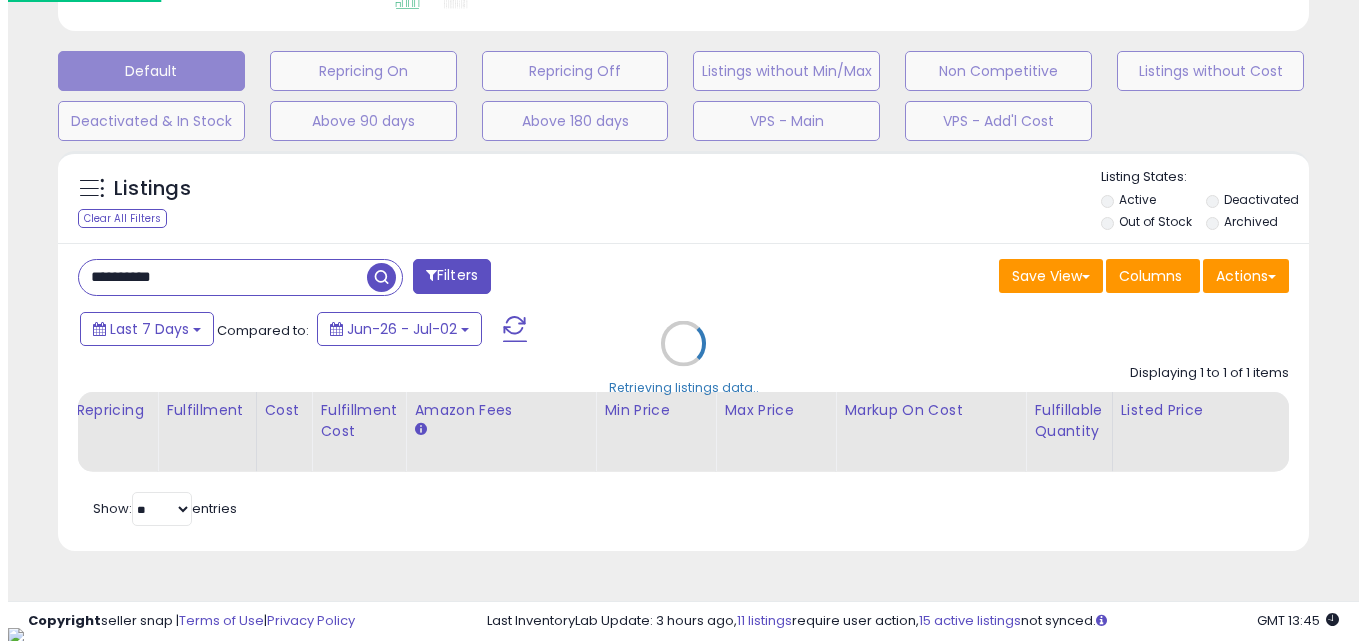 scroll, scrollTop: 999590, scrollLeft: 999267, axis: both 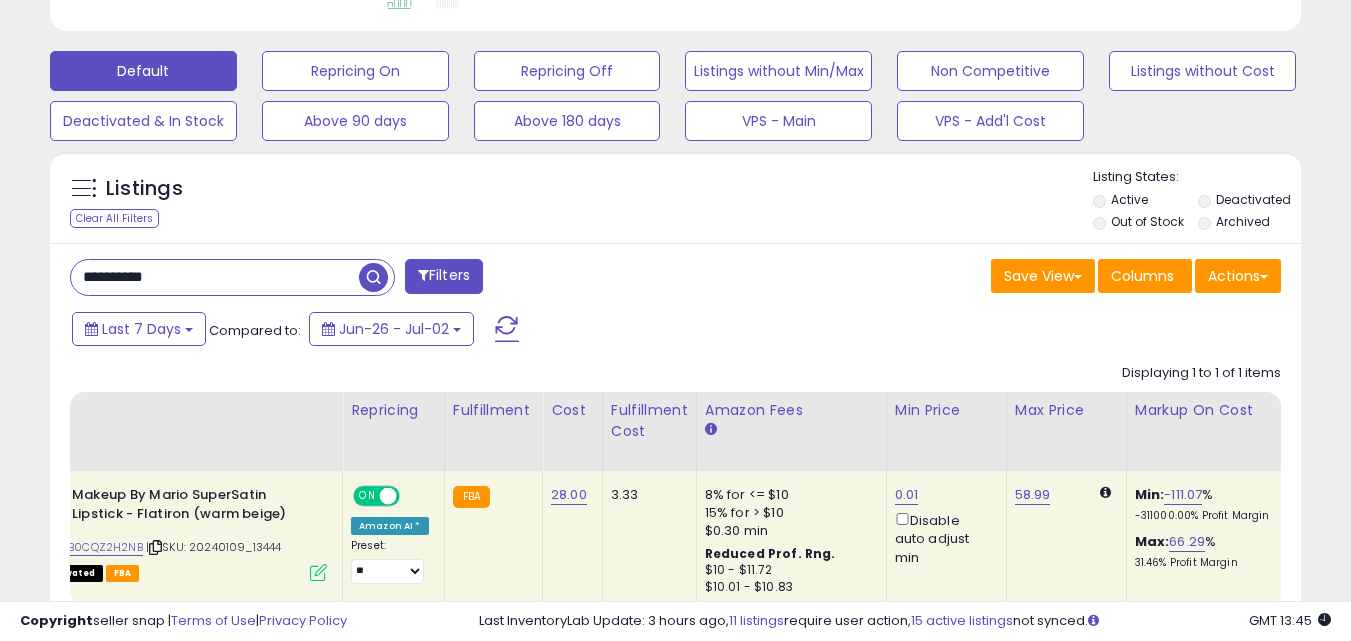click on "**********" at bounding box center [215, 277] 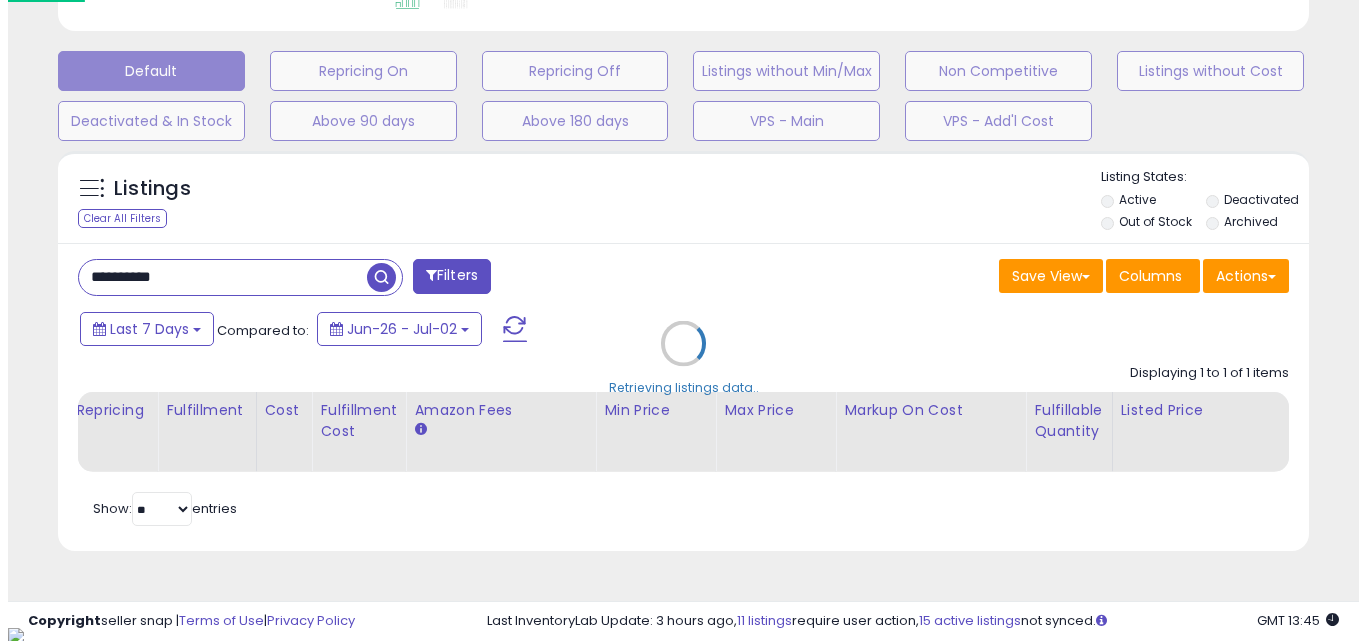 scroll, scrollTop: 999590, scrollLeft: 999267, axis: both 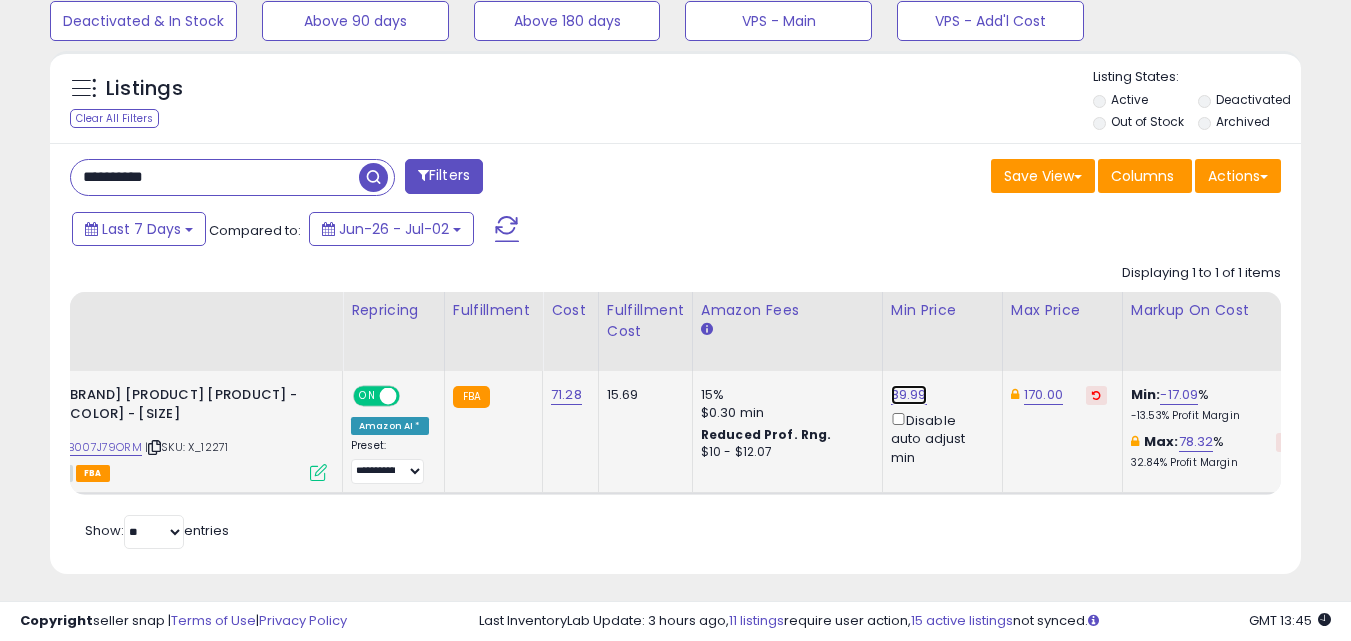 click on "89.99" at bounding box center [909, 395] 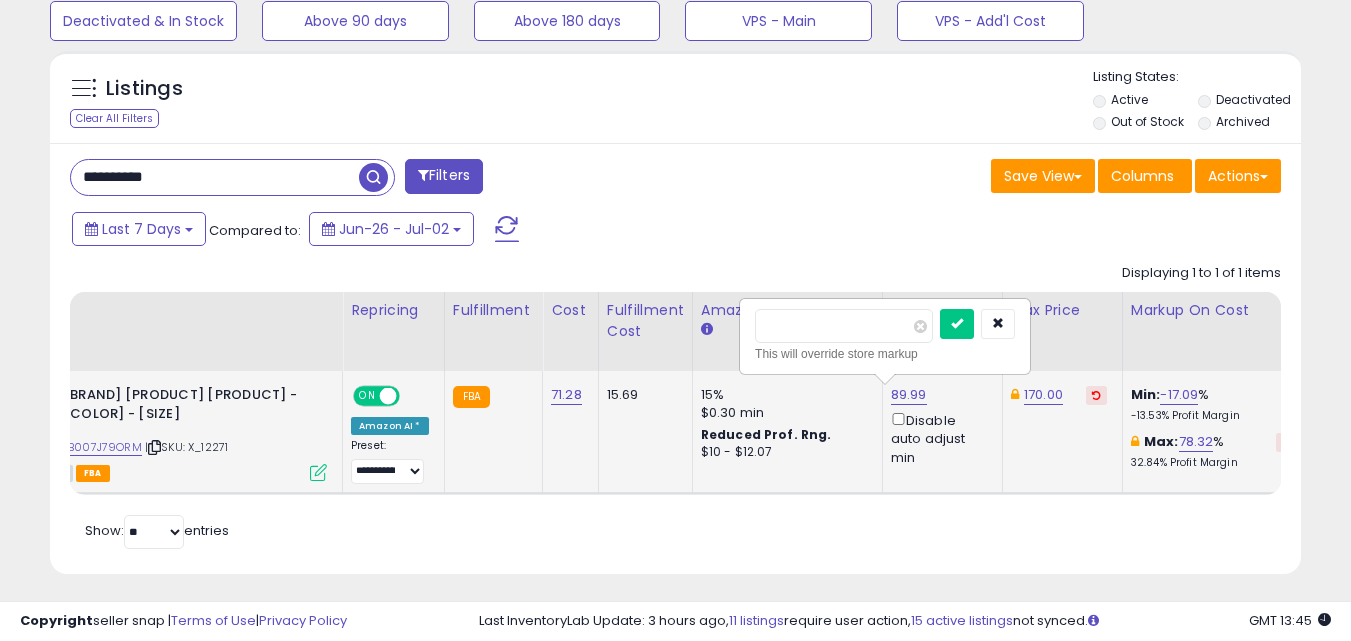 click on "*****" at bounding box center (844, 326) 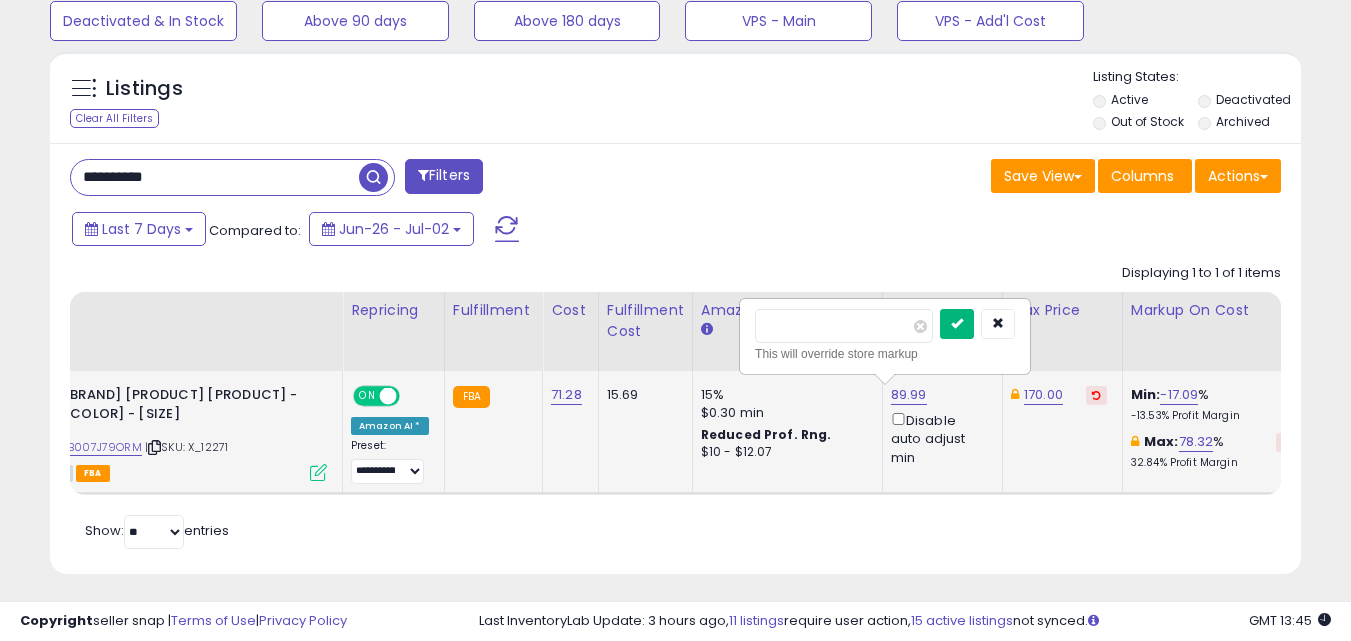 type on "***" 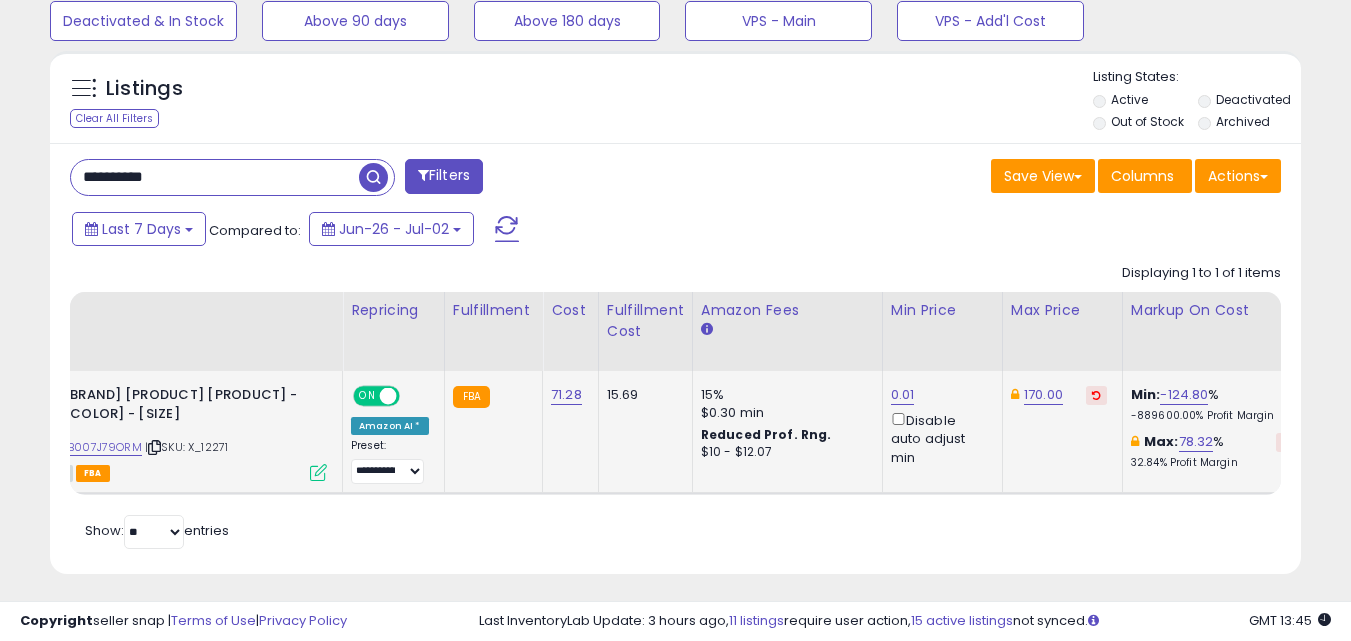 click on "**********" at bounding box center [215, 177] 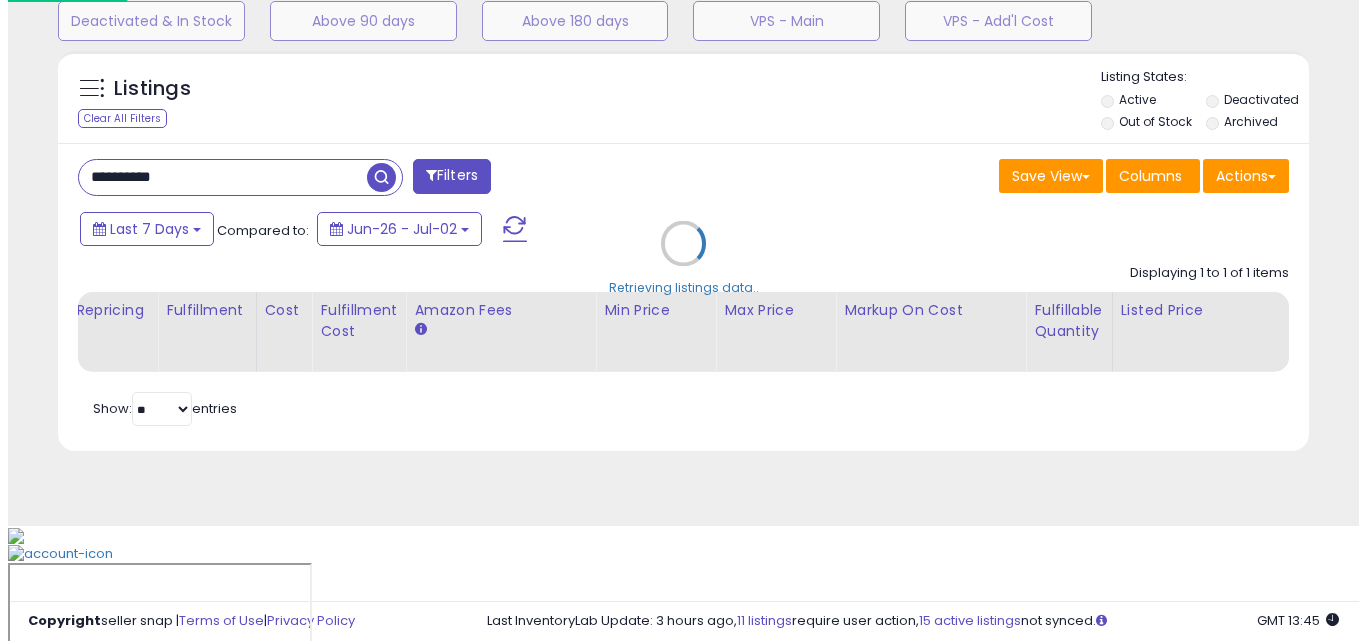scroll, scrollTop: 579, scrollLeft: 0, axis: vertical 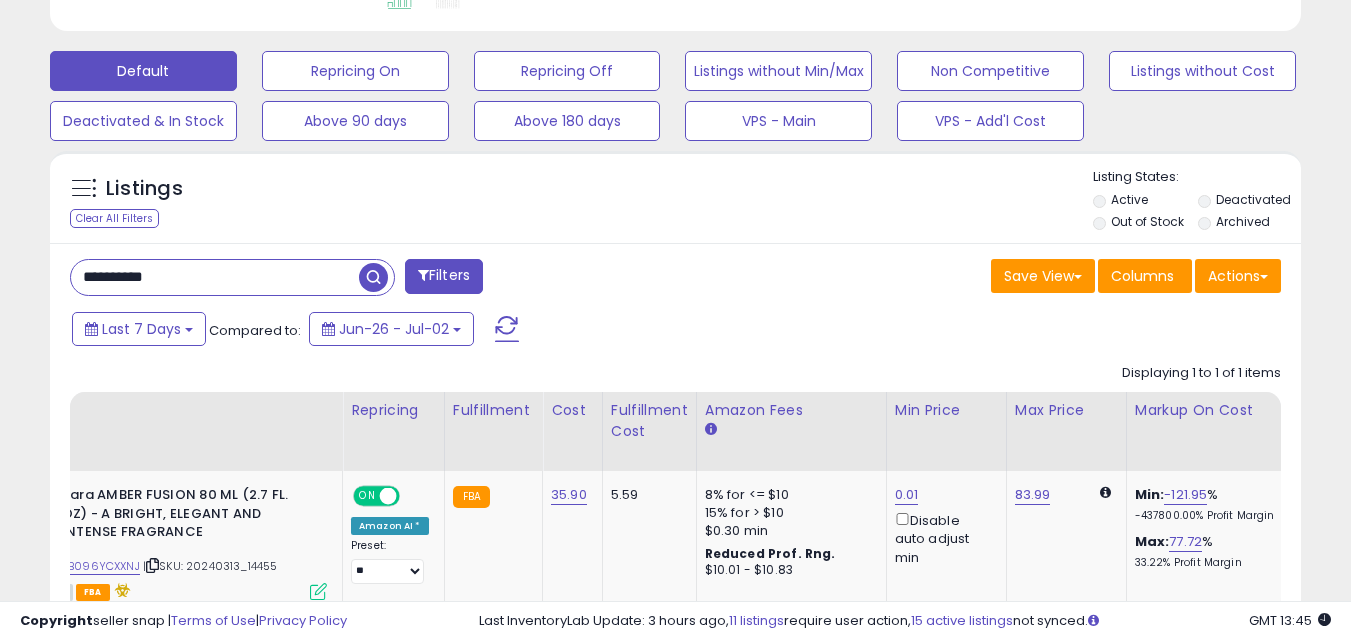 click on "**********" at bounding box center (215, 277) 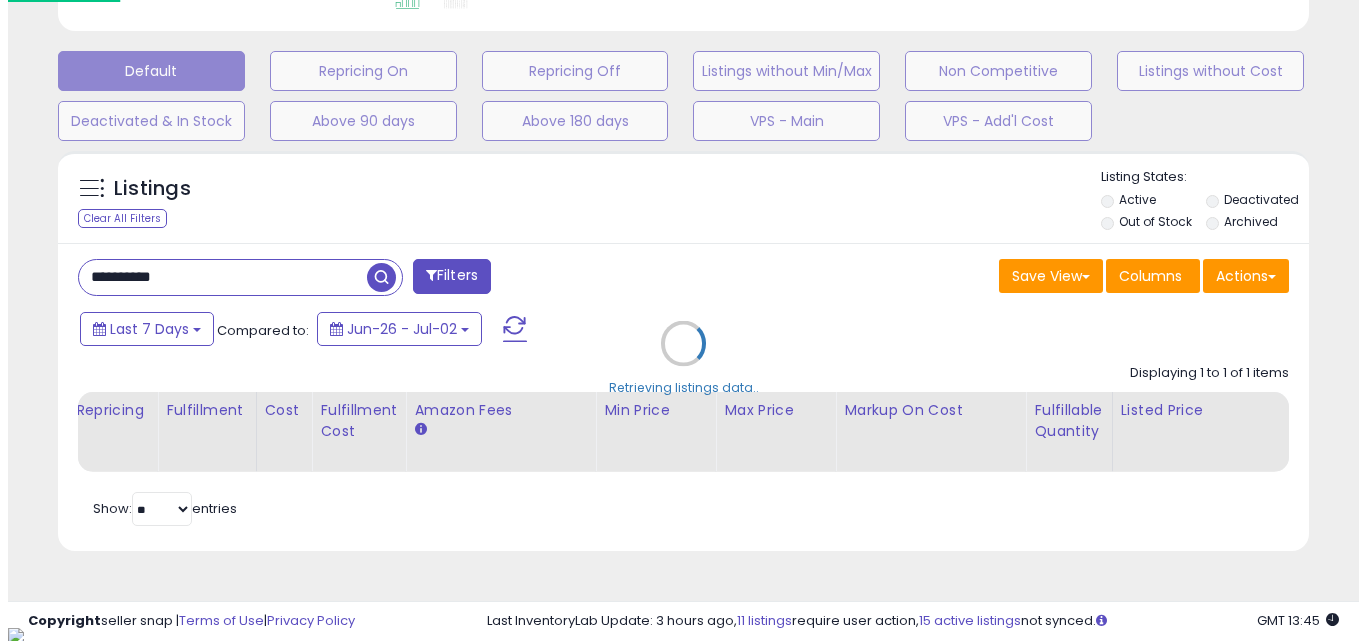 scroll, scrollTop: 999590, scrollLeft: 999267, axis: both 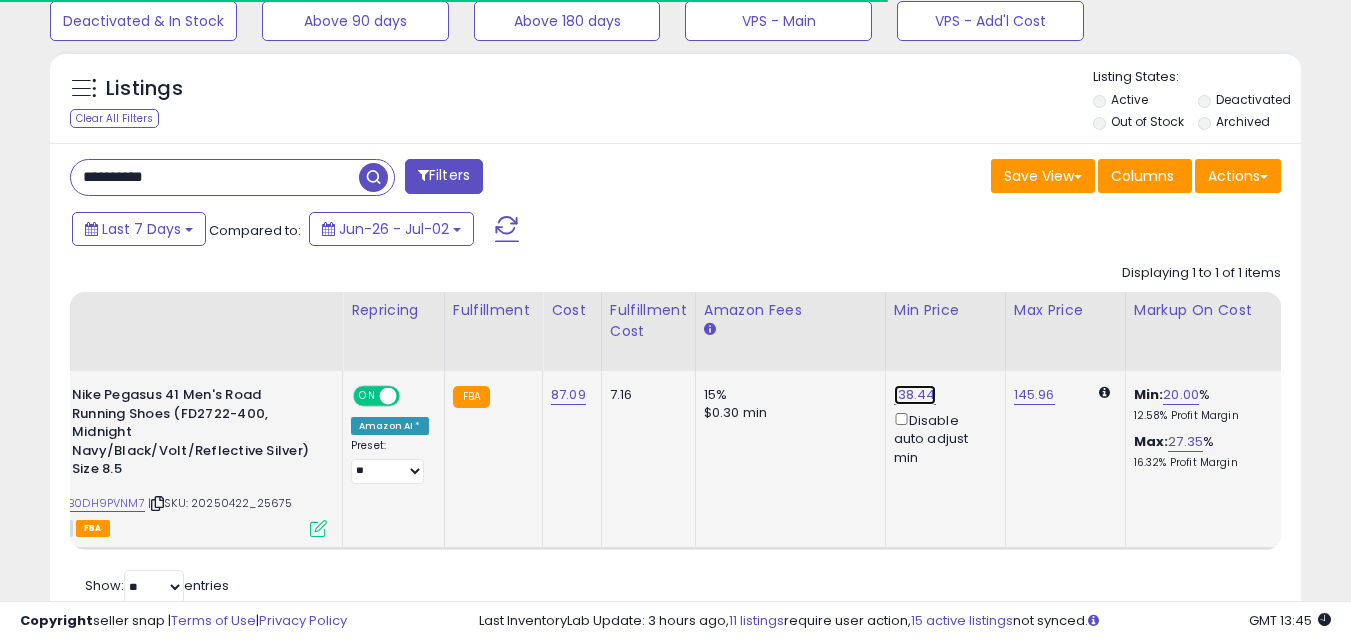 click on "138.44" at bounding box center (915, 395) 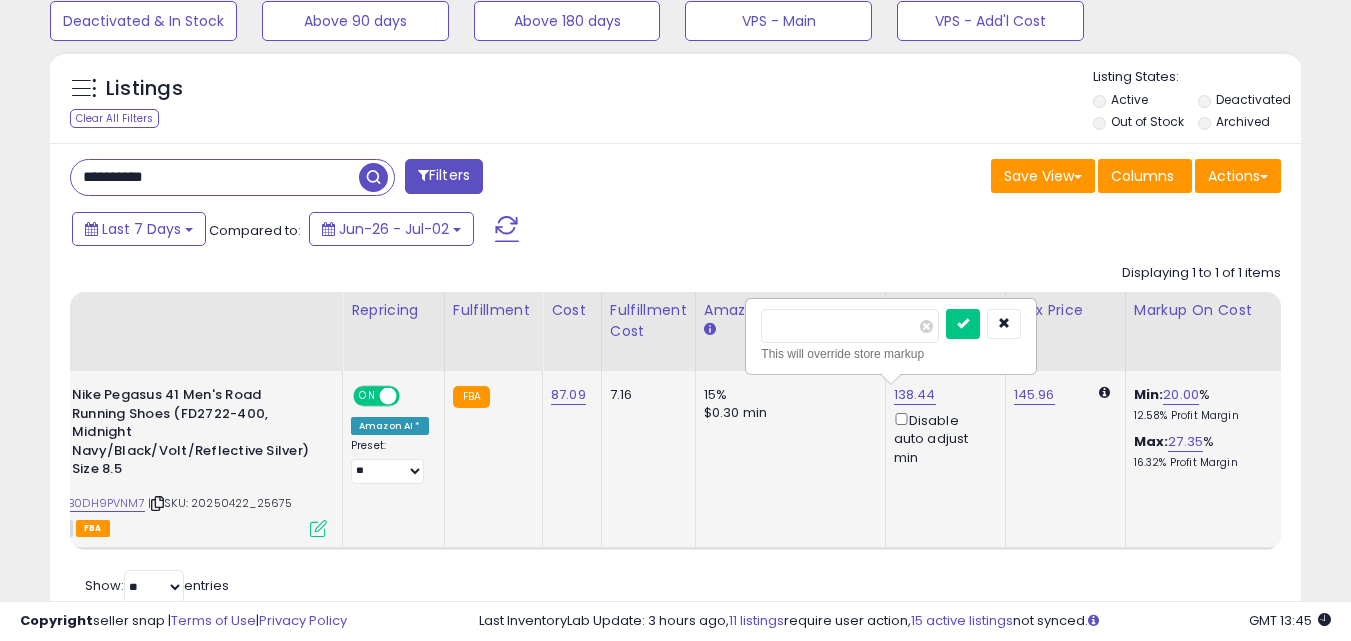 click on "******" at bounding box center (850, 326) 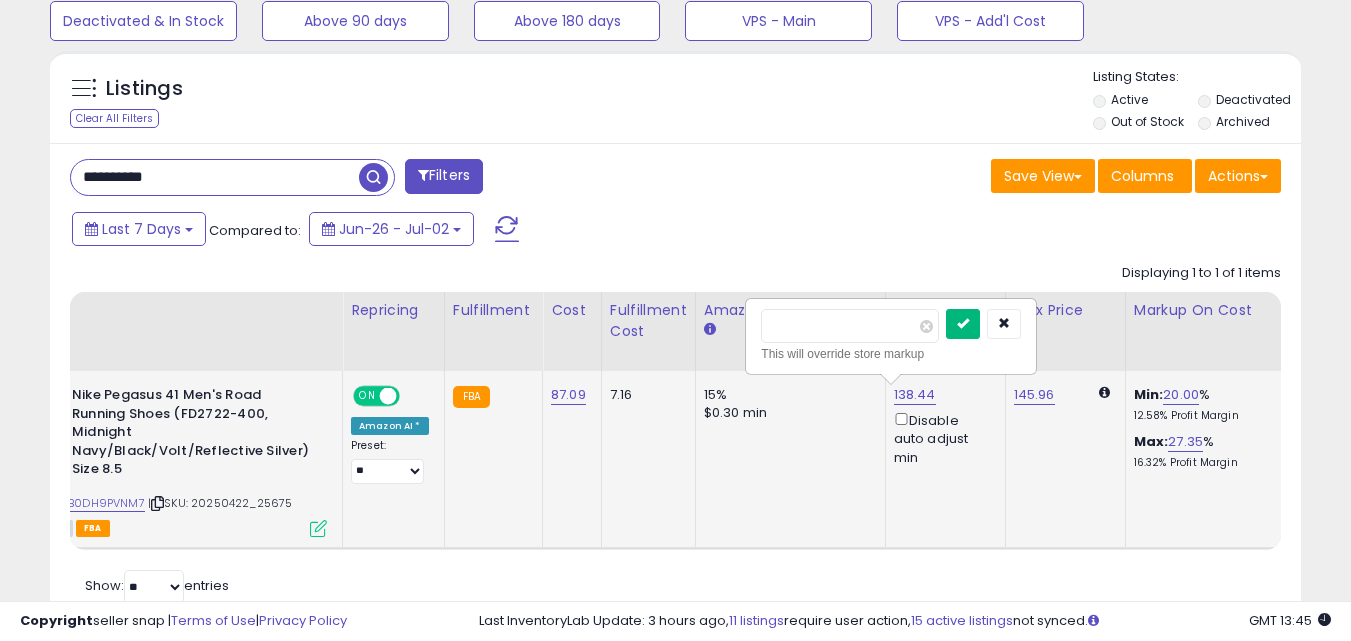 type on "***" 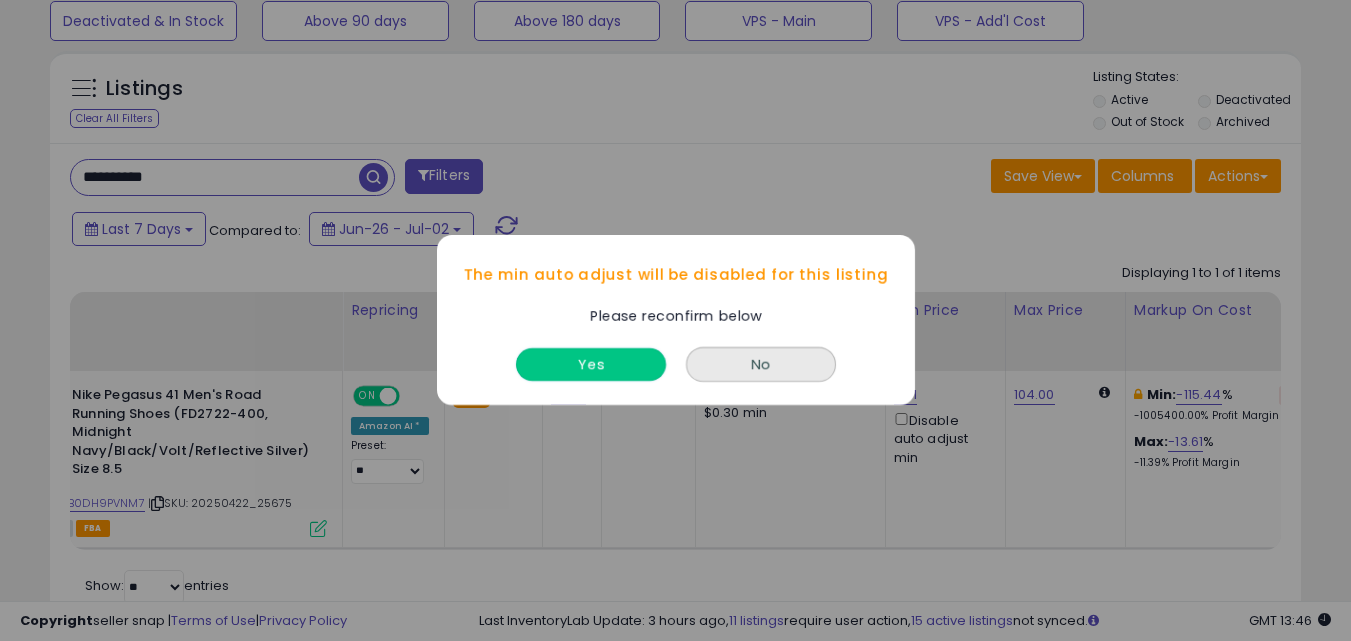 click on "Yes" at bounding box center (591, 365) 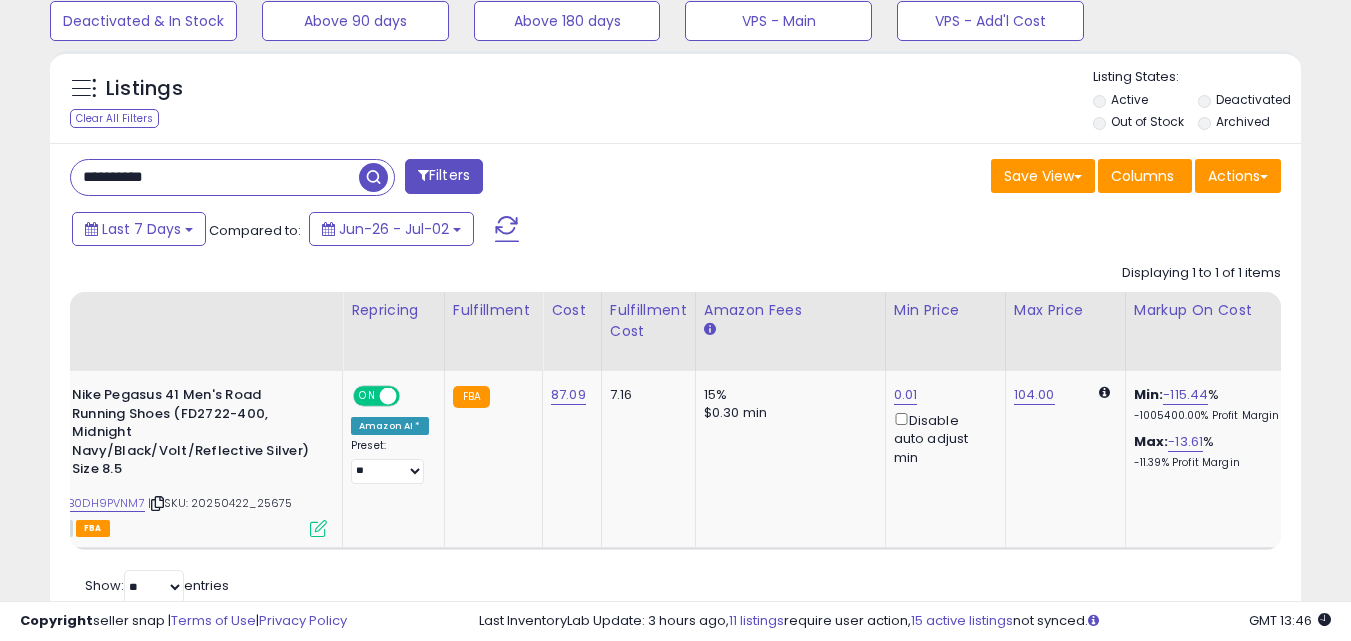 click on "**********" at bounding box center (215, 177) 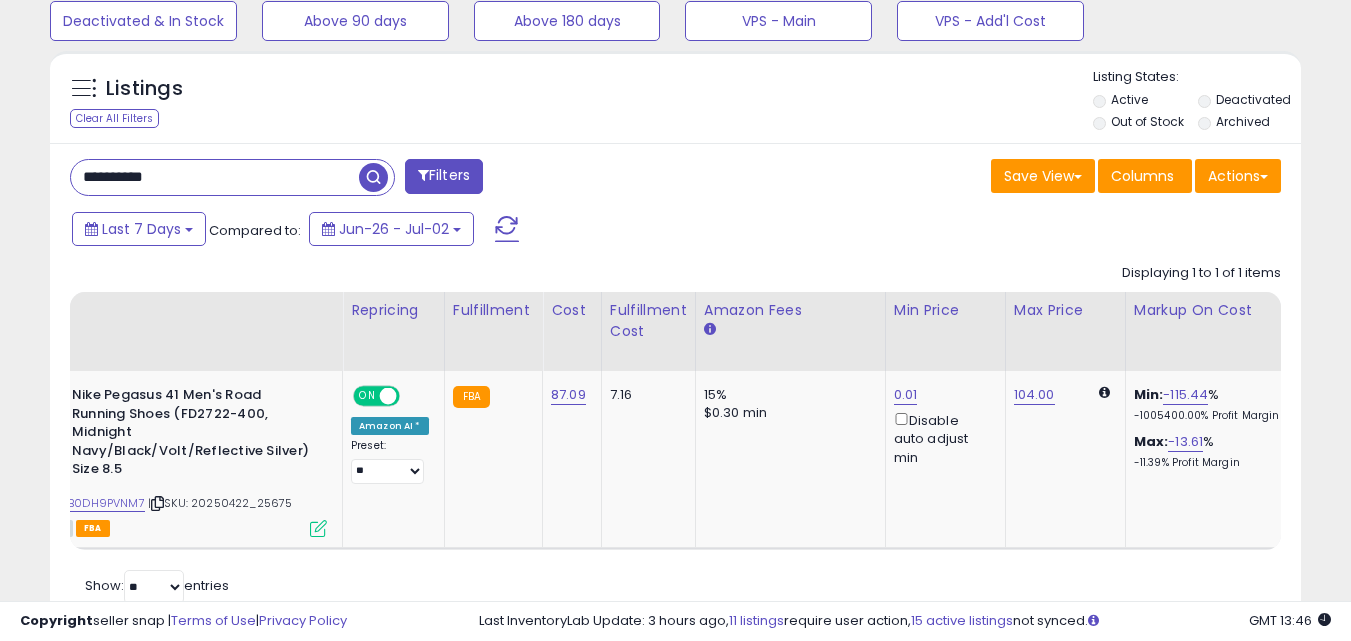 click on "**********" at bounding box center (215, 177) 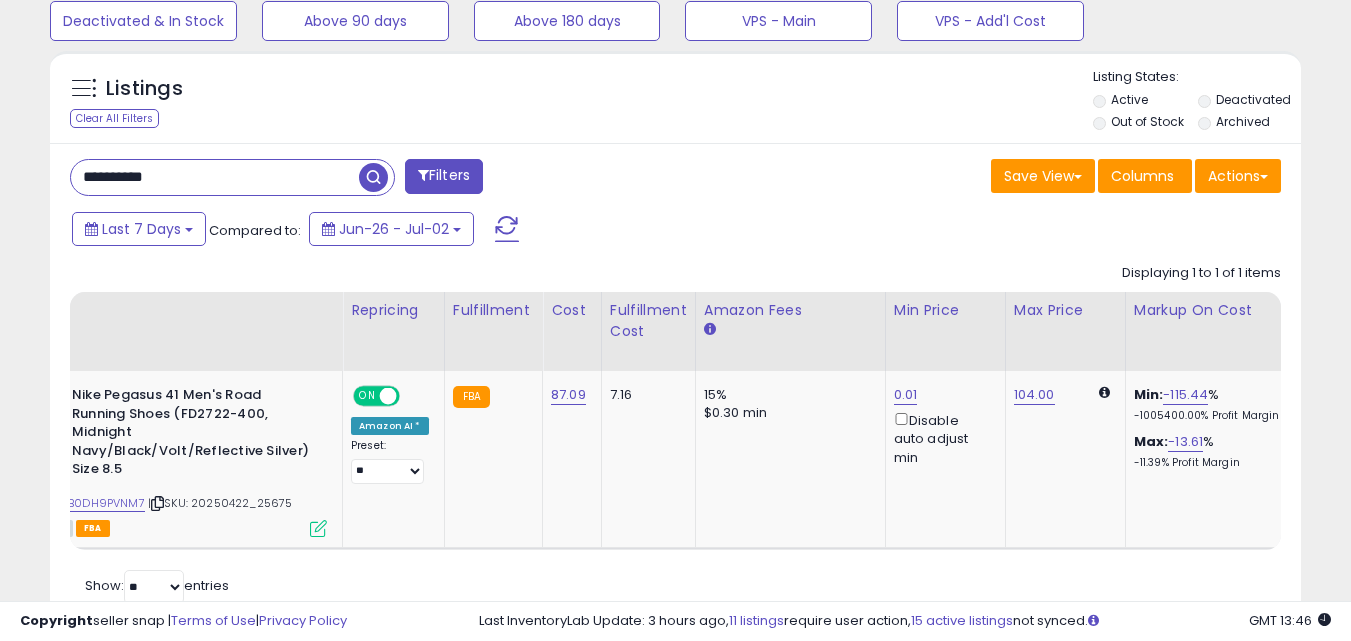 click on "**********" at bounding box center (215, 177) 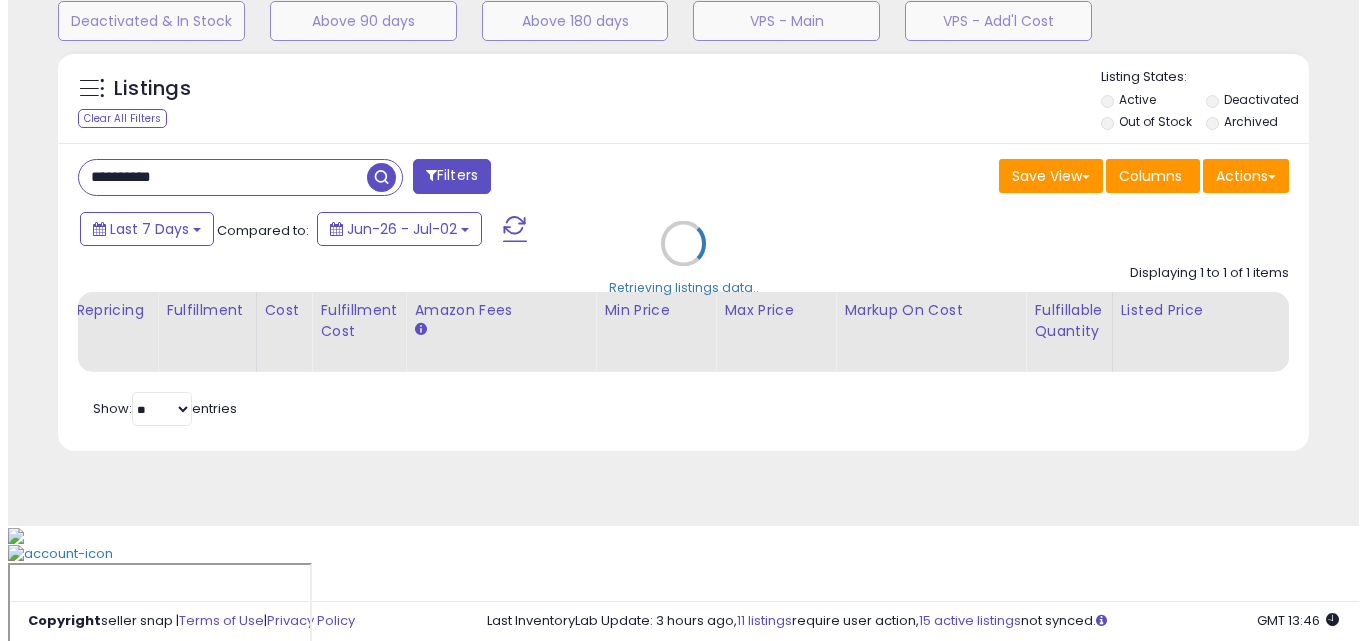 scroll, scrollTop: 579, scrollLeft: 0, axis: vertical 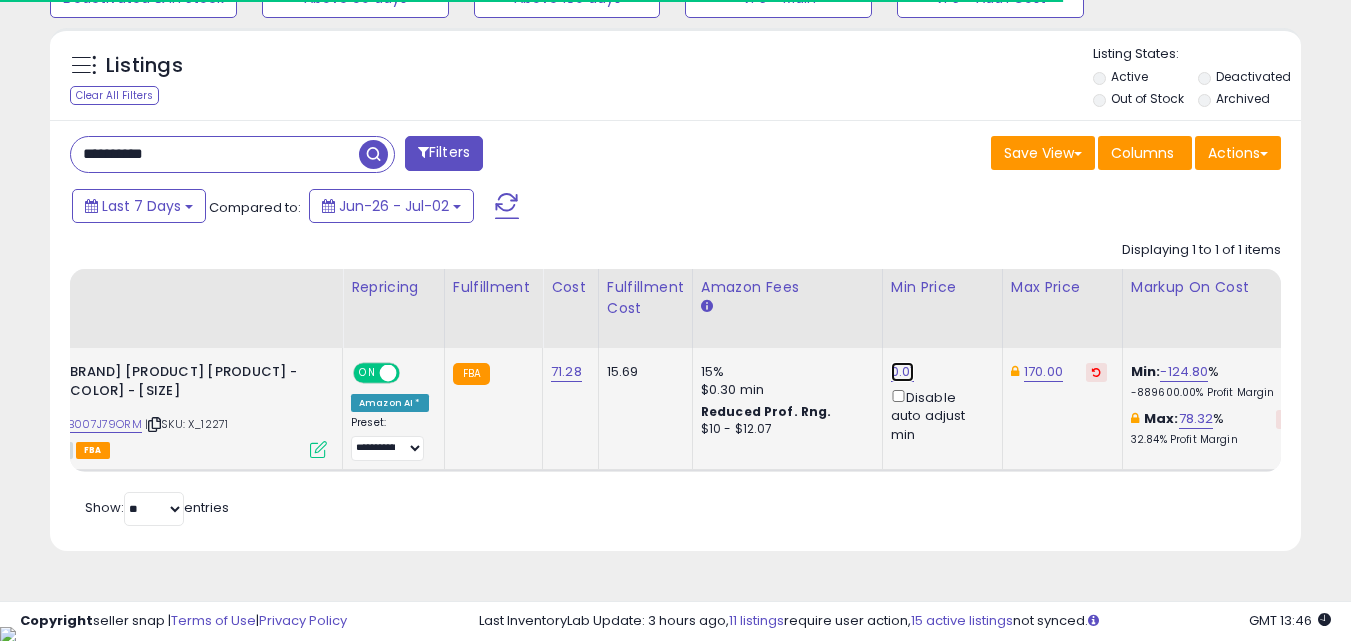 click on "0.01" at bounding box center [903, 372] 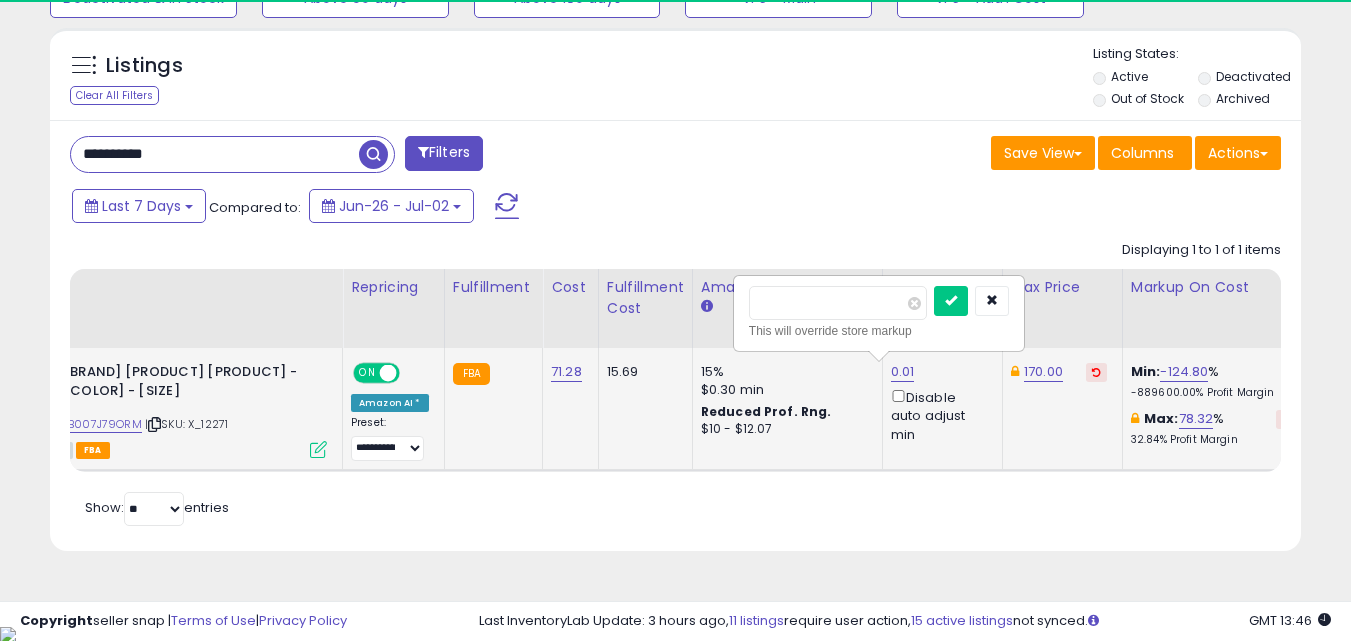 scroll, scrollTop: 999590, scrollLeft: 999276, axis: both 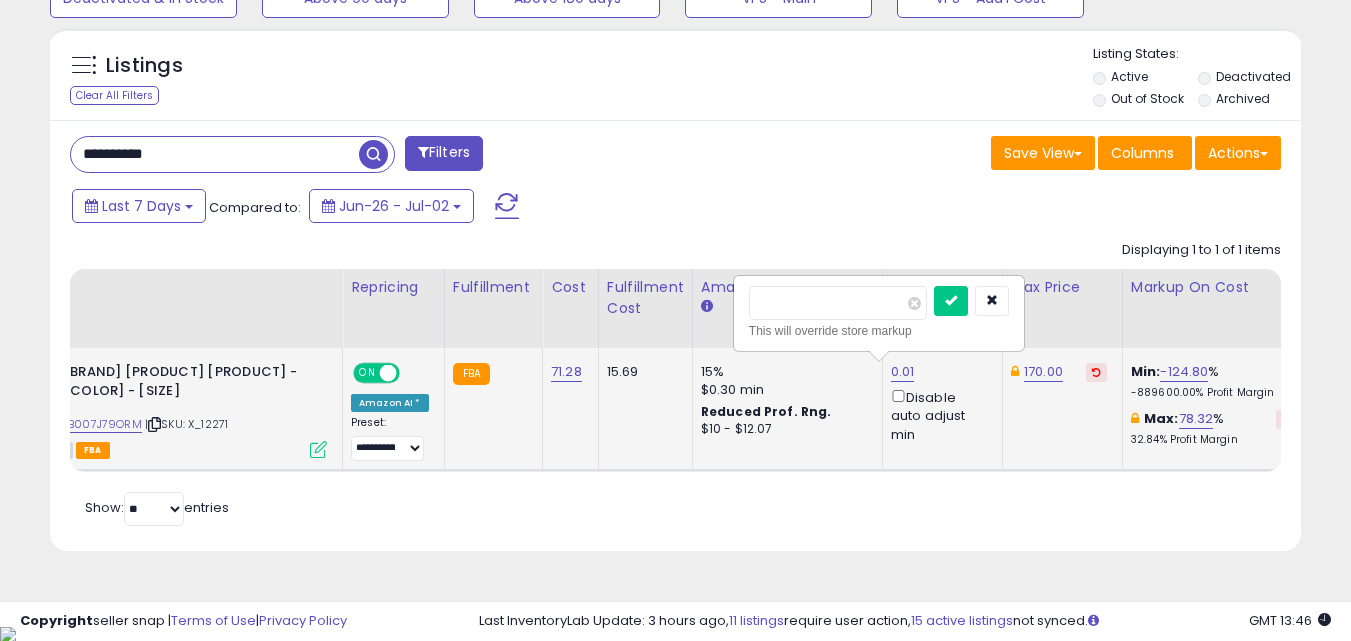 click on "****" at bounding box center [838, 303] 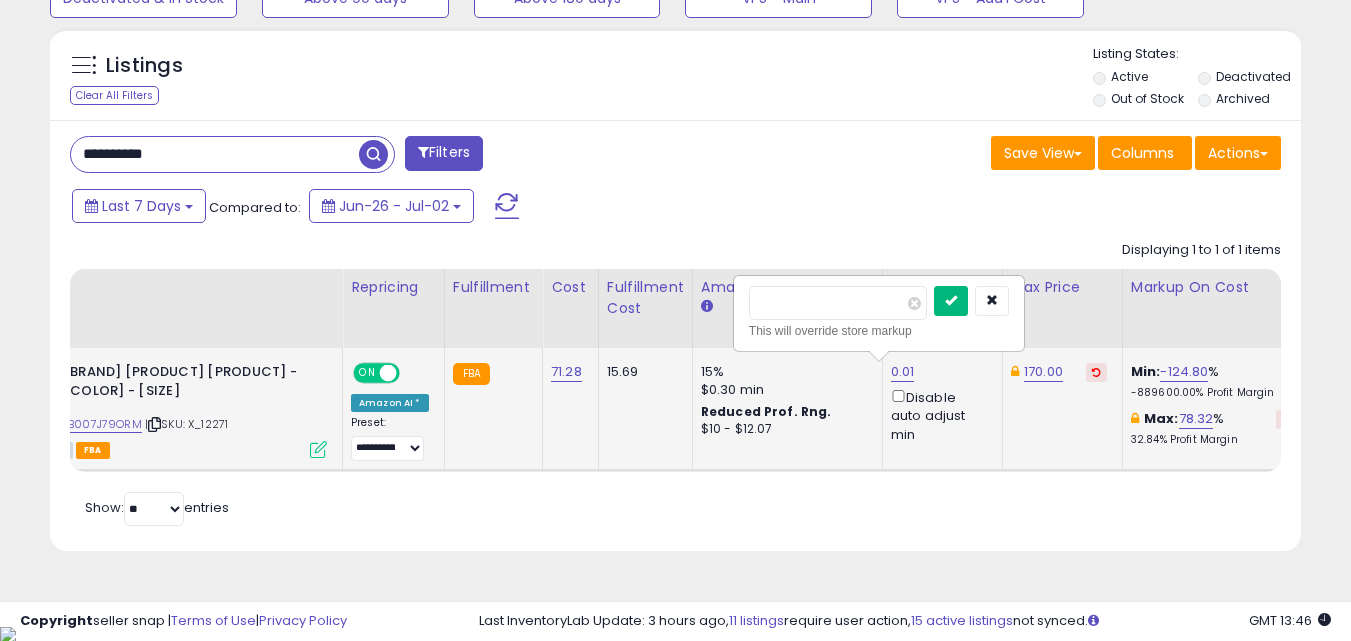 click at bounding box center [951, 300] 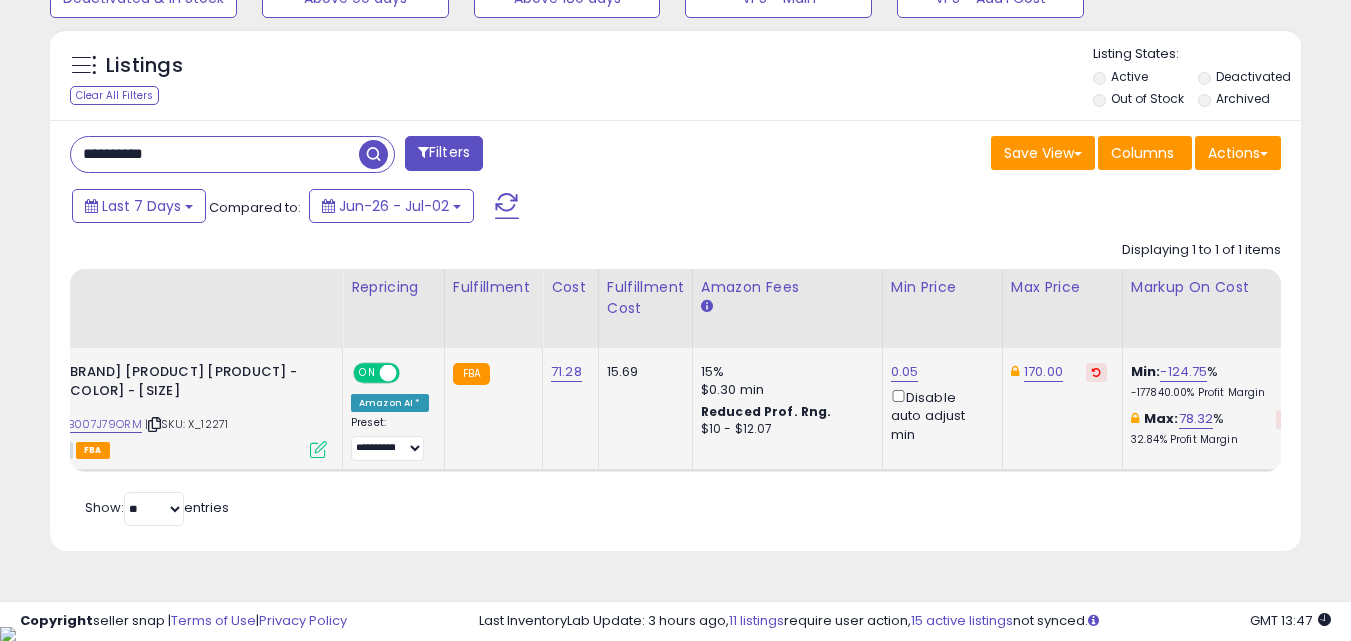 click on "**********" at bounding box center (215, 154) 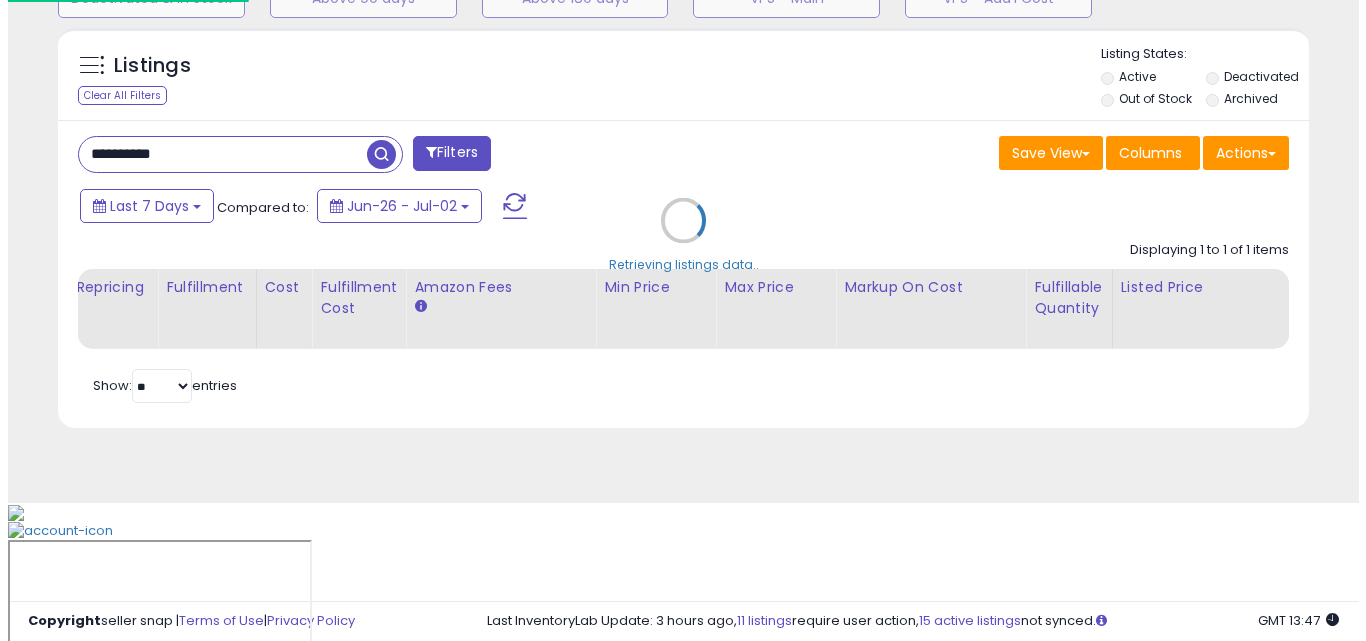 scroll, scrollTop: 579, scrollLeft: 0, axis: vertical 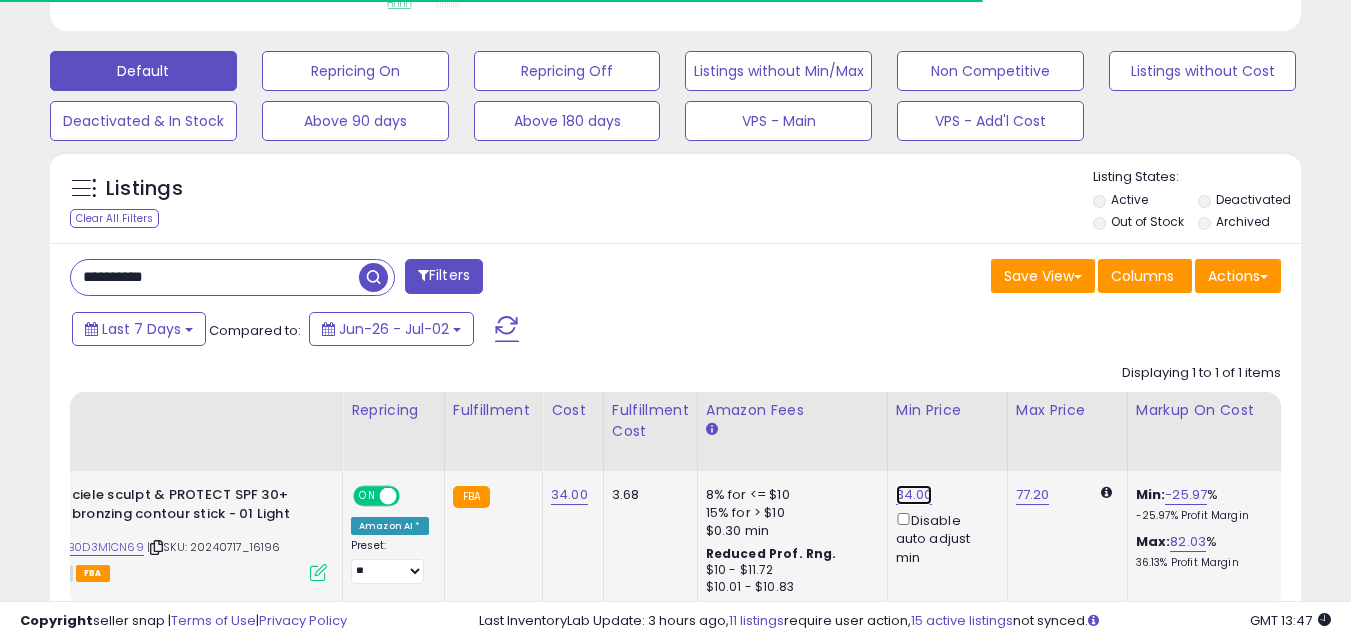 click on "34.00" at bounding box center (914, 495) 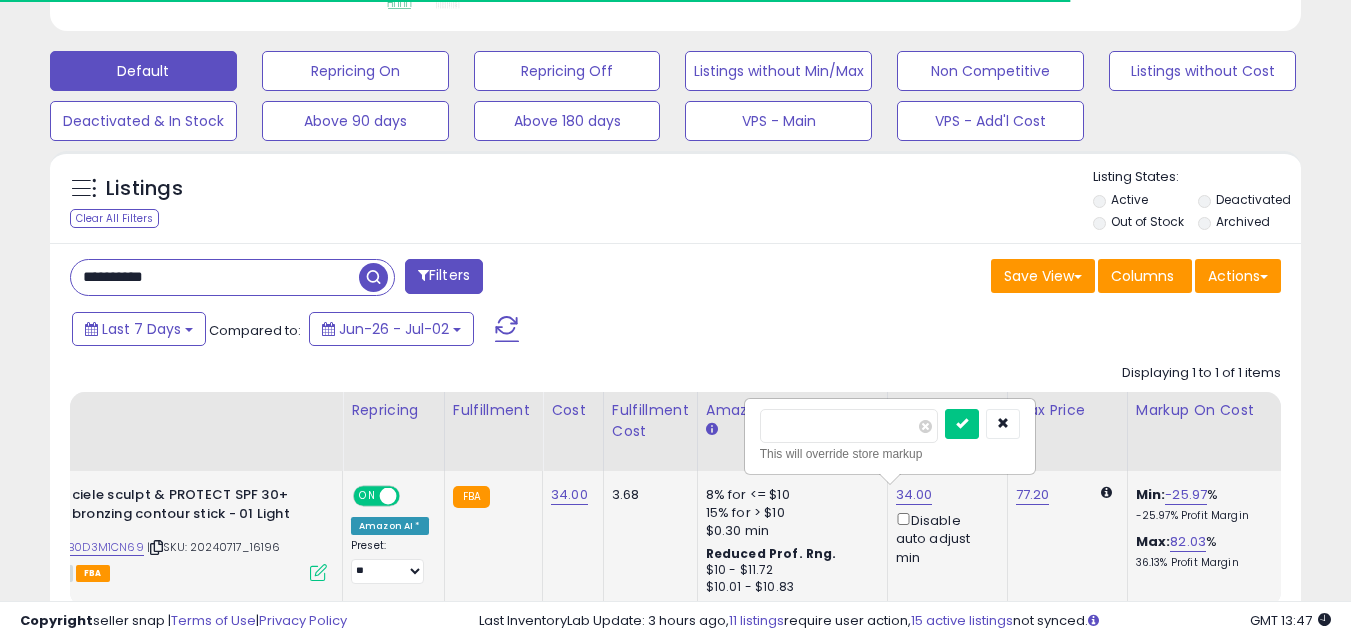 click on "*****" at bounding box center (849, 426) 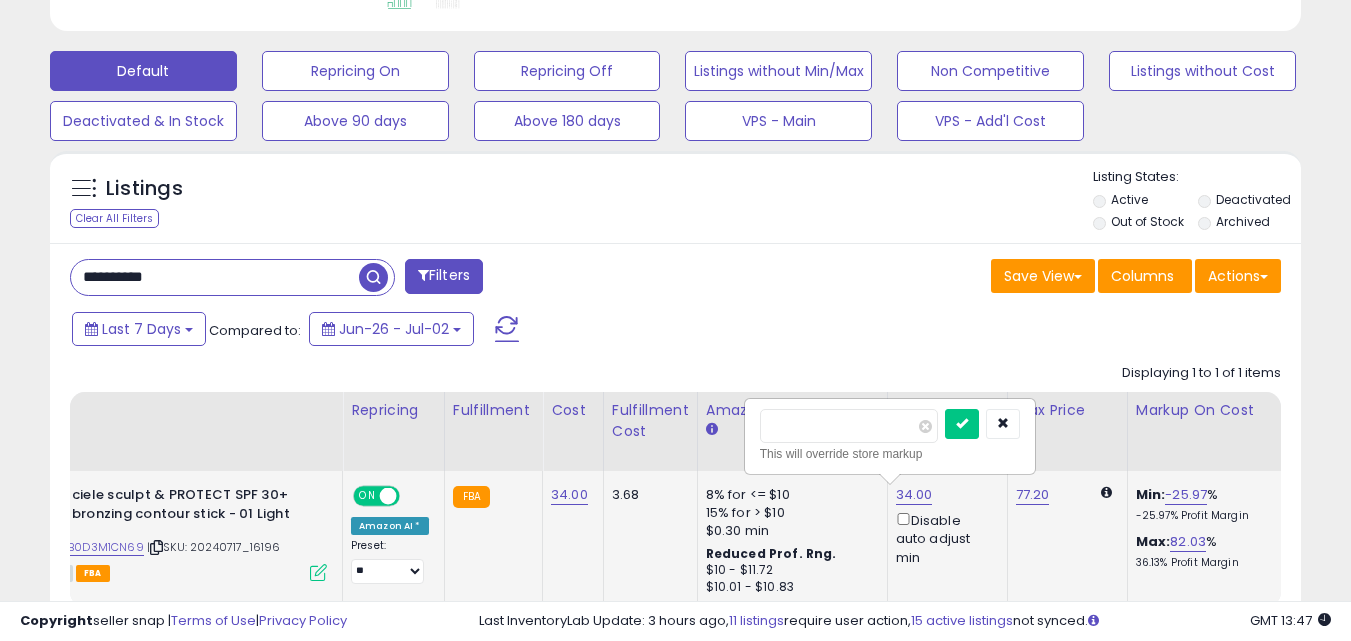 click on "*****" at bounding box center (849, 426) 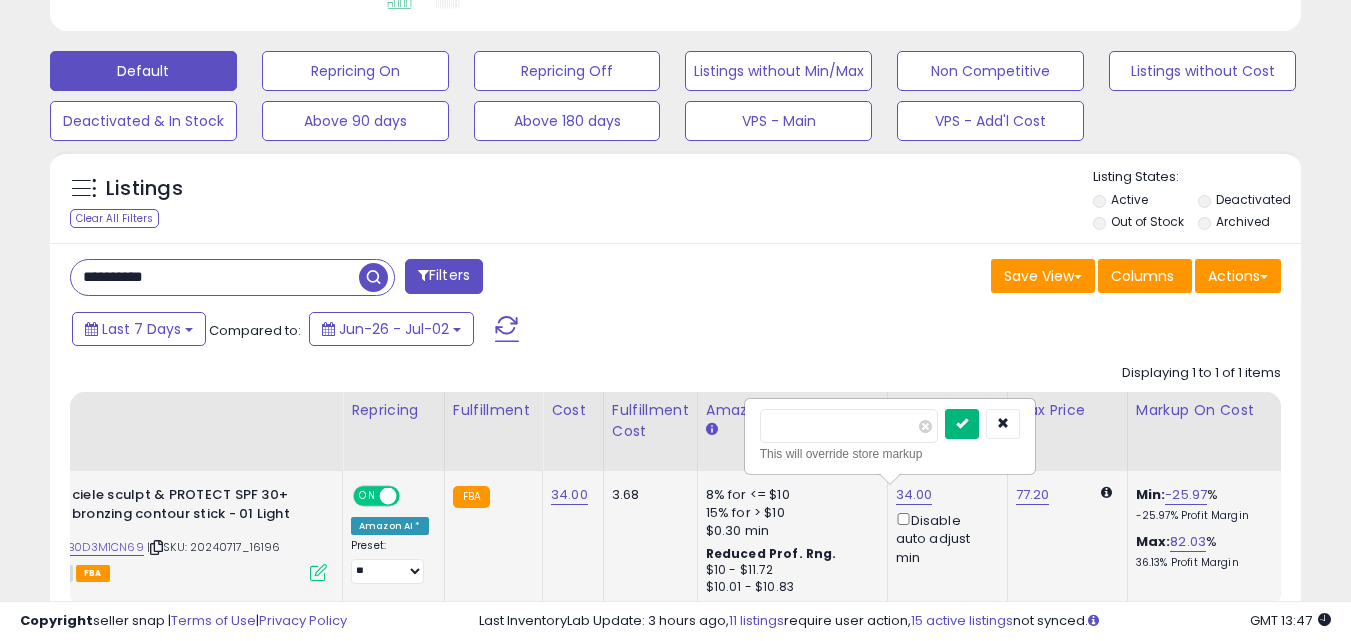 click at bounding box center (962, 423) 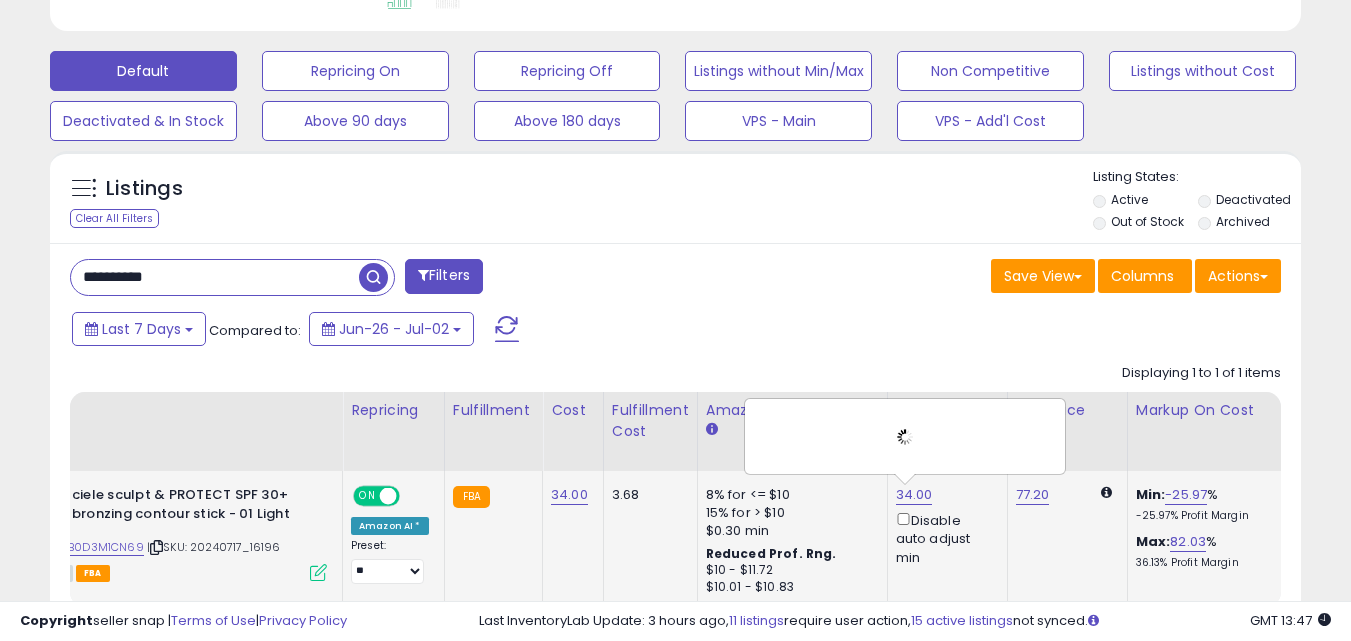 click at bounding box center [905, 436] 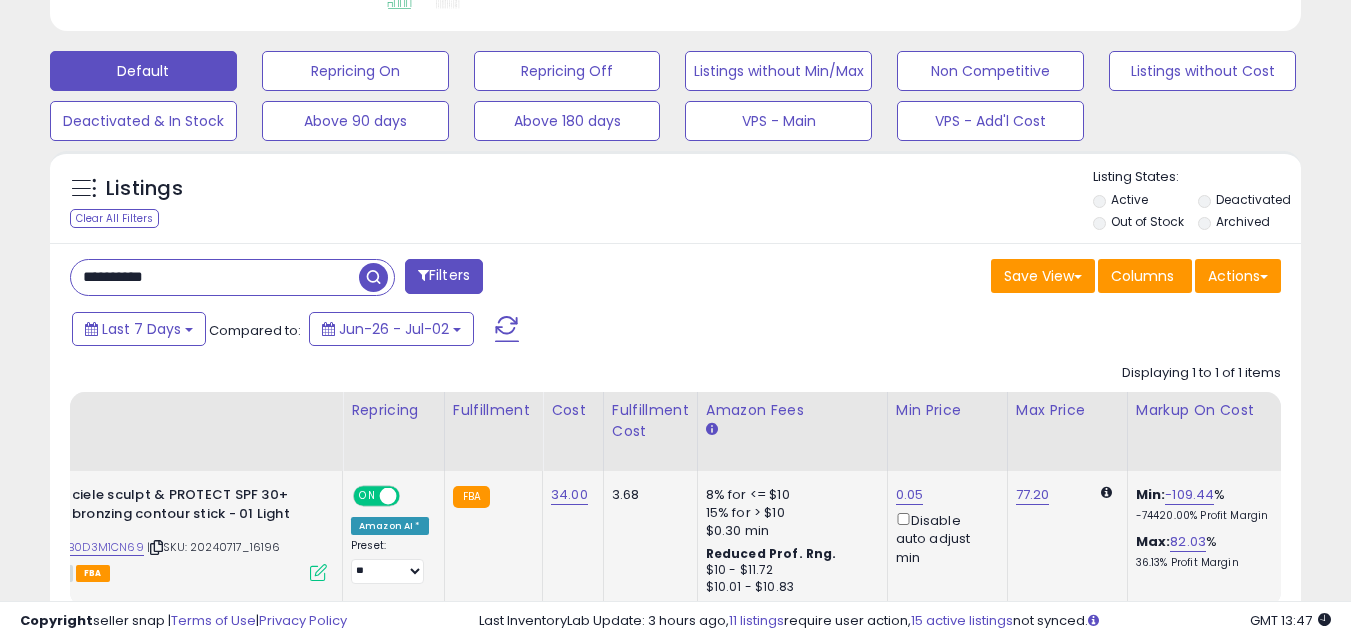 click on "**********" at bounding box center (215, 277) 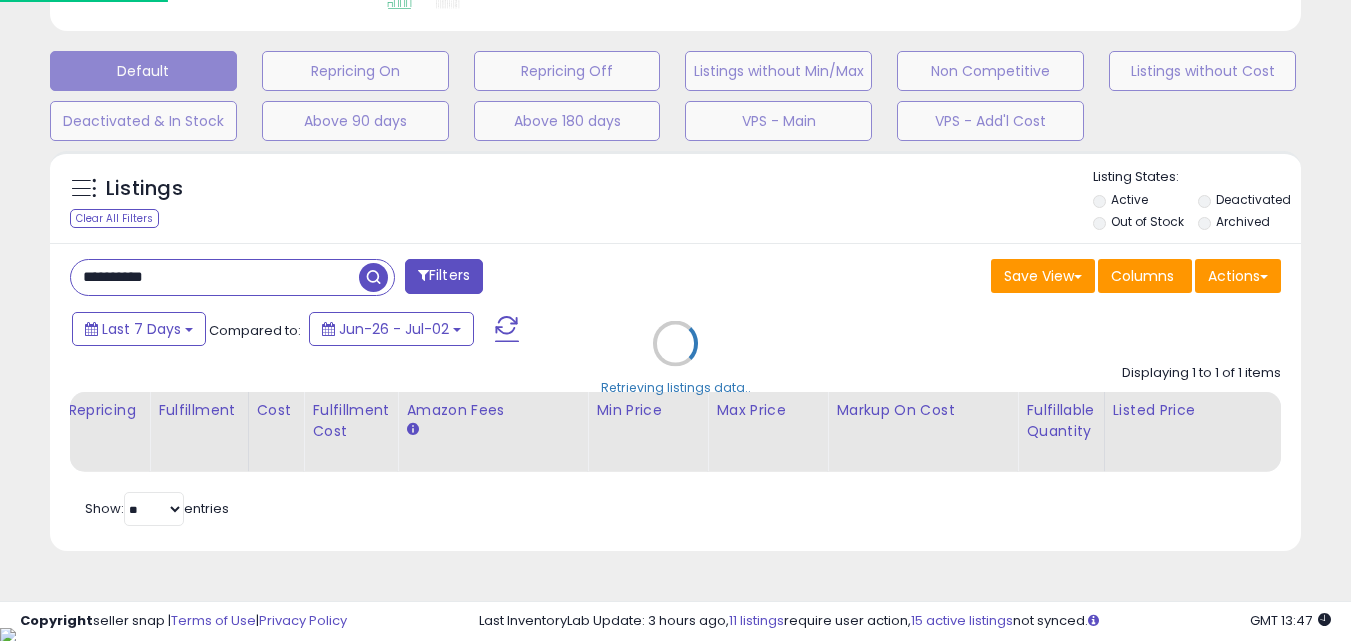 click on "Retrieving listings data.." at bounding box center [675, 358] 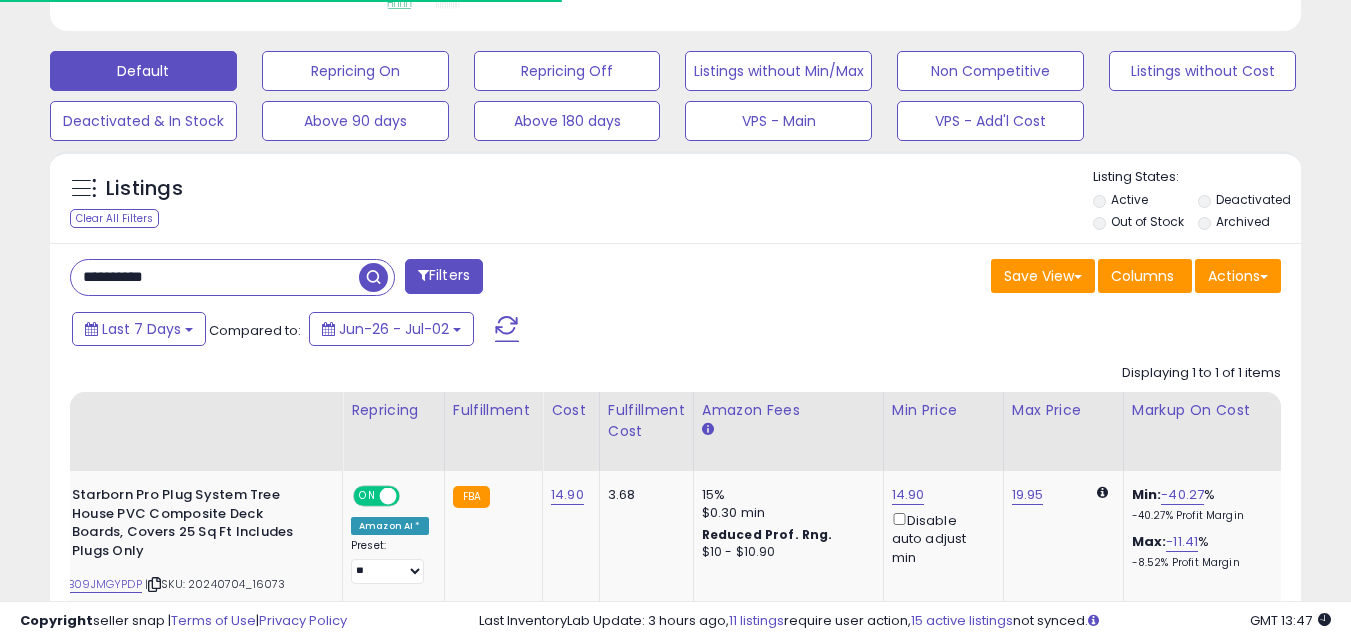 scroll, scrollTop: 410, scrollLeft: 724, axis: both 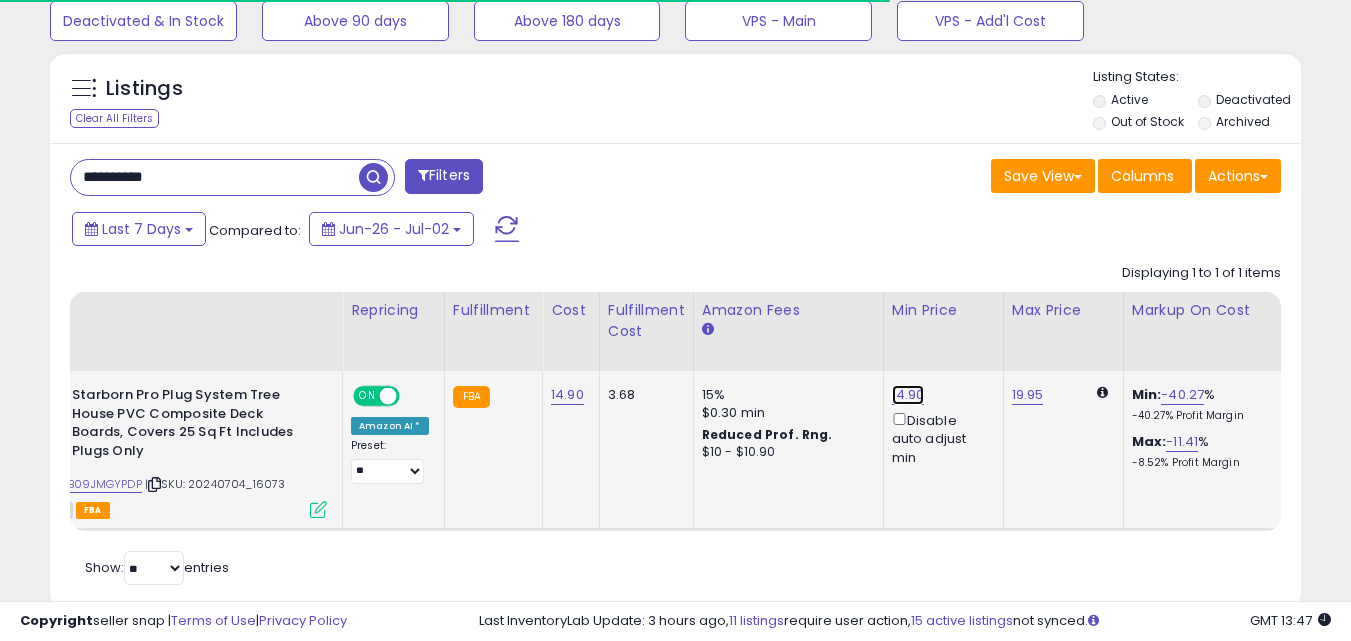 click on "14.90" at bounding box center [908, 395] 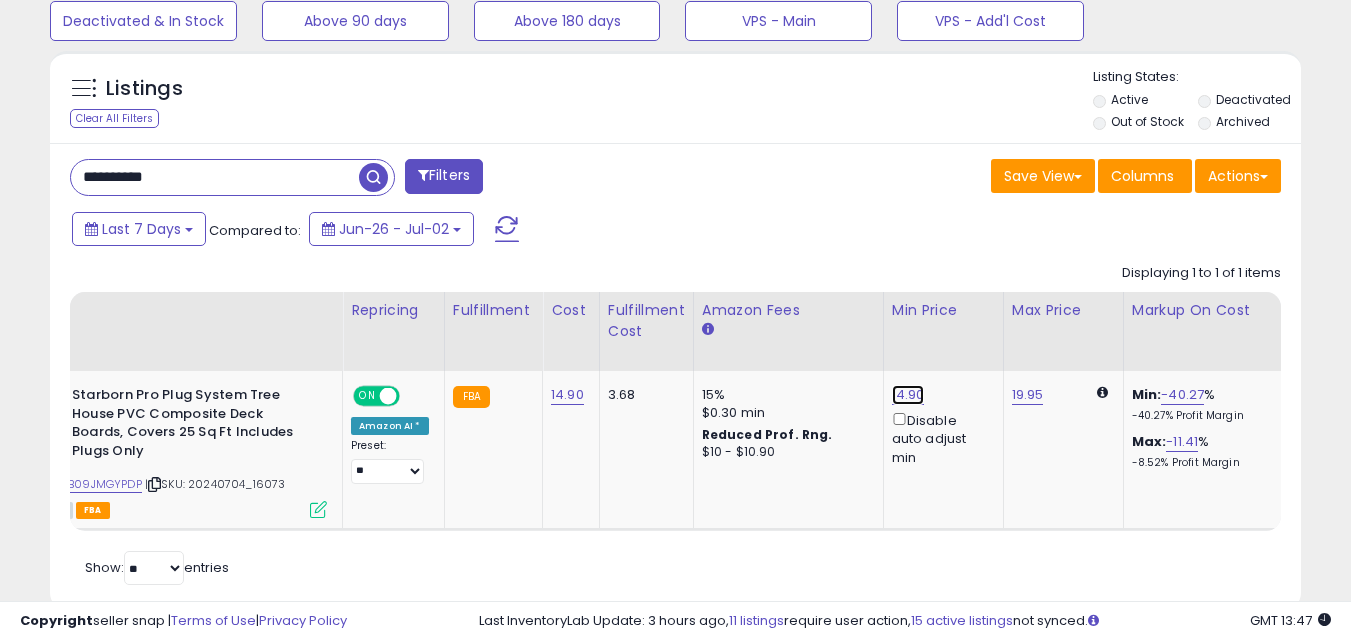 scroll, scrollTop: 999590, scrollLeft: 999276, axis: both 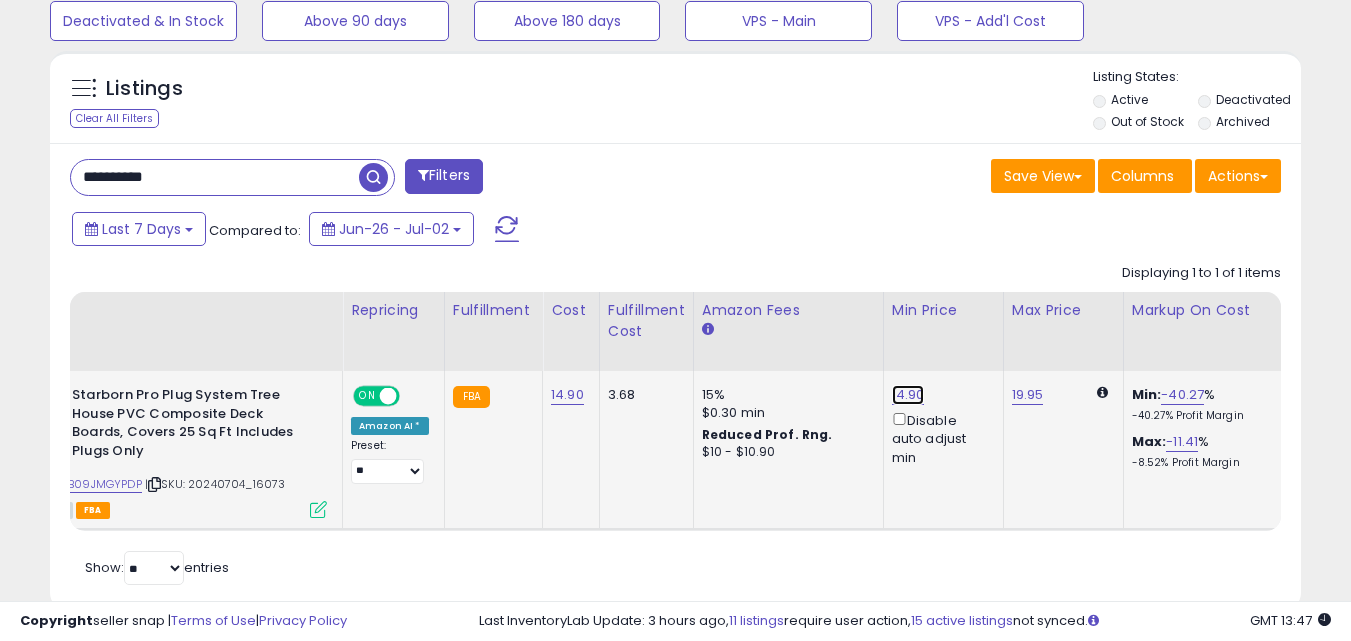 click on "14.90" at bounding box center (908, 395) 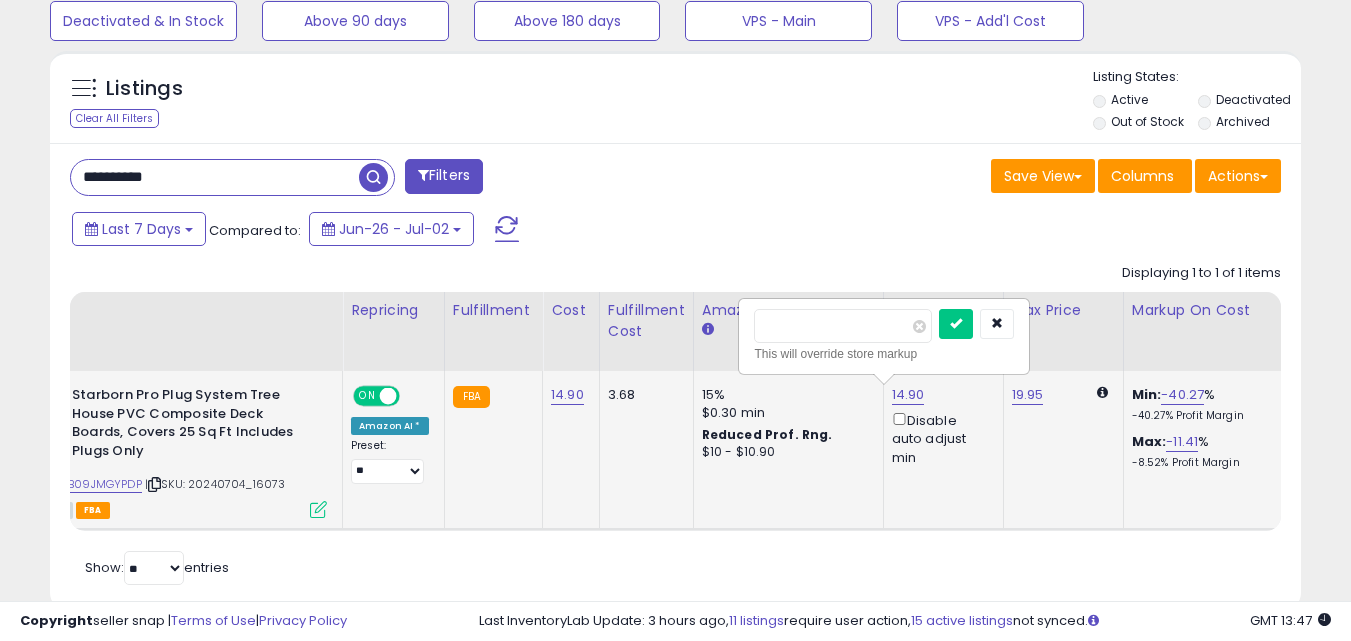 click on "*****" at bounding box center [843, 326] 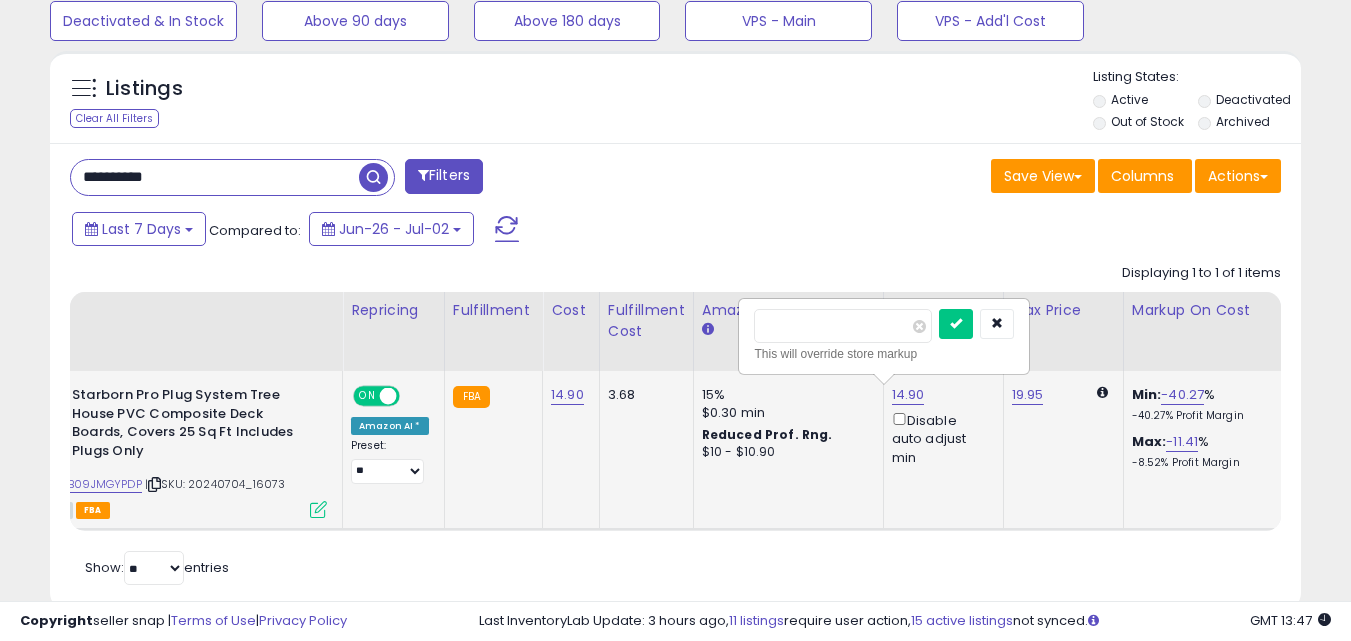 type on "***" 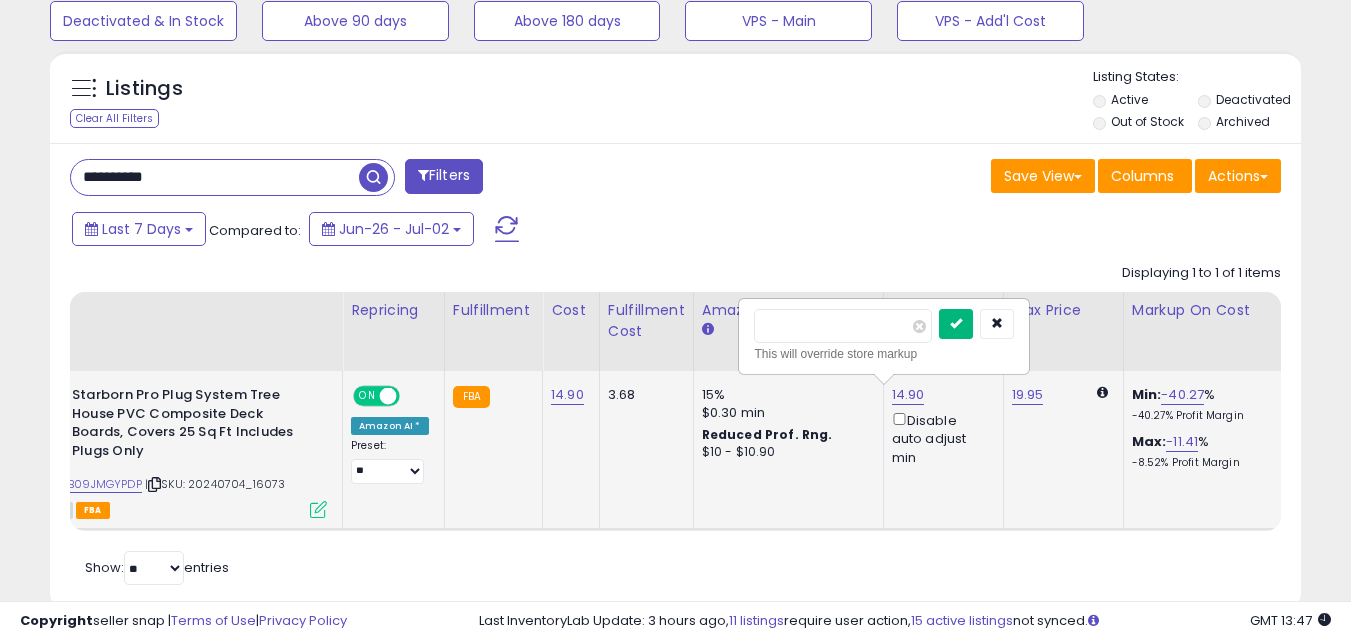 click at bounding box center [956, 324] 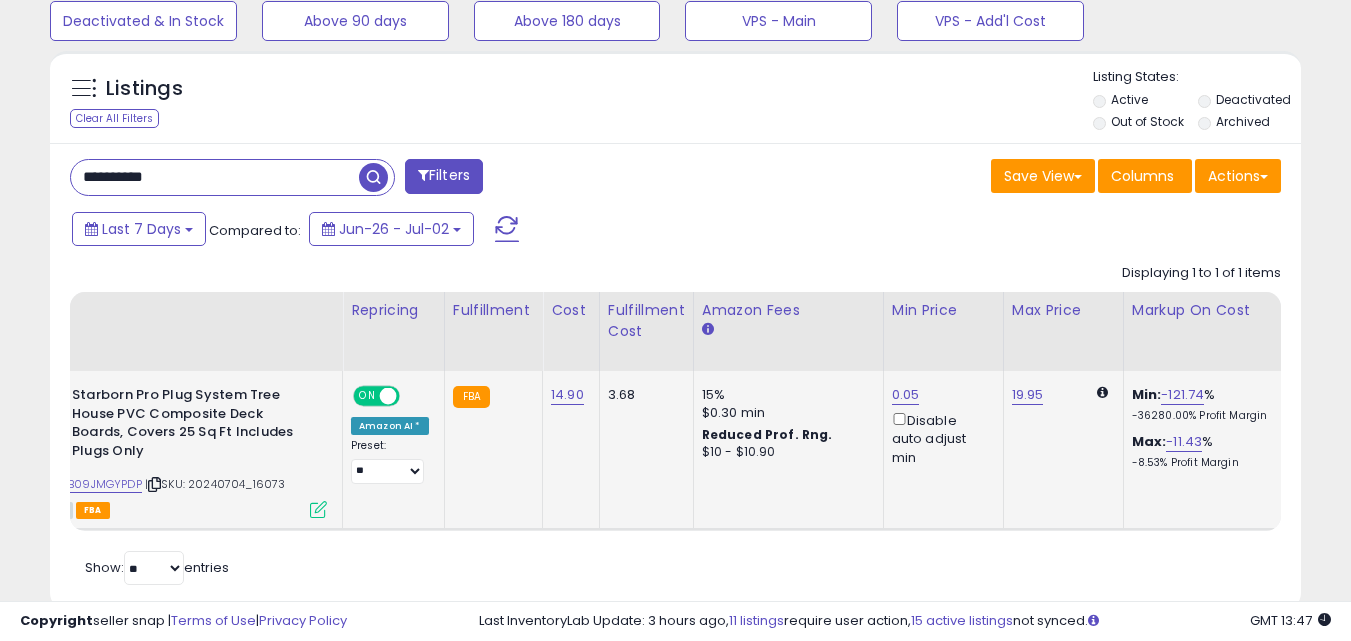 click on "**********" at bounding box center [215, 177] 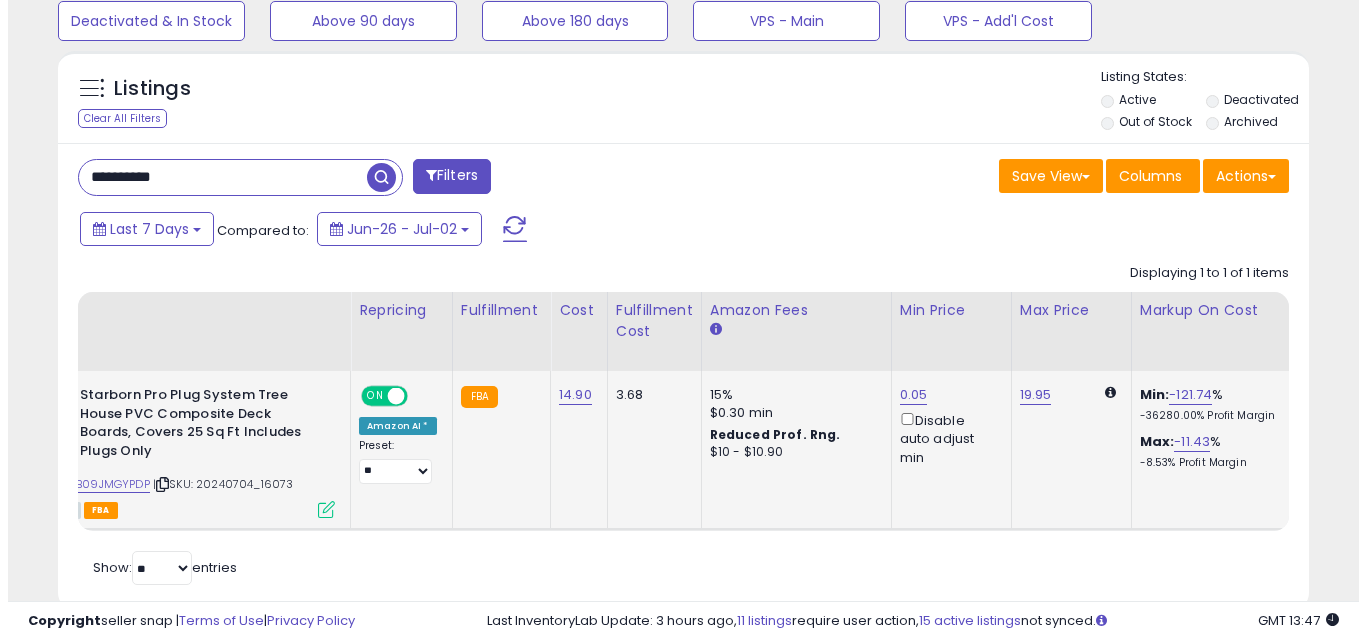 scroll, scrollTop: 579, scrollLeft: 0, axis: vertical 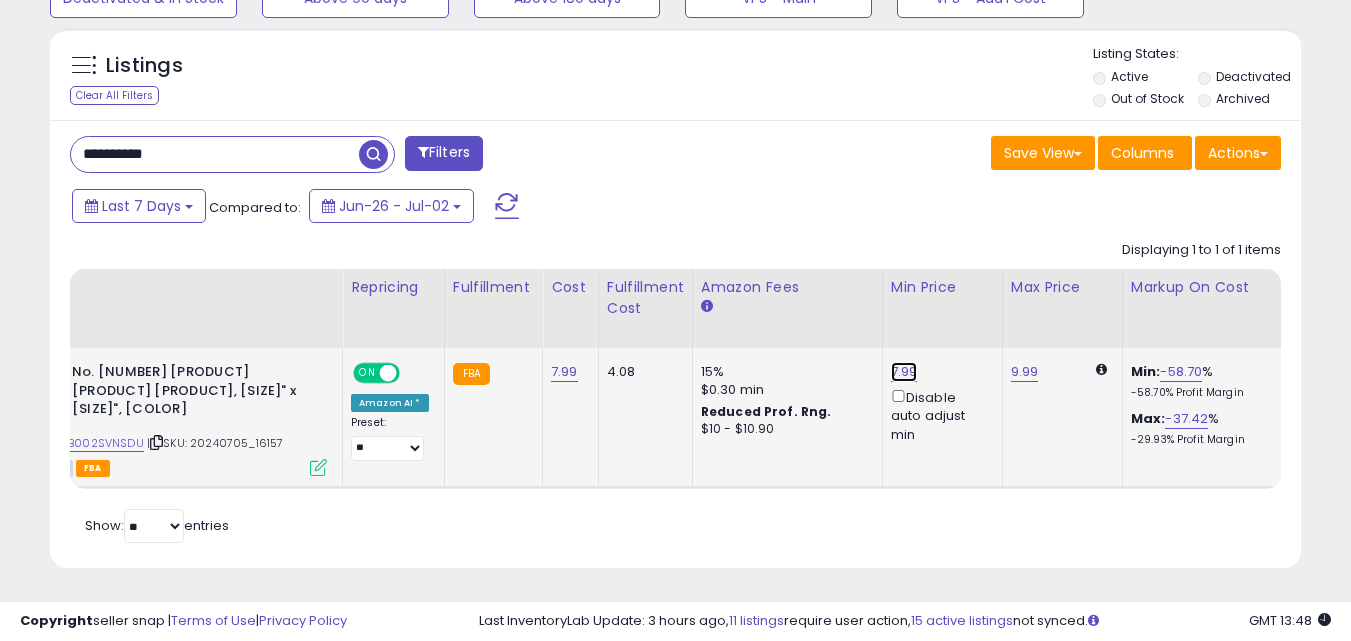 click on "7.99" at bounding box center [904, 372] 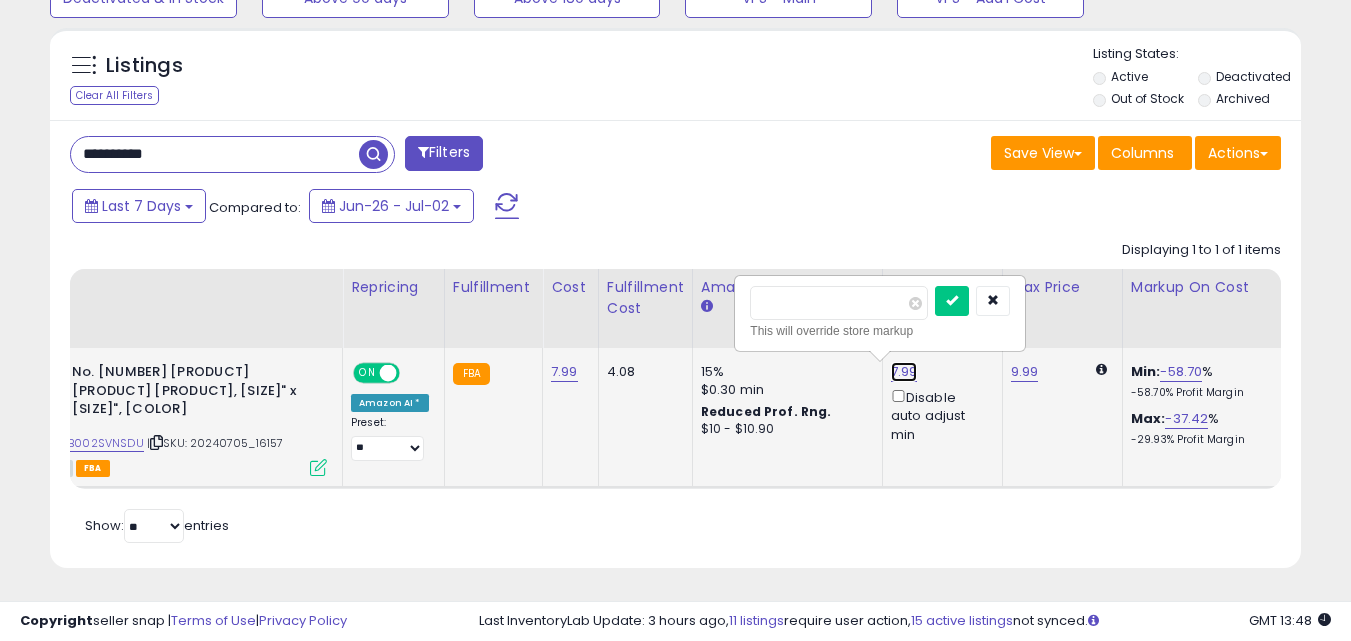 click on "7.99" at bounding box center [904, 372] 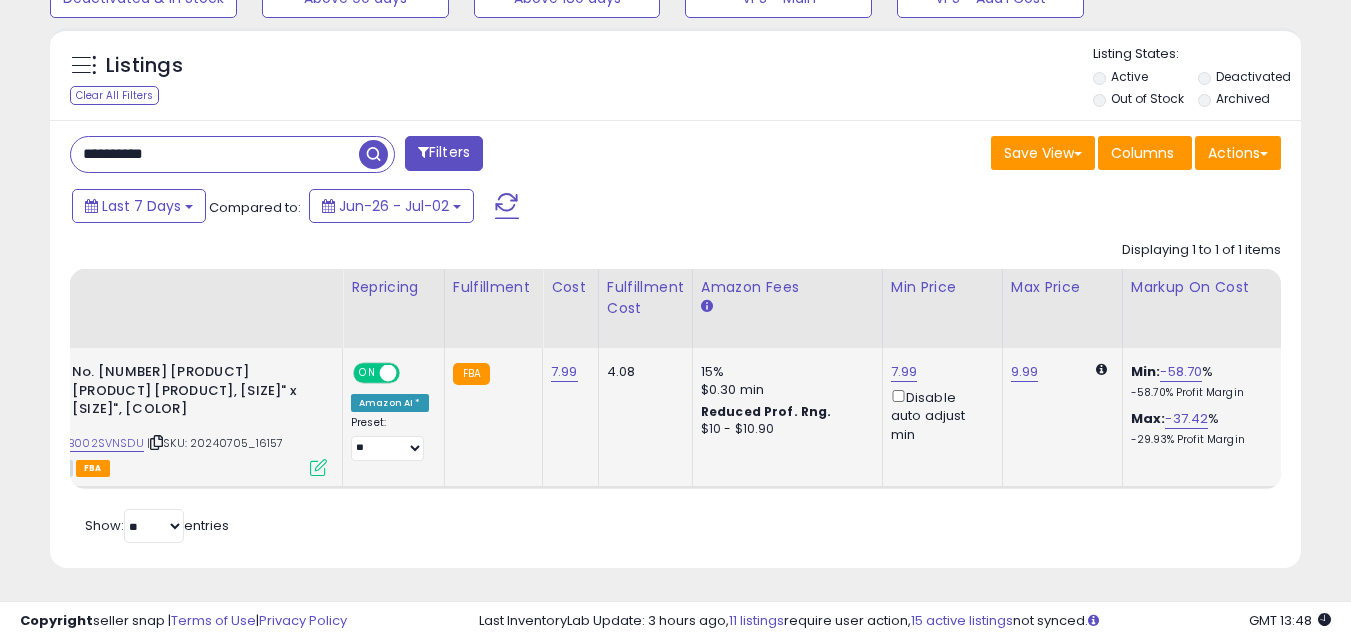 click on "Disable auto adjust min" at bounding box center [939, 415] 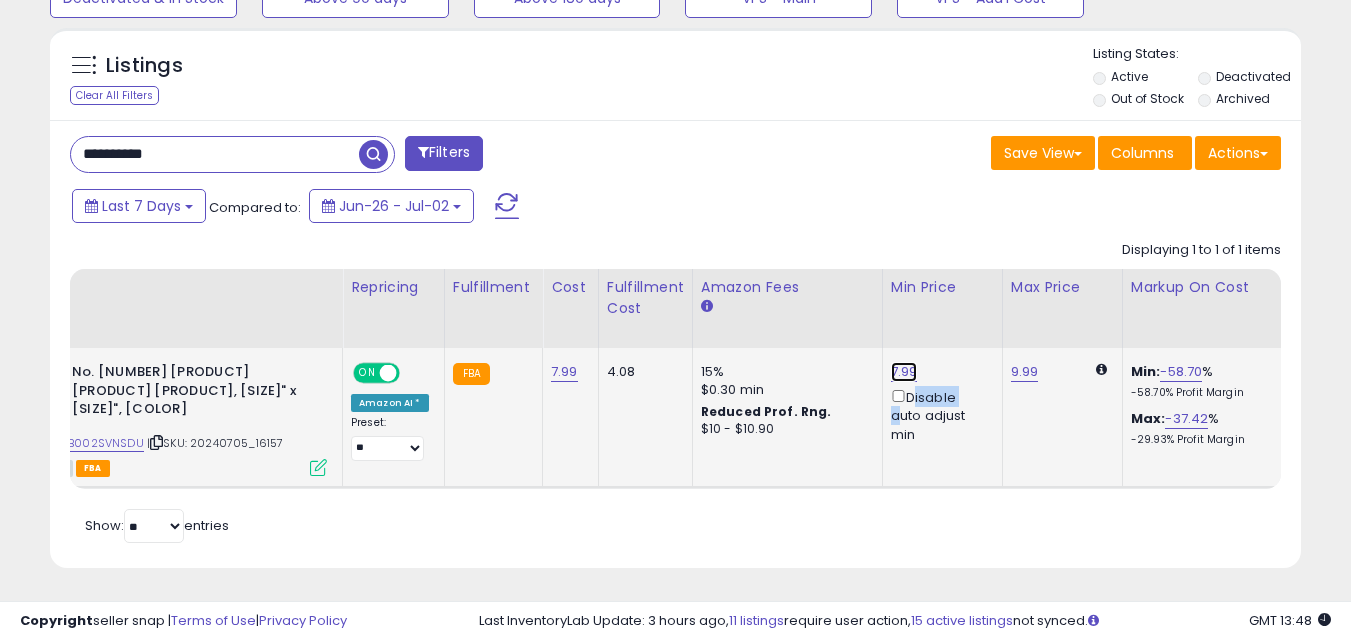 click on "7.99" at bounding box center [904, 372] 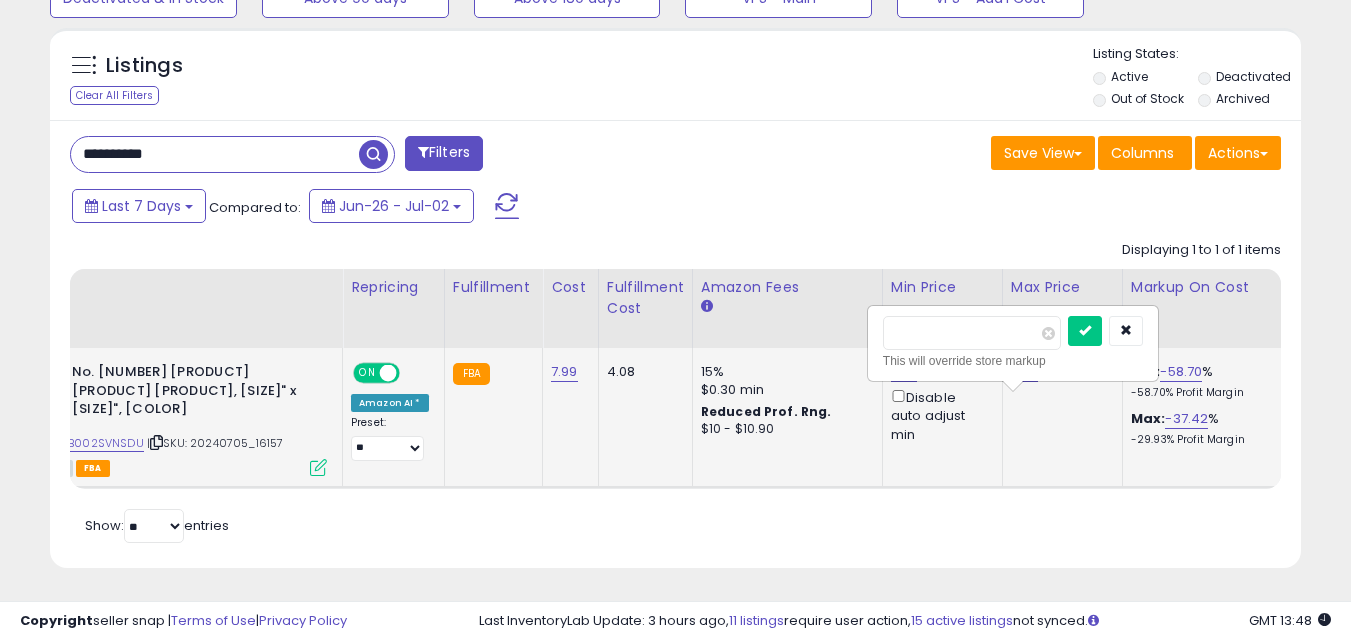 click on "**** This will override store markup" at bounding box center (1013, 343) 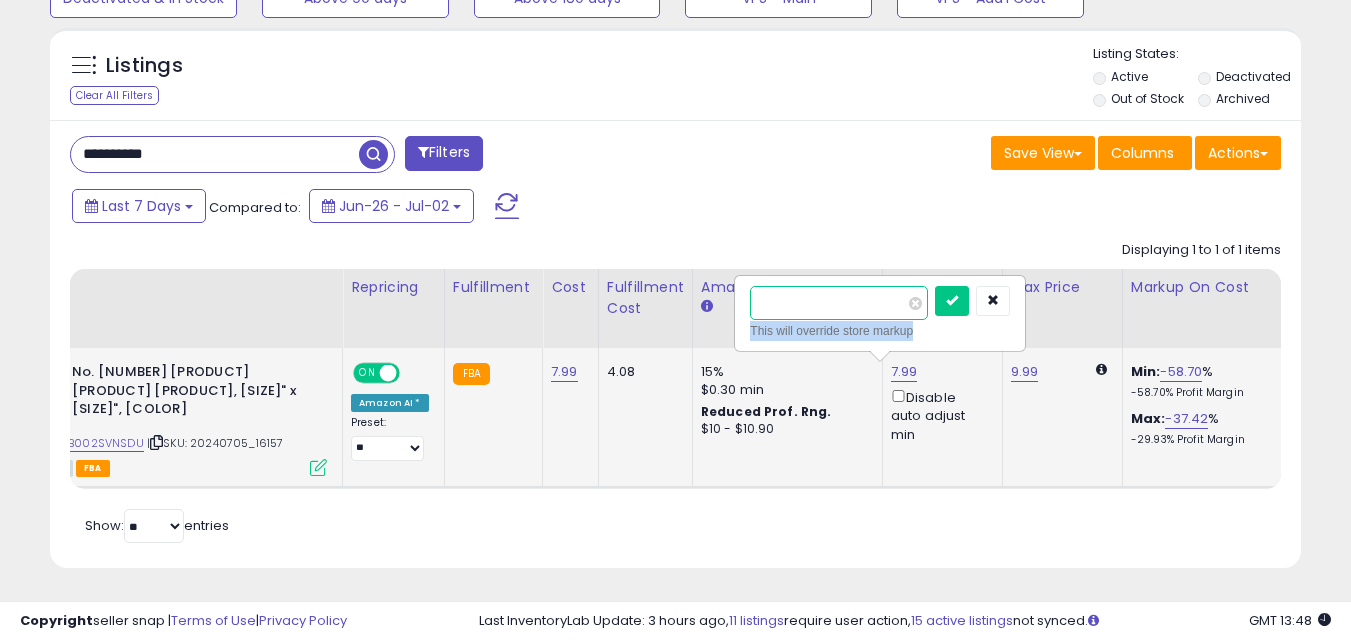 click on "****" at bounding box center [839, 303] 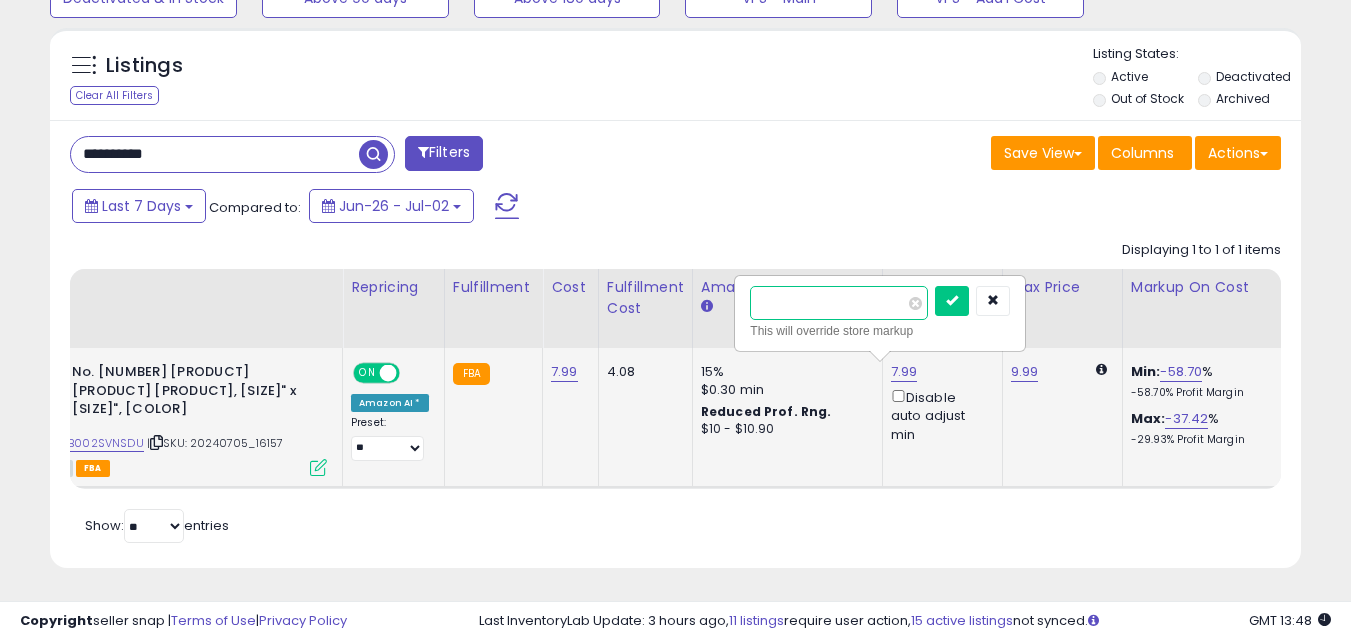 click on "****" at bounding box center [839, 303] 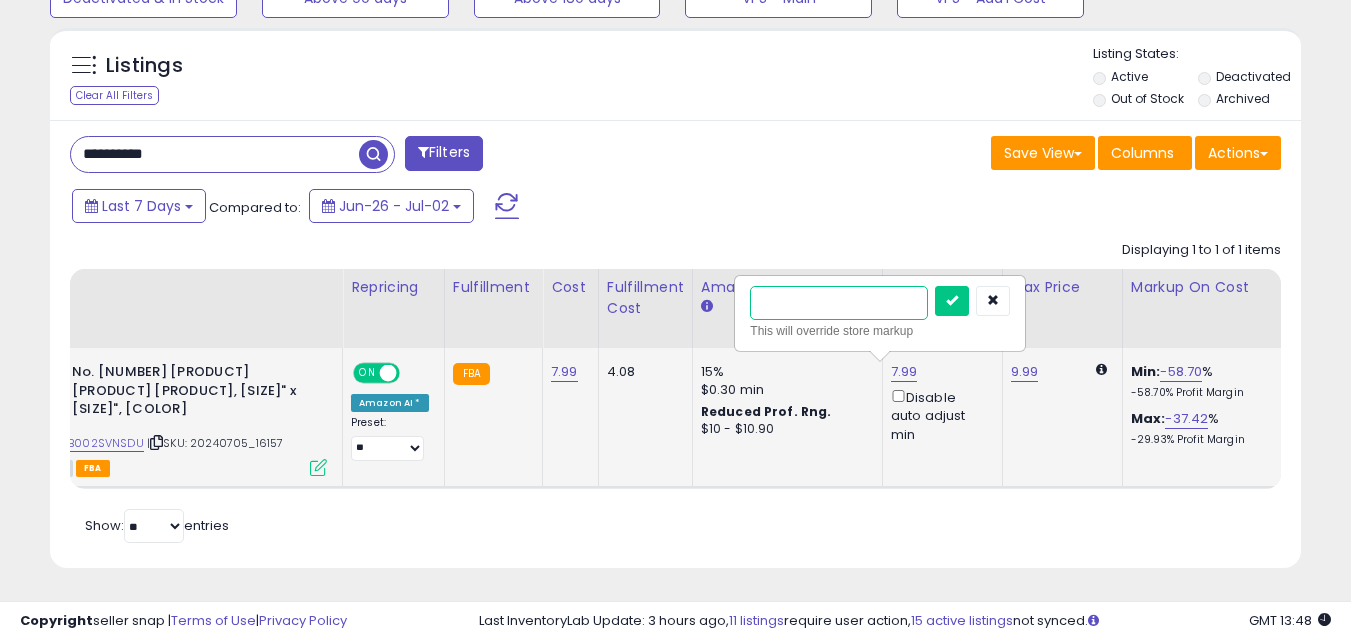 type on "***" 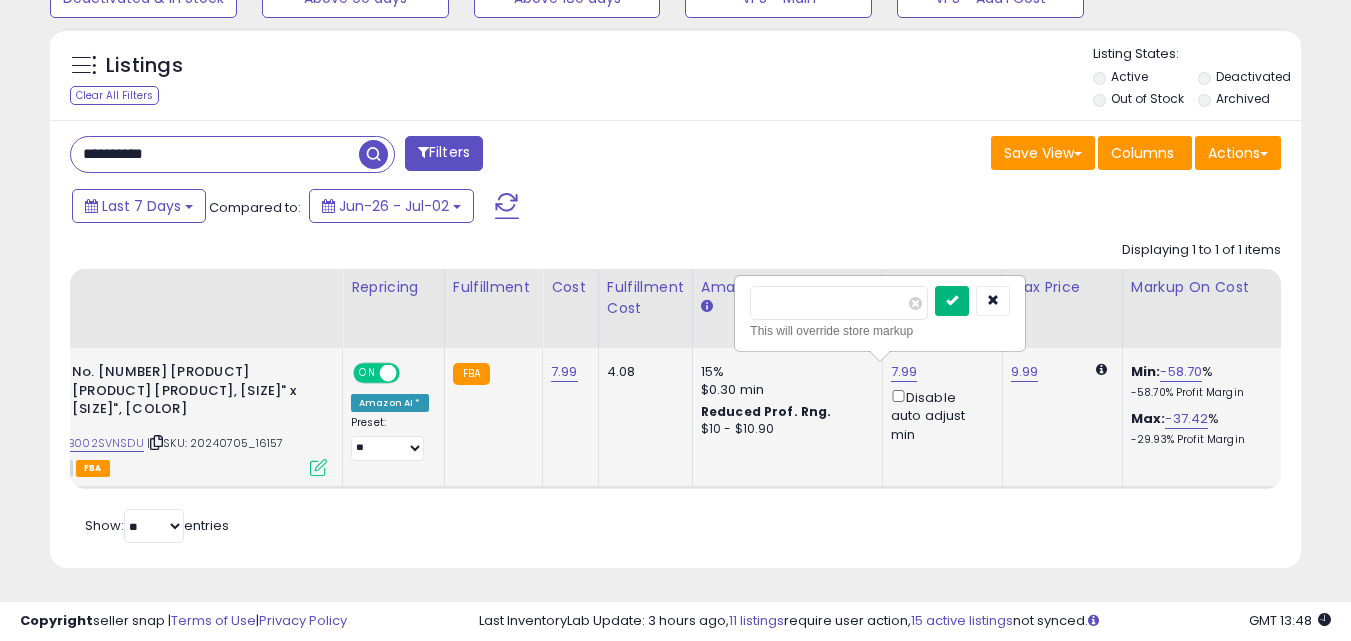 click at bounding box center [952, 300] 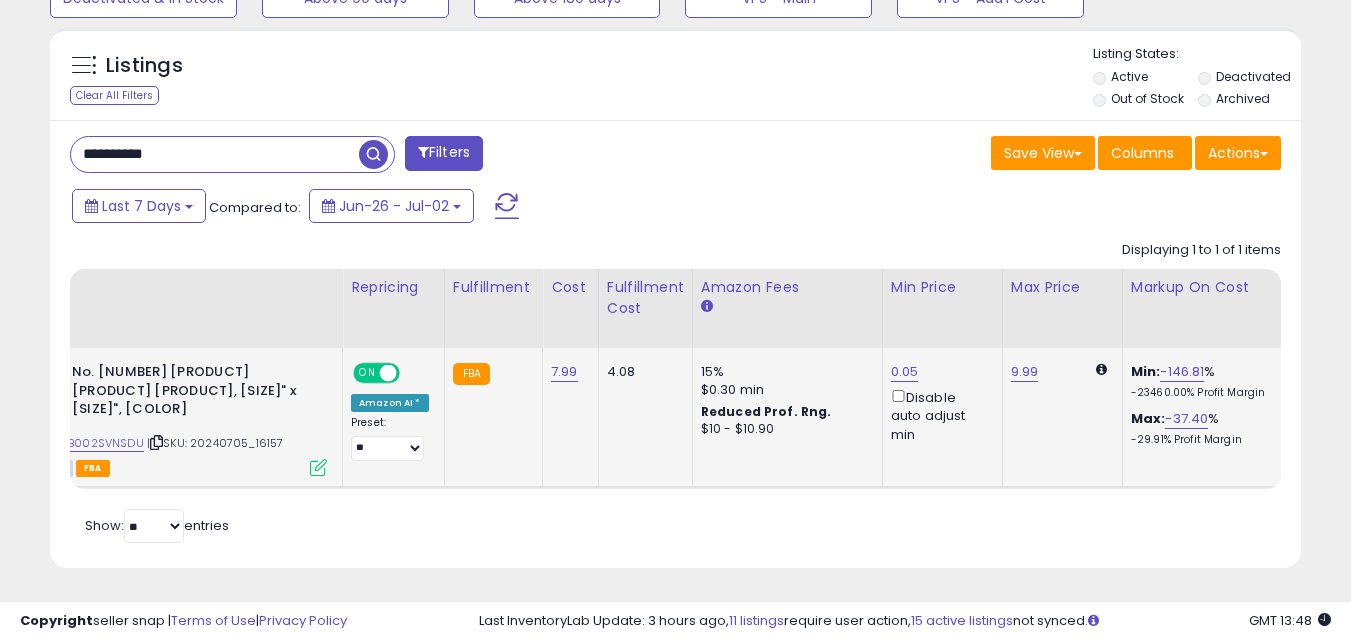 click on "**********" at bounding box center (215, 154) 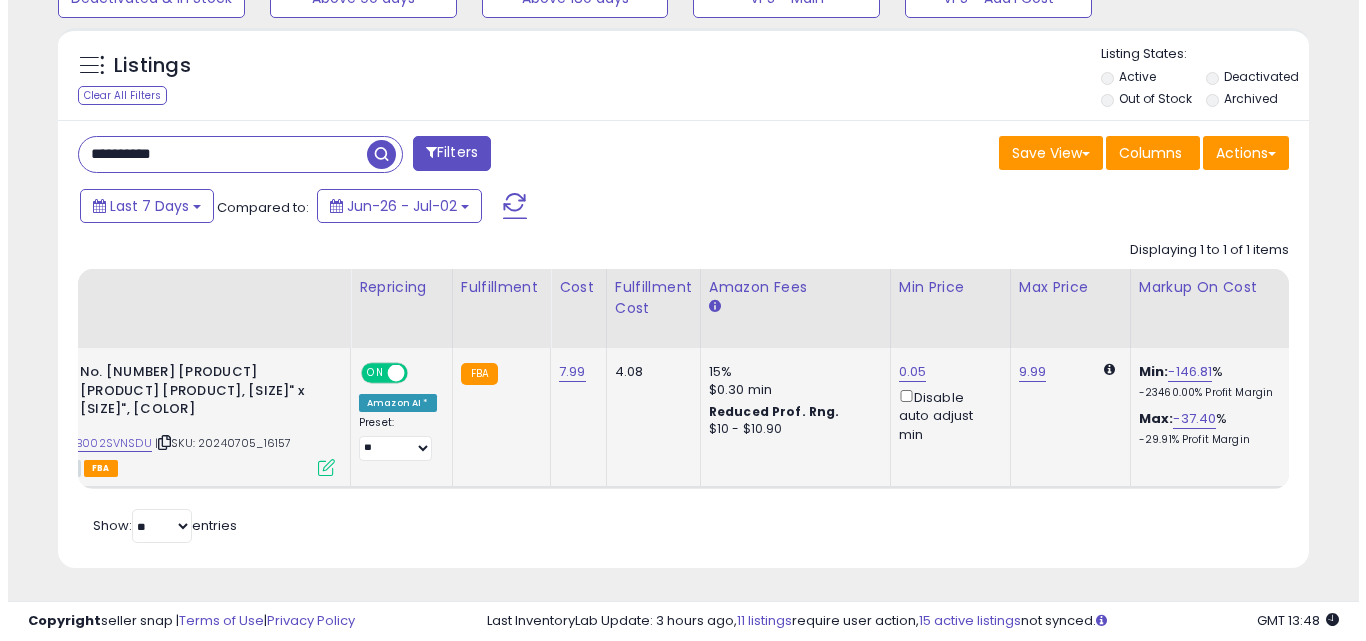 scroll, scrollTop: 579, scrollLeft: 0, axis: vertical 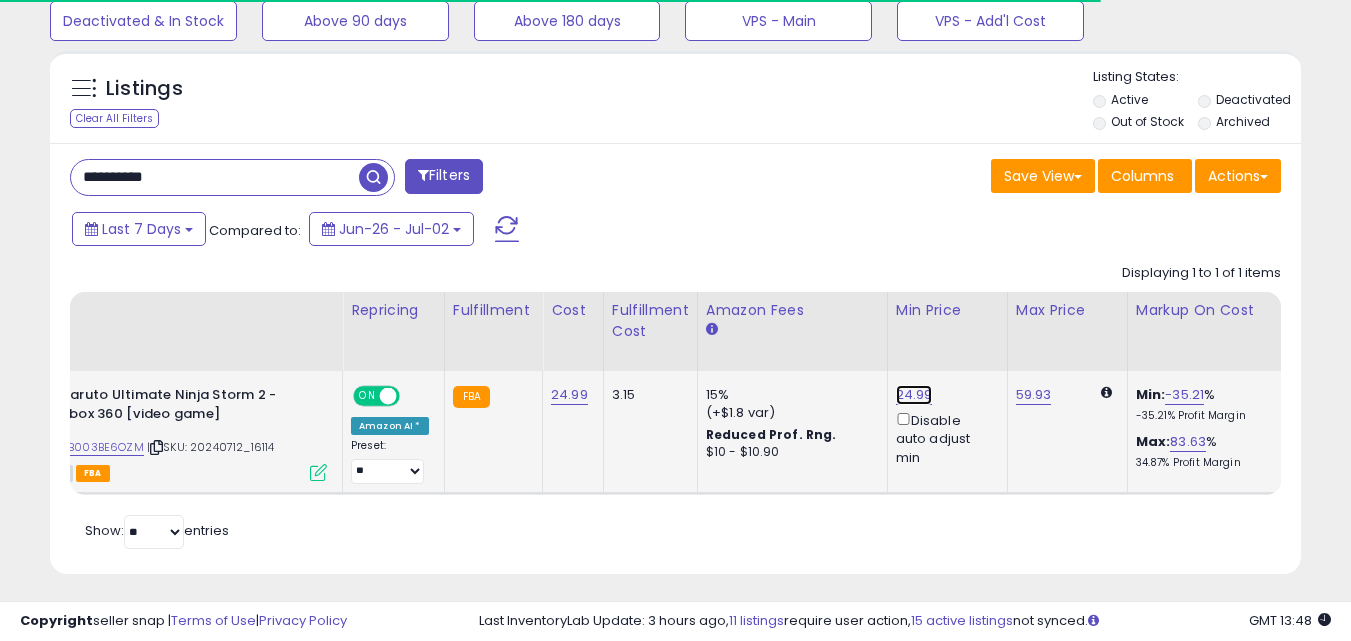 click on "24.99" at bounding box center [914, 395] 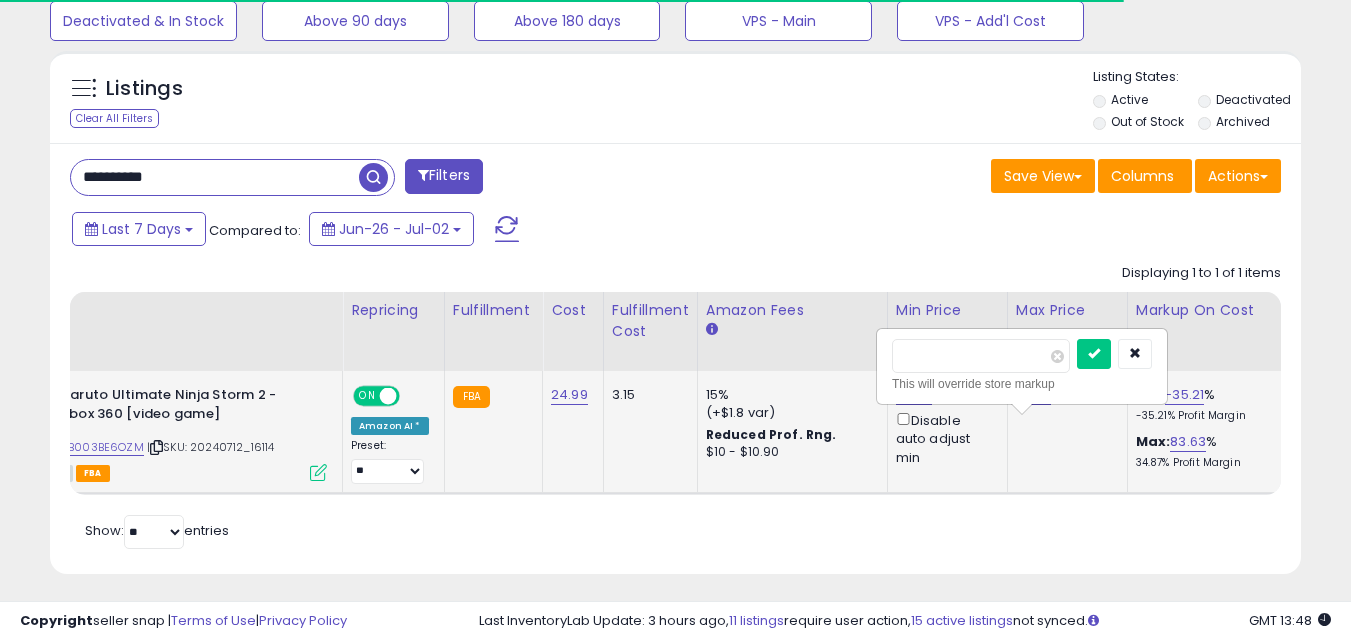 click on "24.99   ***** This will override store markup  Disable auto adjust min" at bounding box center (944, 426) 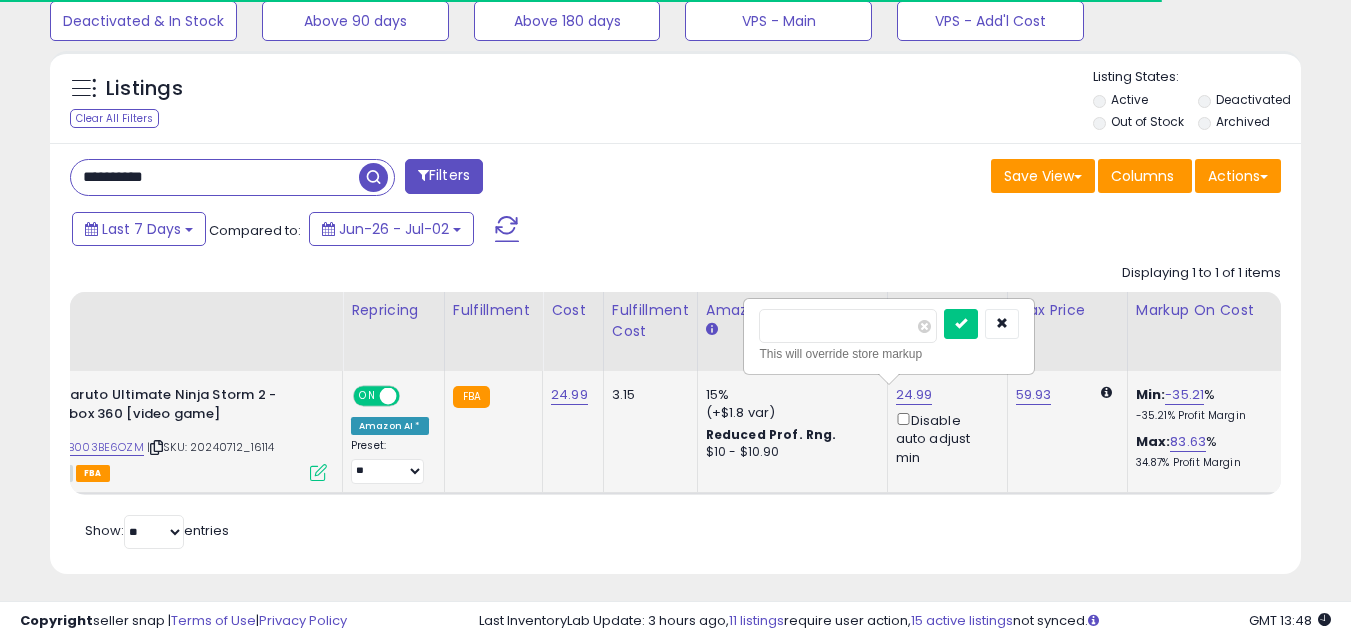 click on "*****" at bounding box center [848, 326] 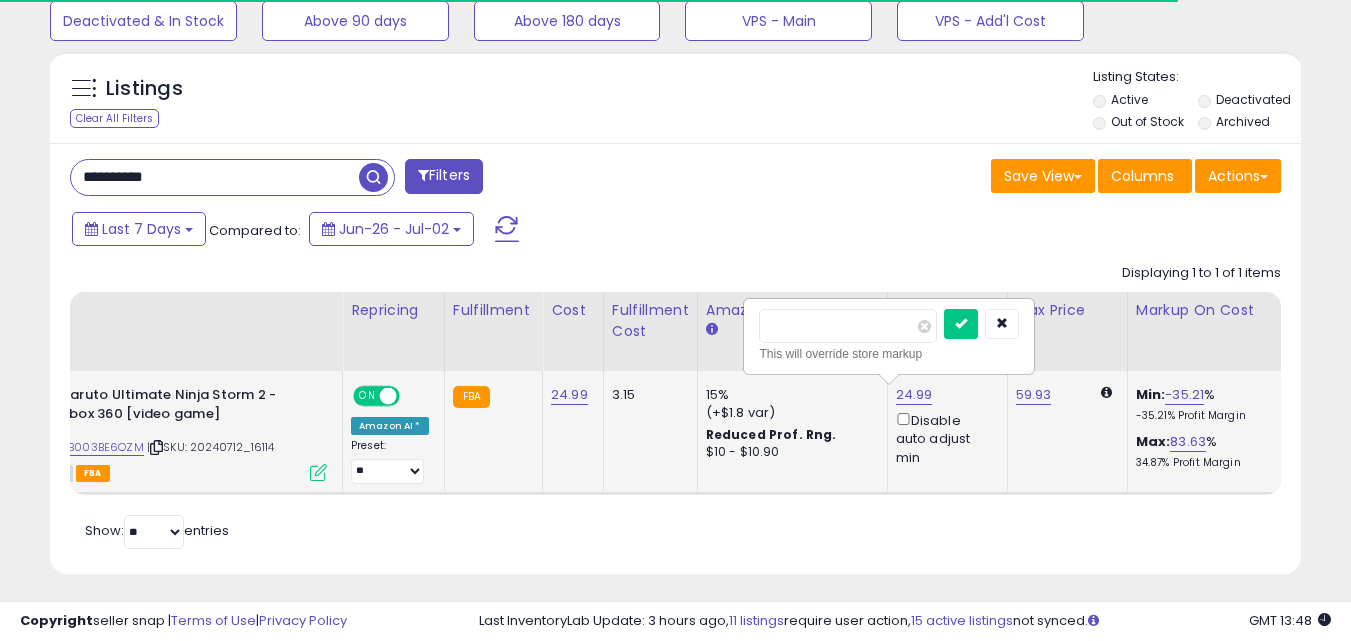 click on "*****" at bounding box center (848, 326) 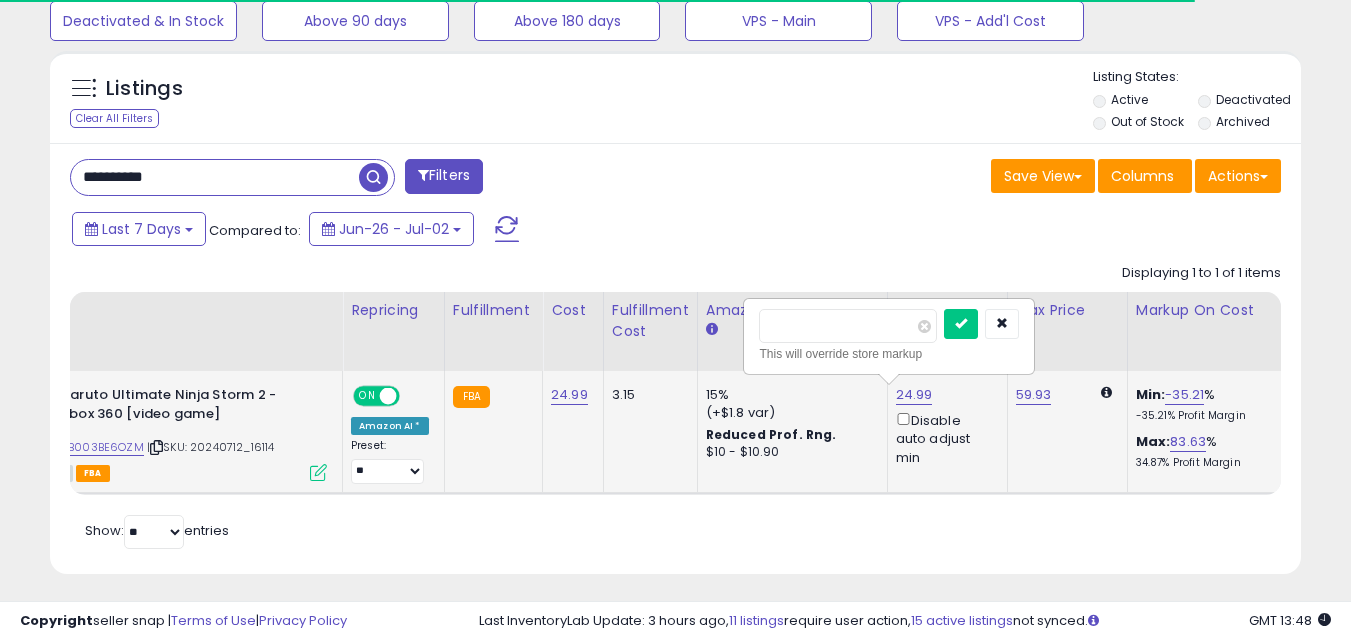 click on "*****" at bounding box center (848, 326) 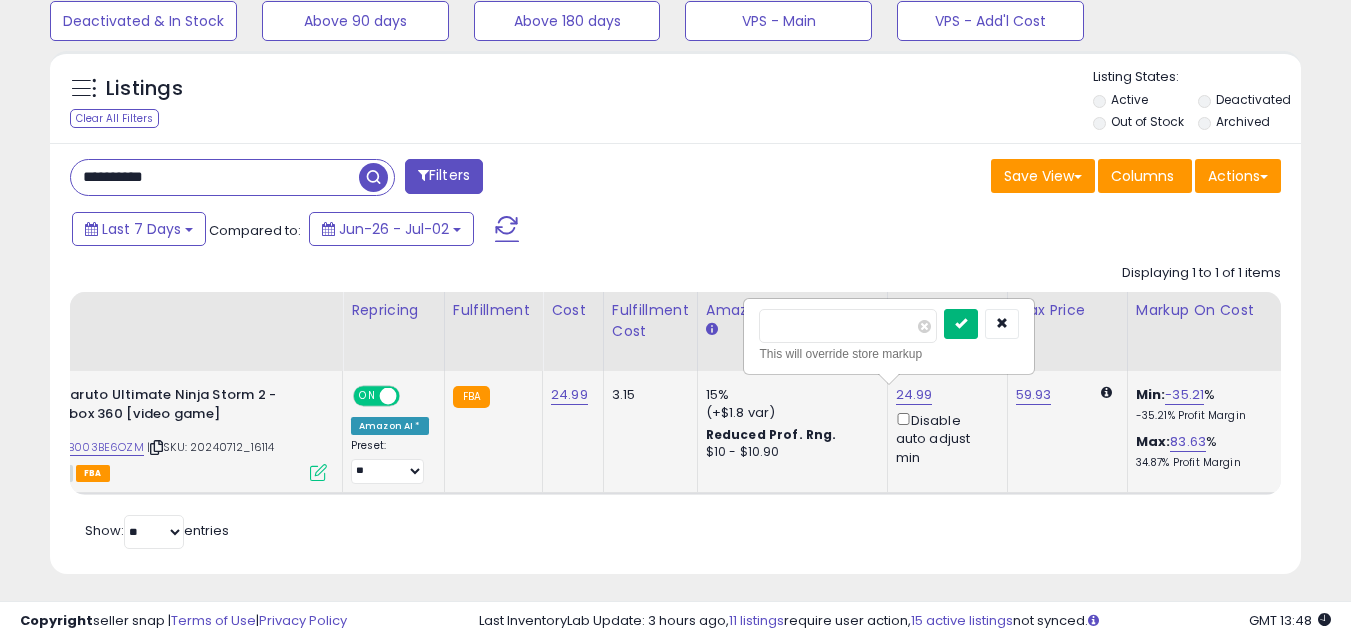 type on "***" 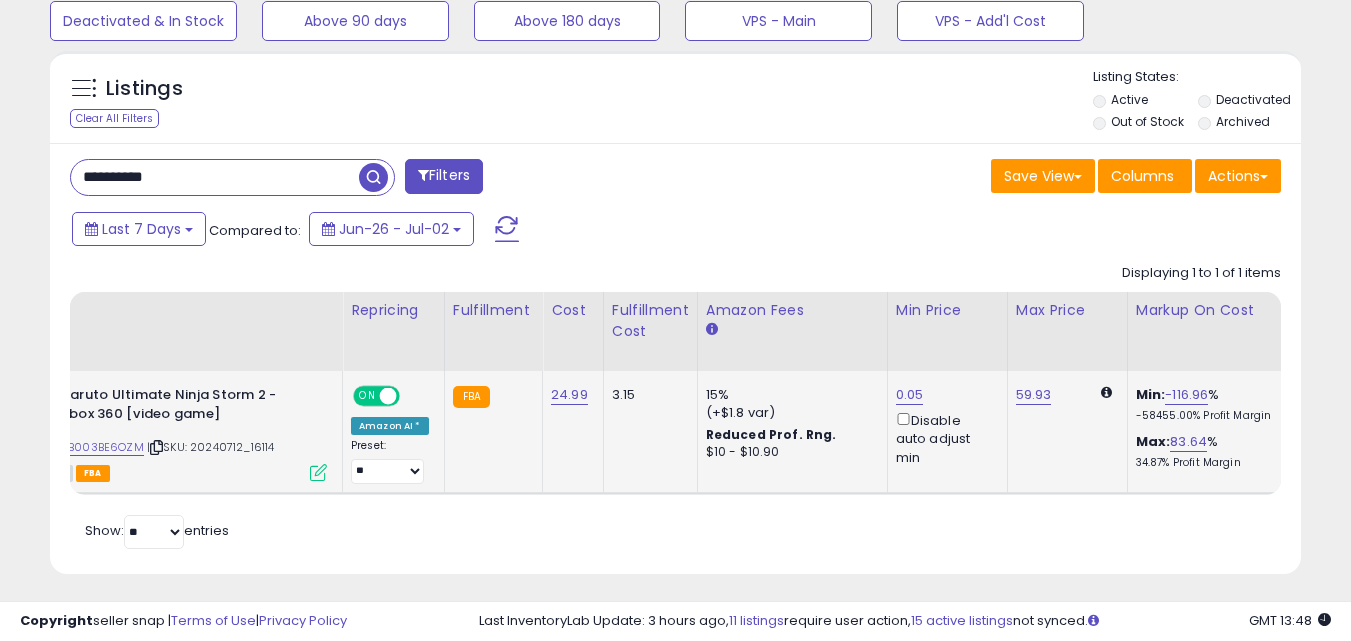 click on "**********" at bounding box center (215, 177) 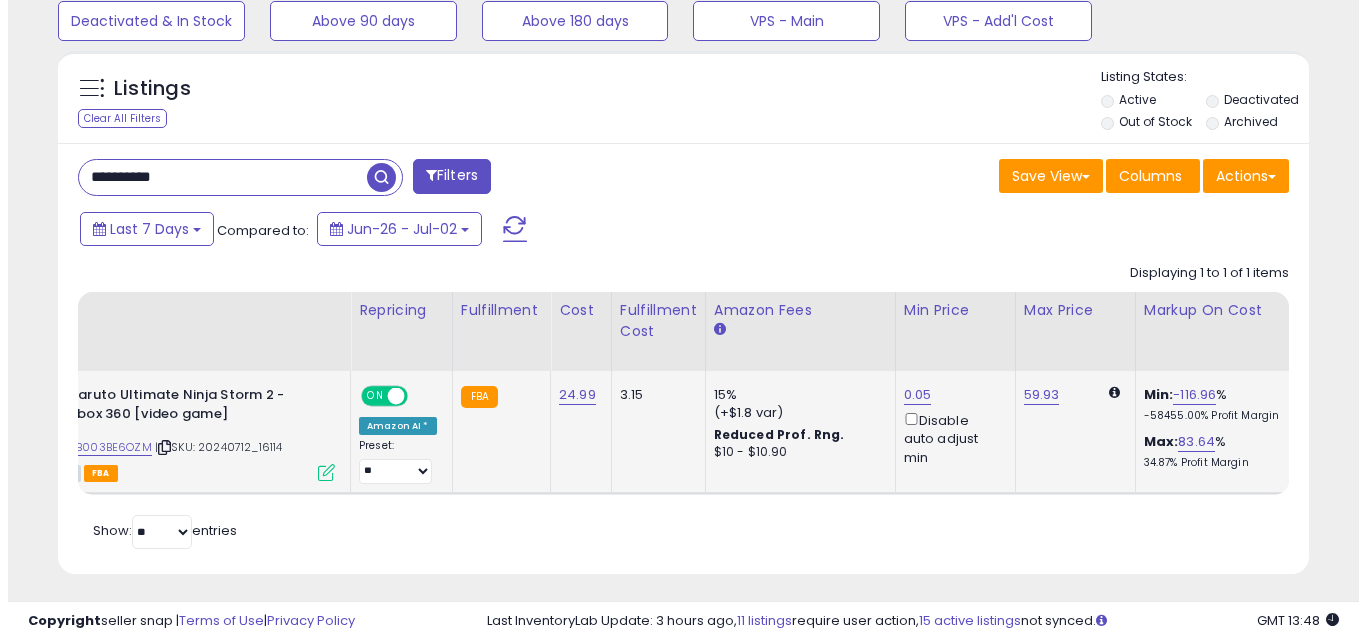 scroll, scrollTop: 579, scrollLeft: 0, axis: vertical 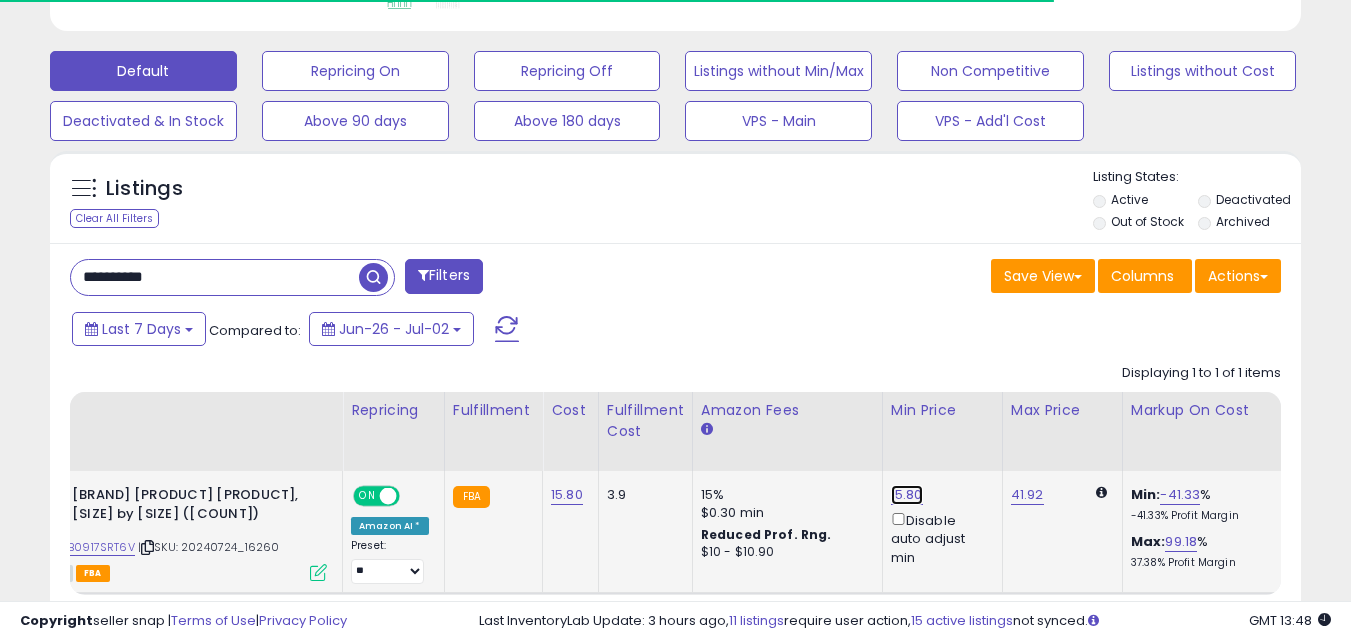 click on "15.80" at bounding box center (907, 495) 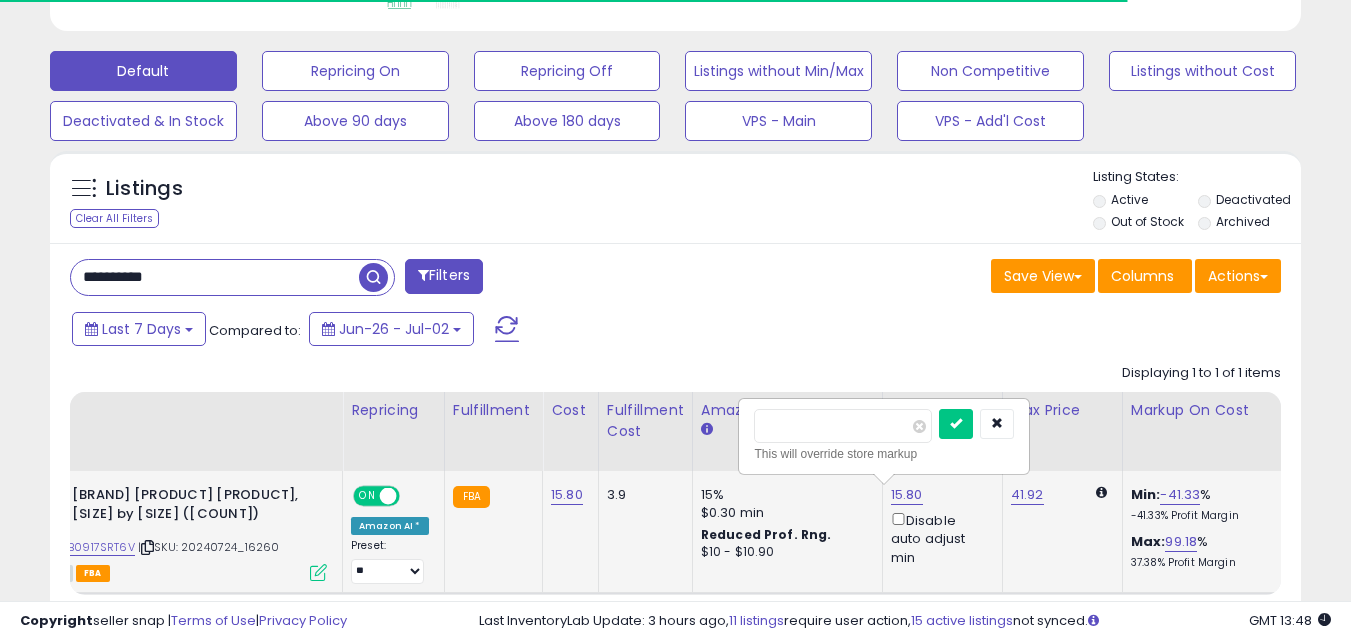 click on "*****" at bounding box center (843, 426) 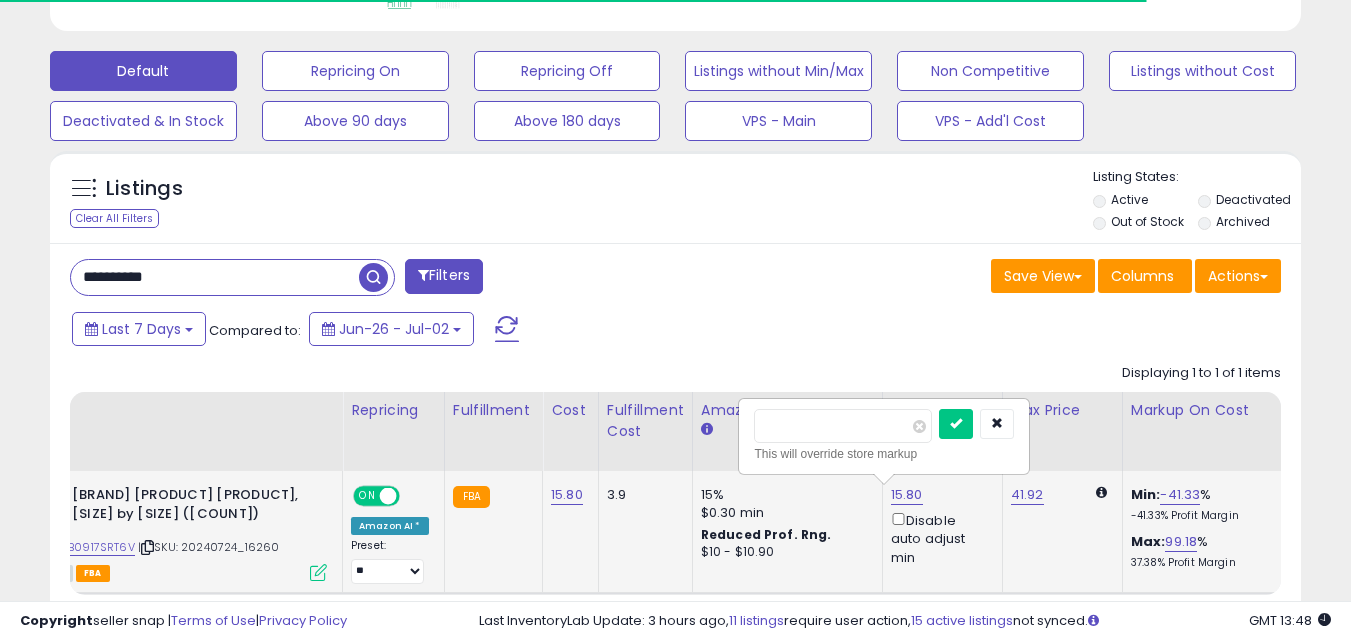 click on "*****" at bounding box center [843, 426] 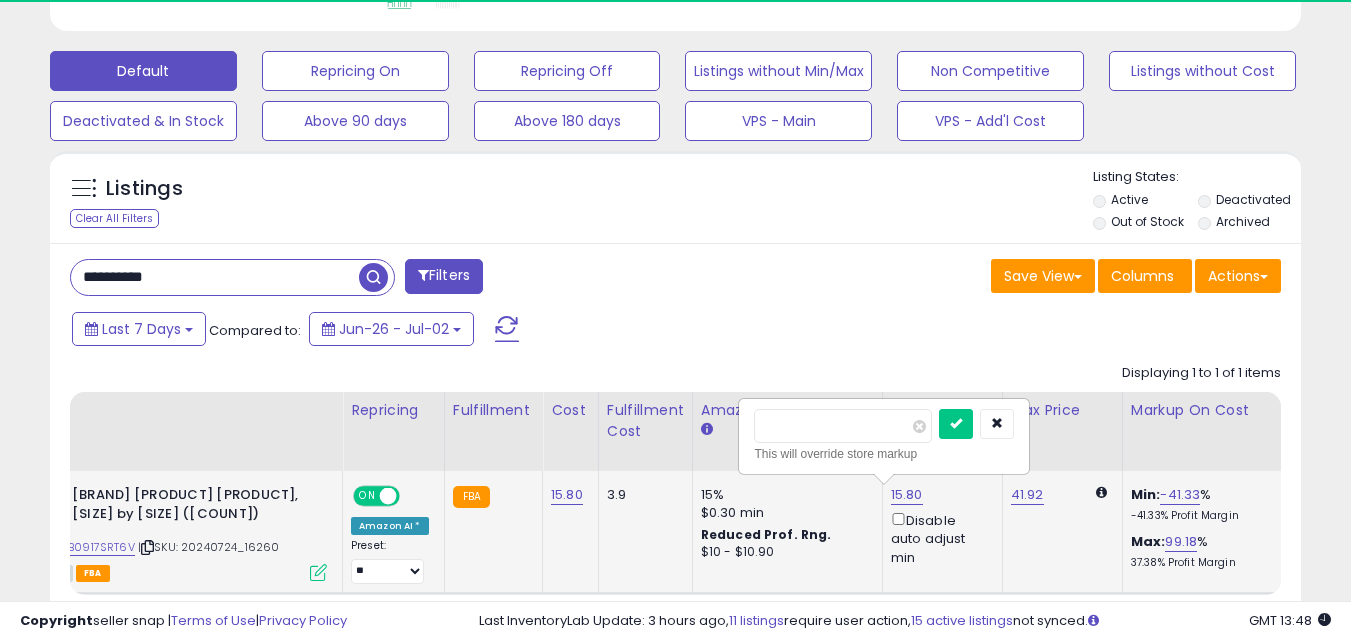 scroll, scrollTop: 999590, scrollLeft: 999276, axis: both 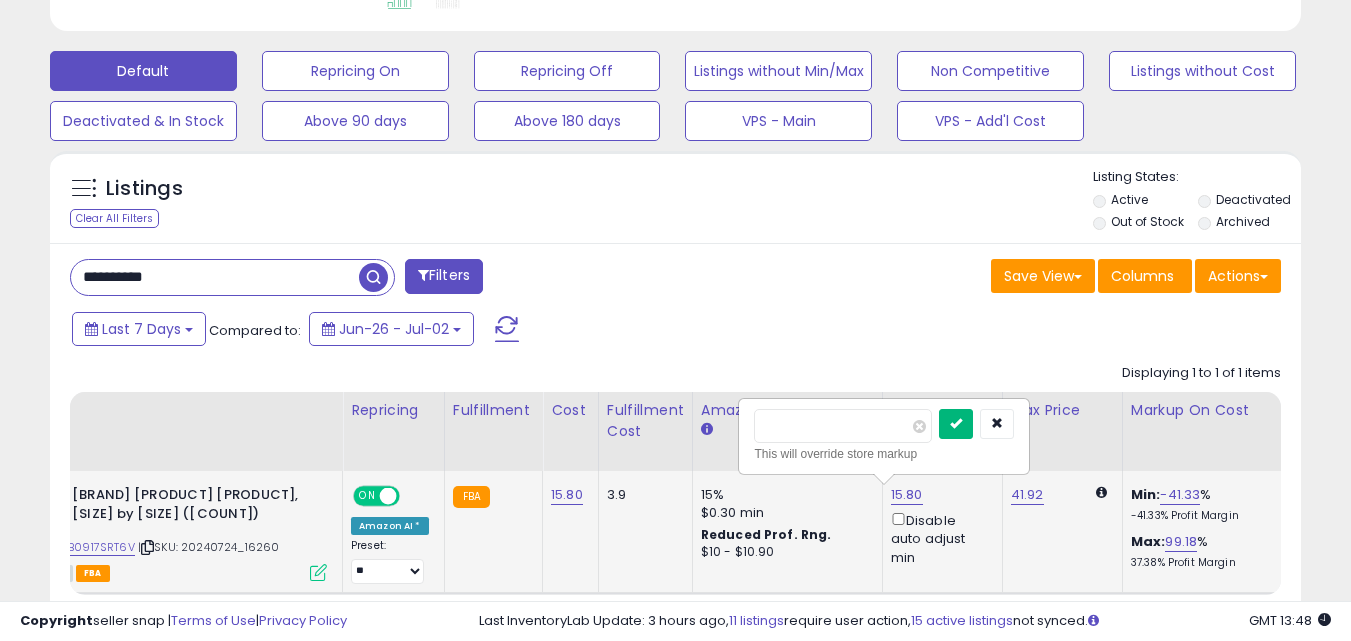 type on "***" 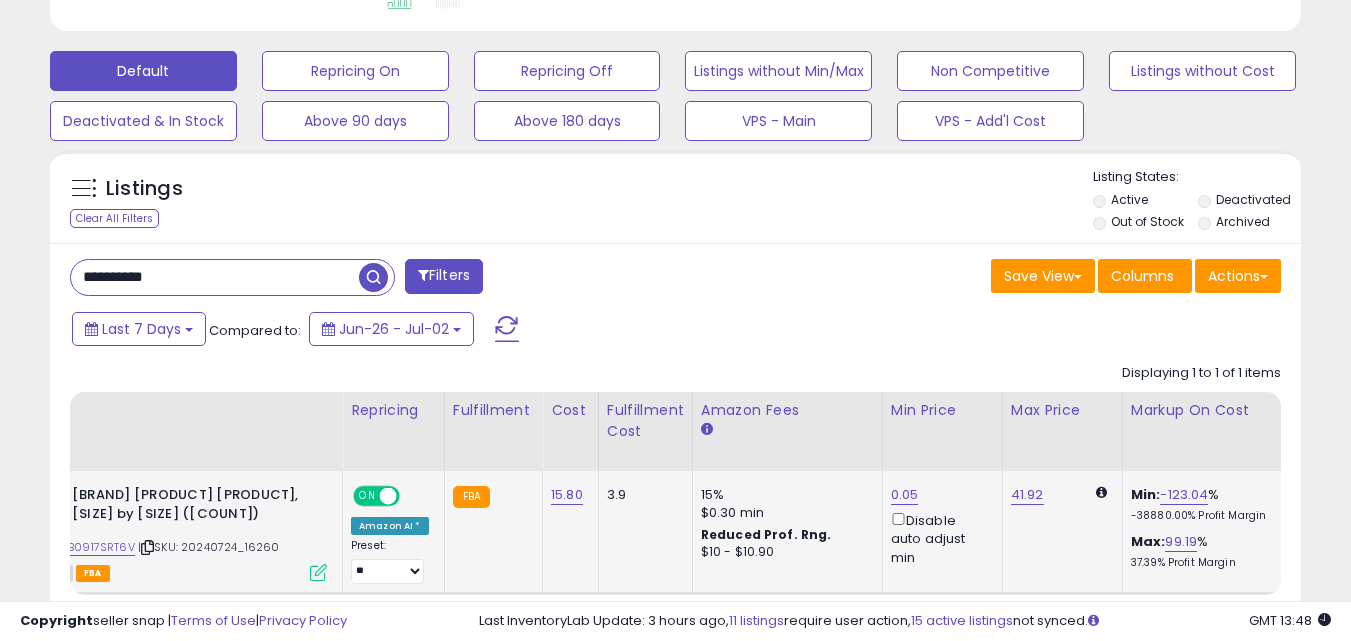 click on "**********" at bounding box center [215, 277] 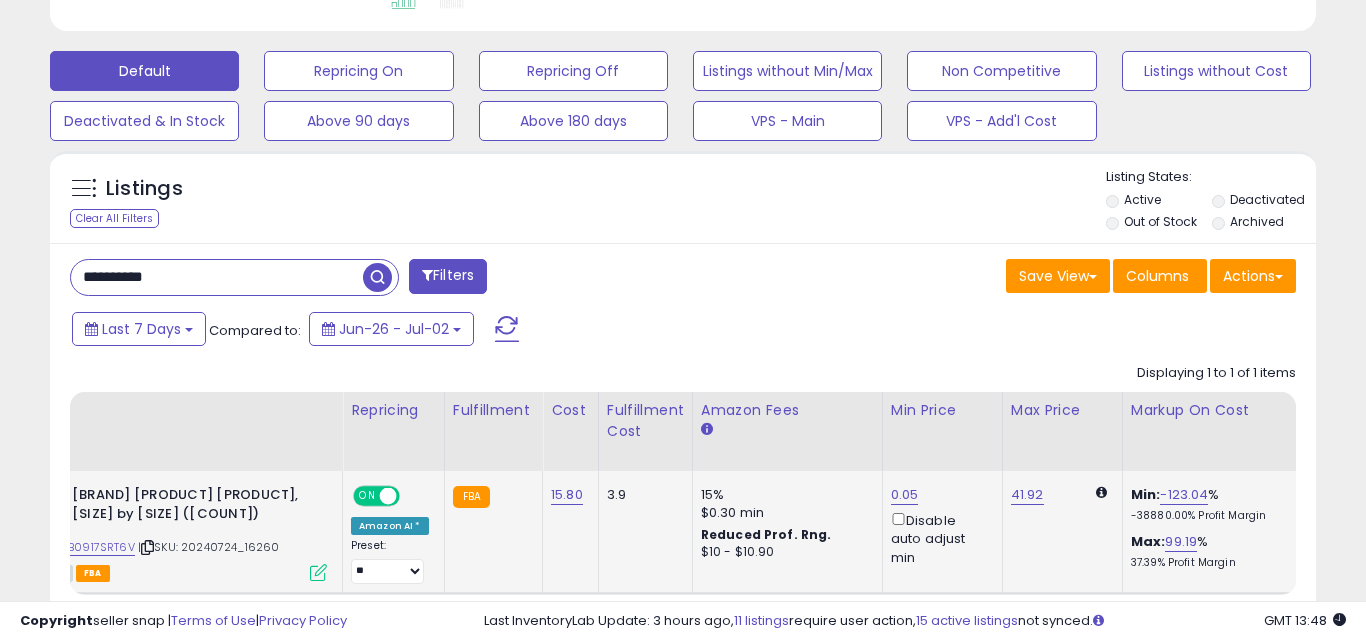scroll, scrollTop: 999590, scrollLeft: 999267, axis: both 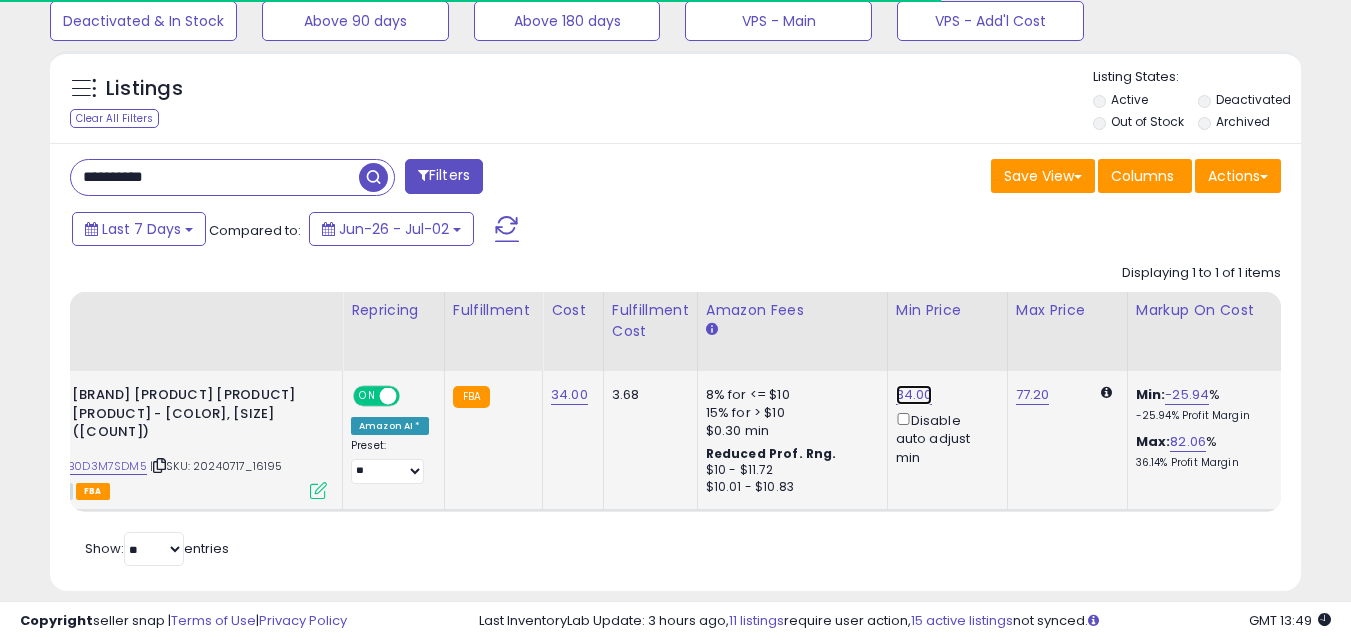 click on "34.00" at bounding box center [914, 395] 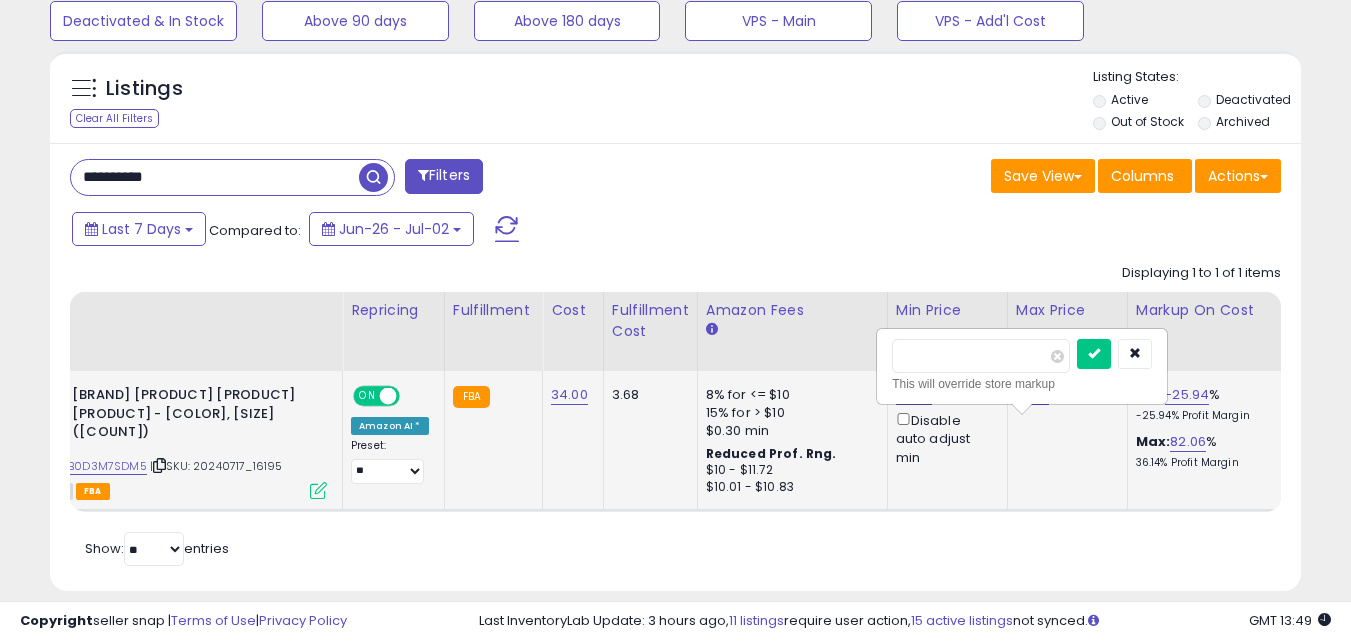 scroll, scrollTop: 999590, scrollLeft: 999276, axis: both 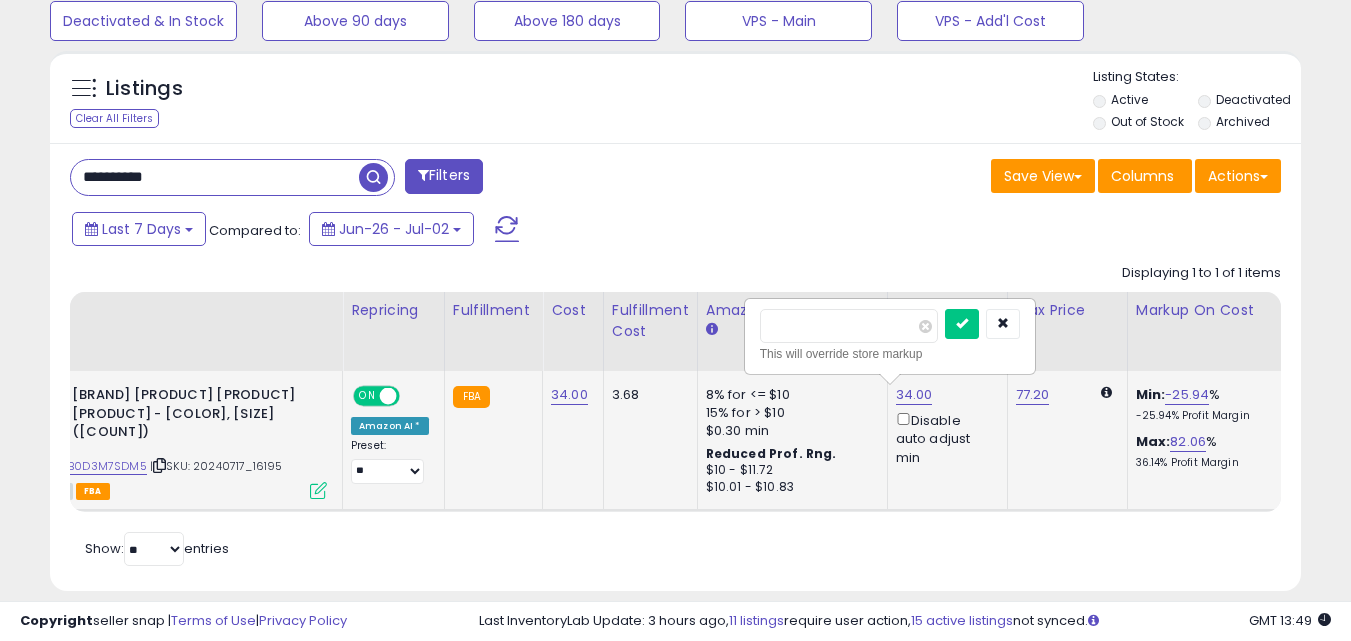 click on "*****" at bounding box center (849, 326) 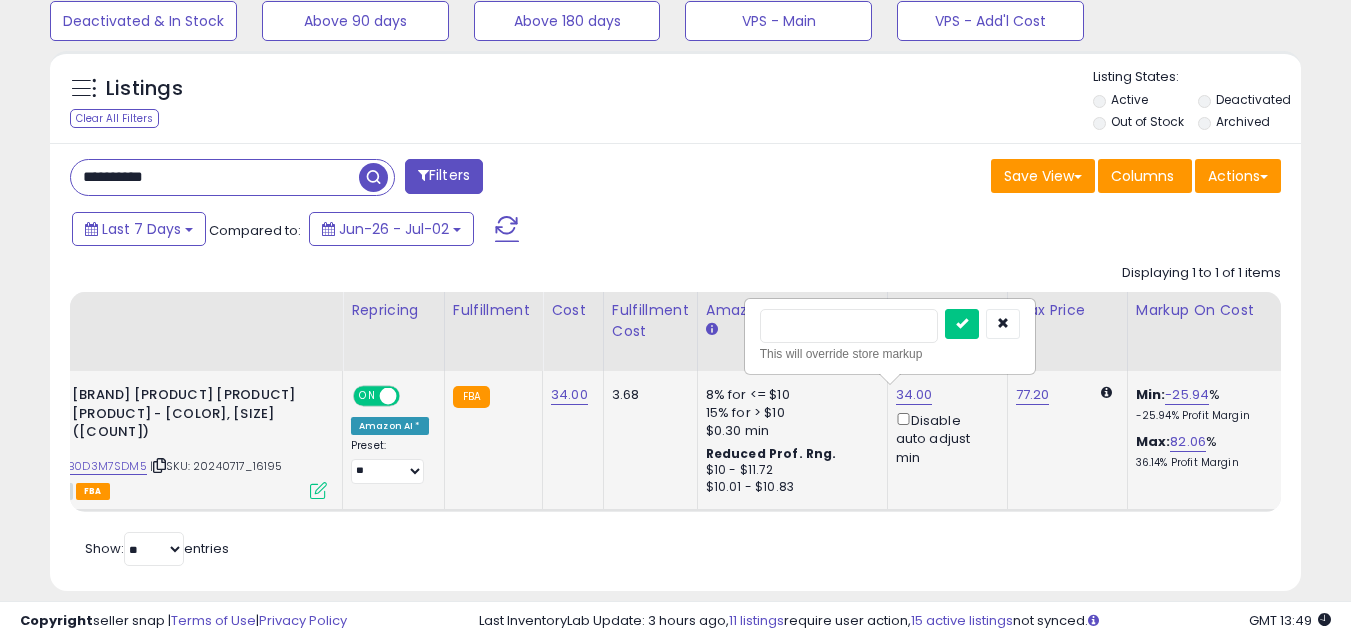 type on "***" 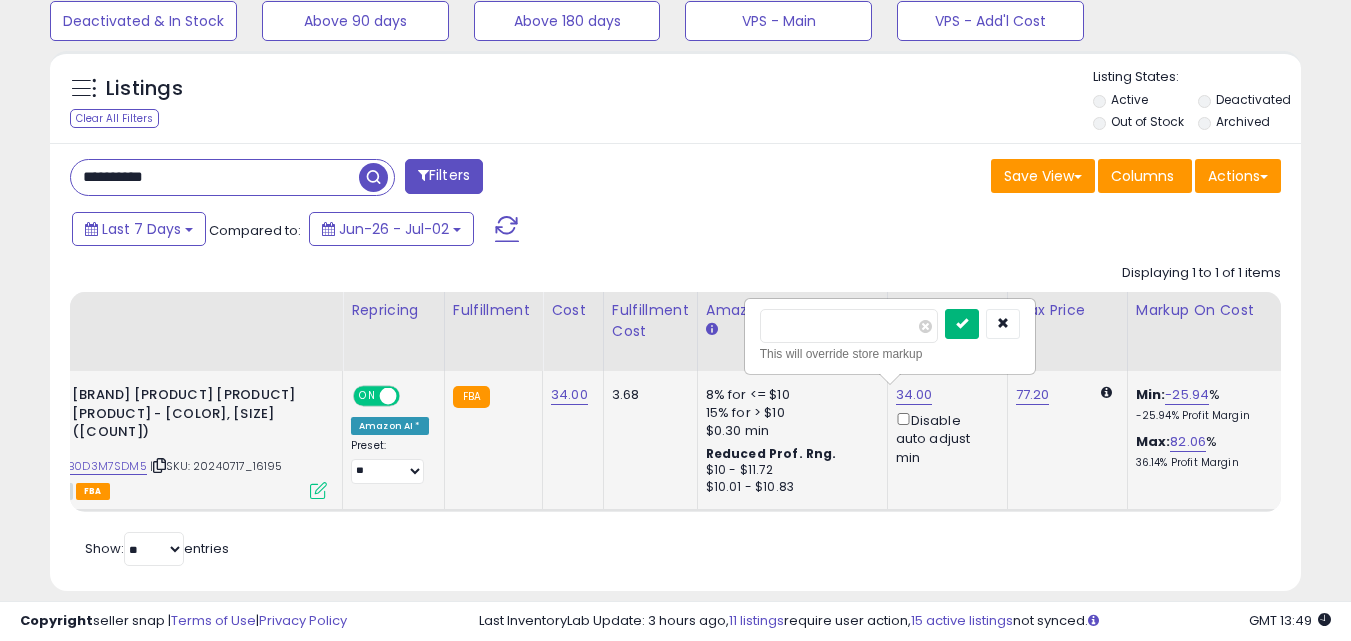 click at bounding box center [962, 324] 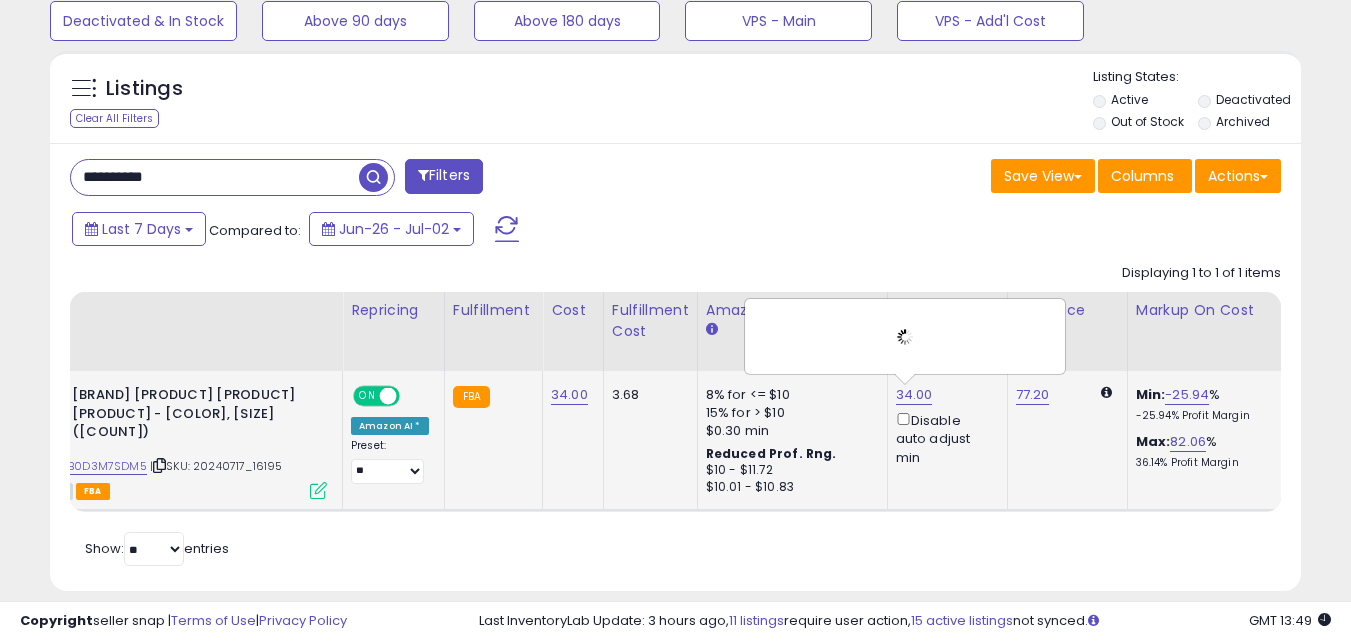 click at bounding box center (905, 336) 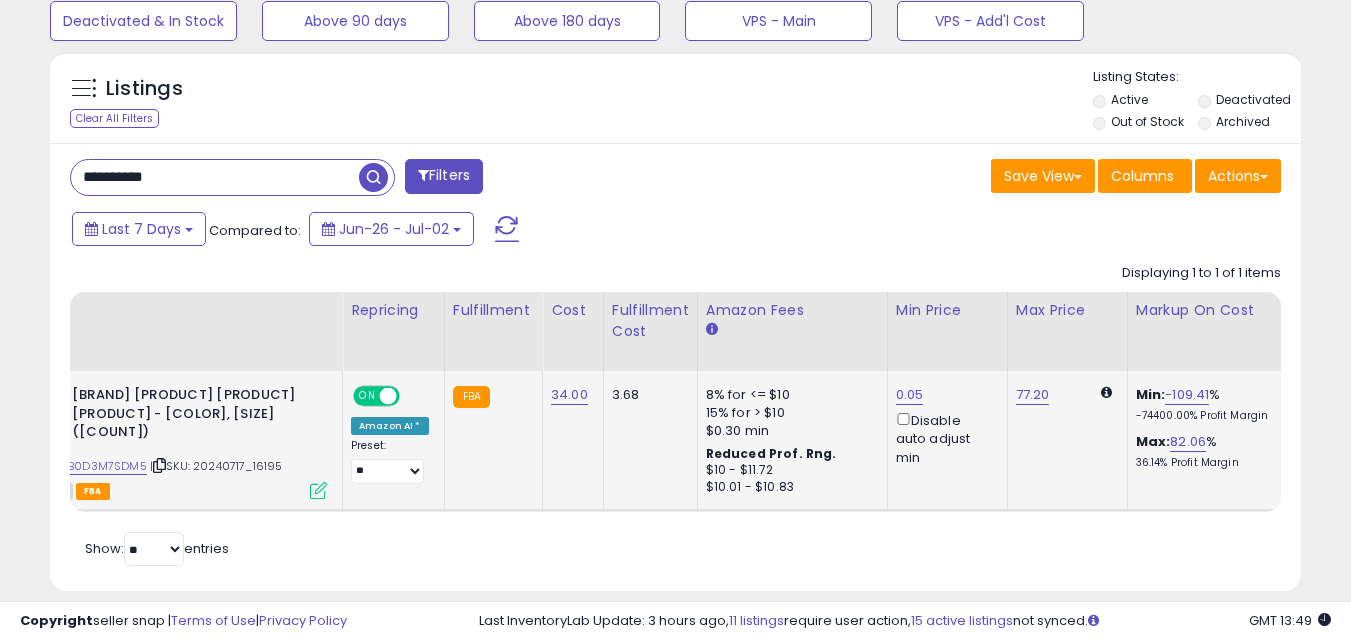 click on "**********" at bounding box center [215, 177] 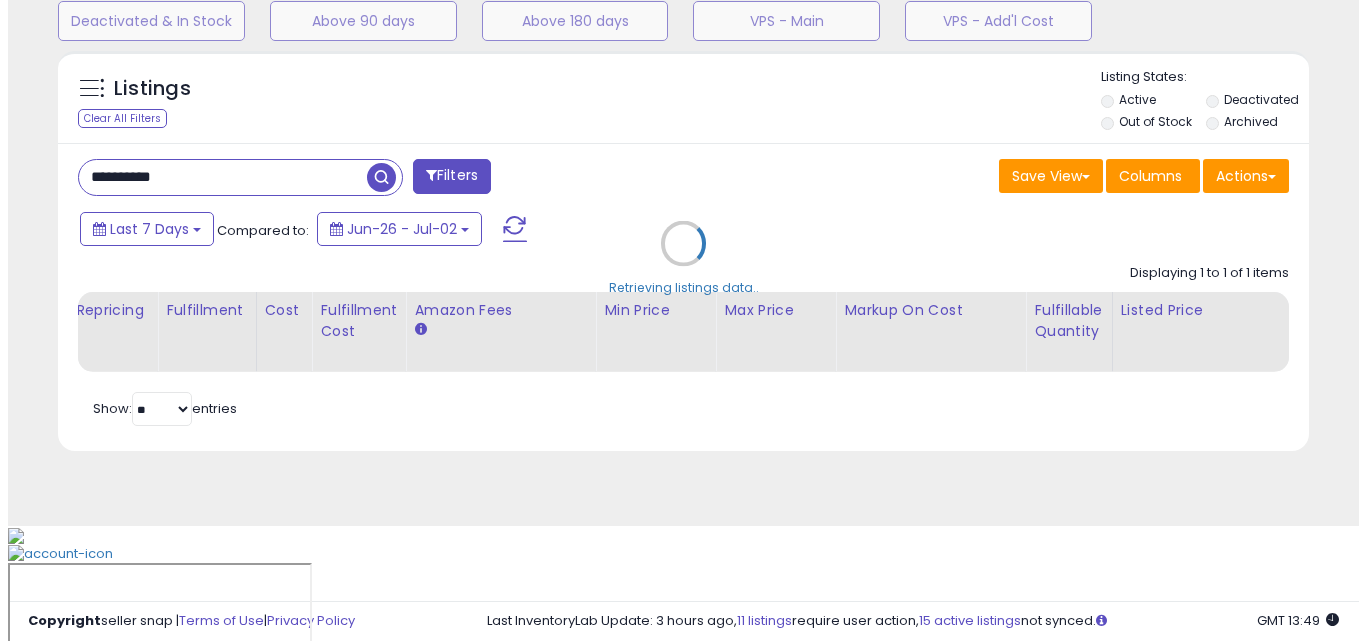 scroll, scrollTop: 579, scrollLeft: 0, axis: vertical 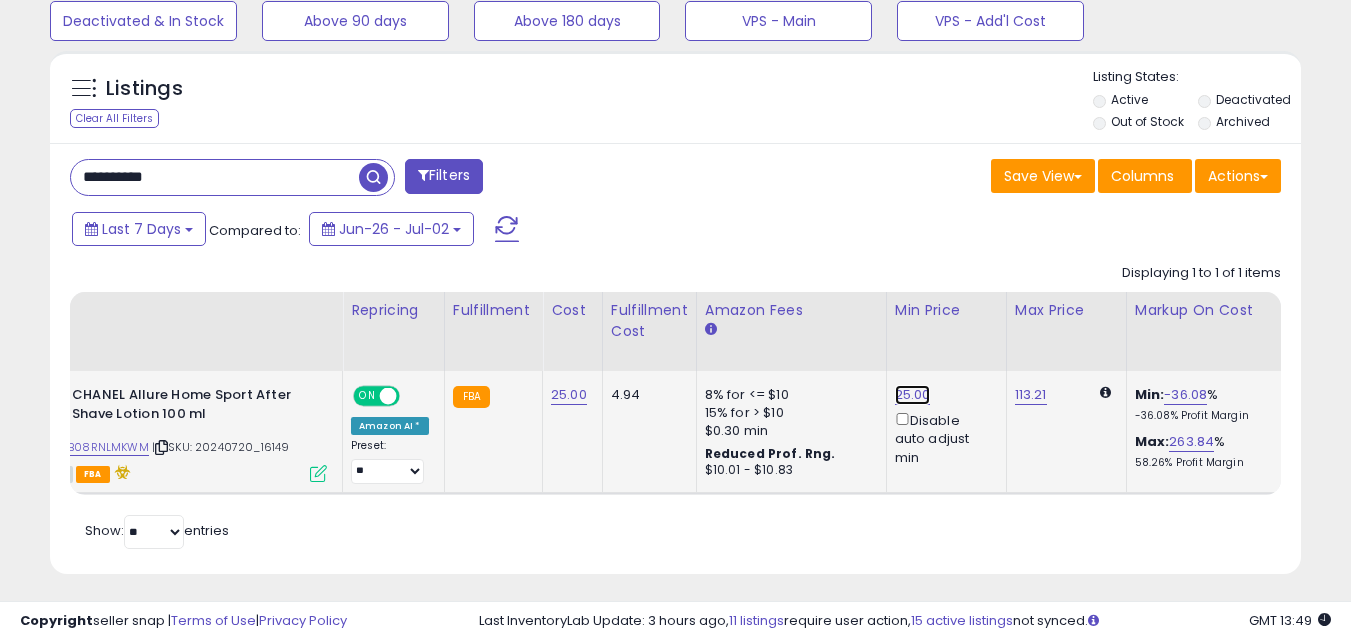 click on "25.00" at bounding box center (913, 395) 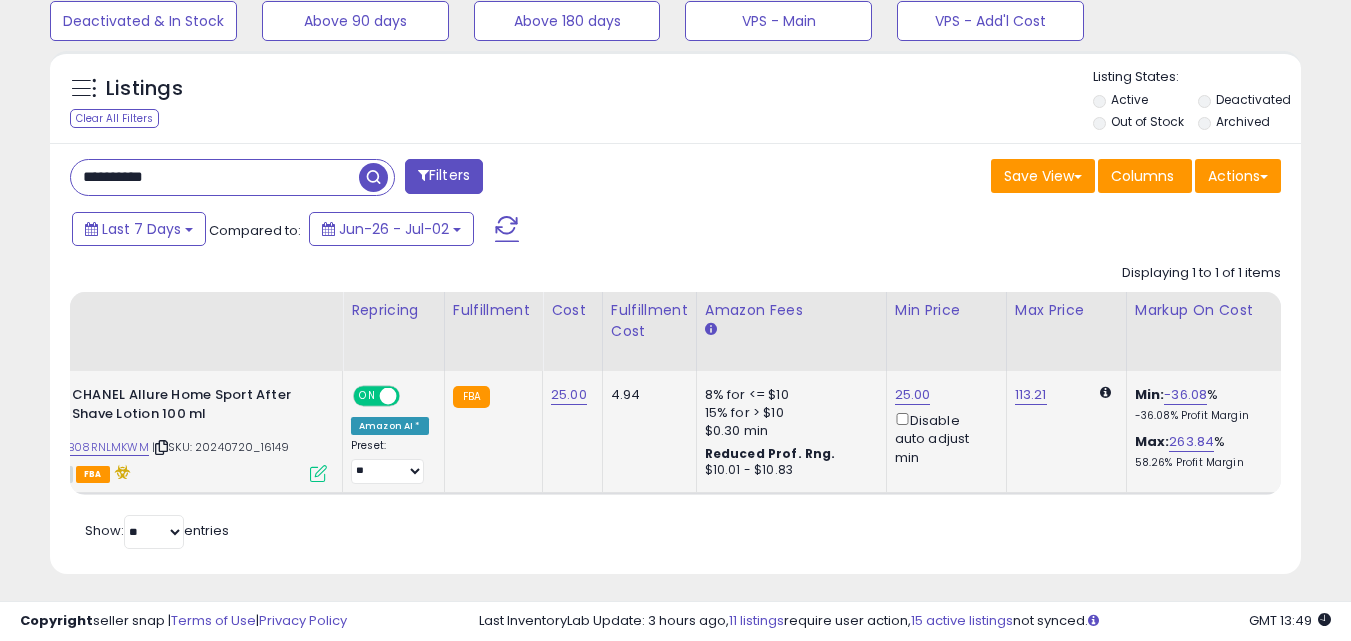 scroll, scrollTop: 999590, scrollLeft: 999276, axis: both 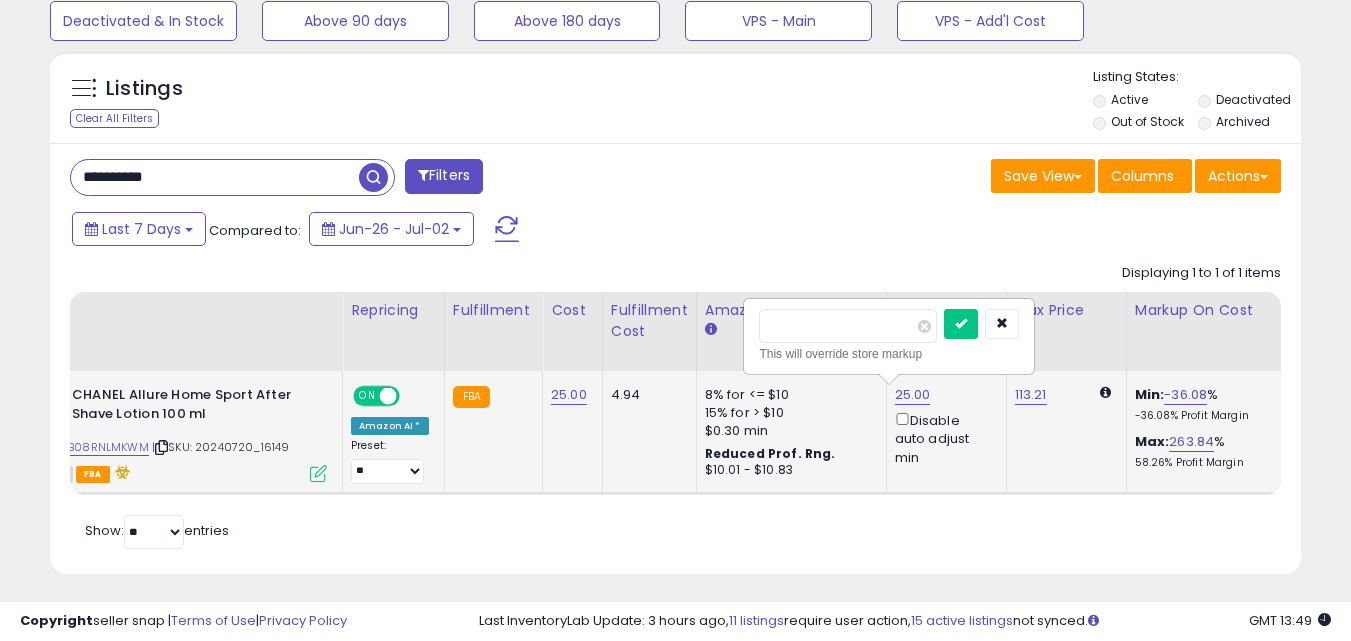 click on "*****" at bounding box center (848, 326) 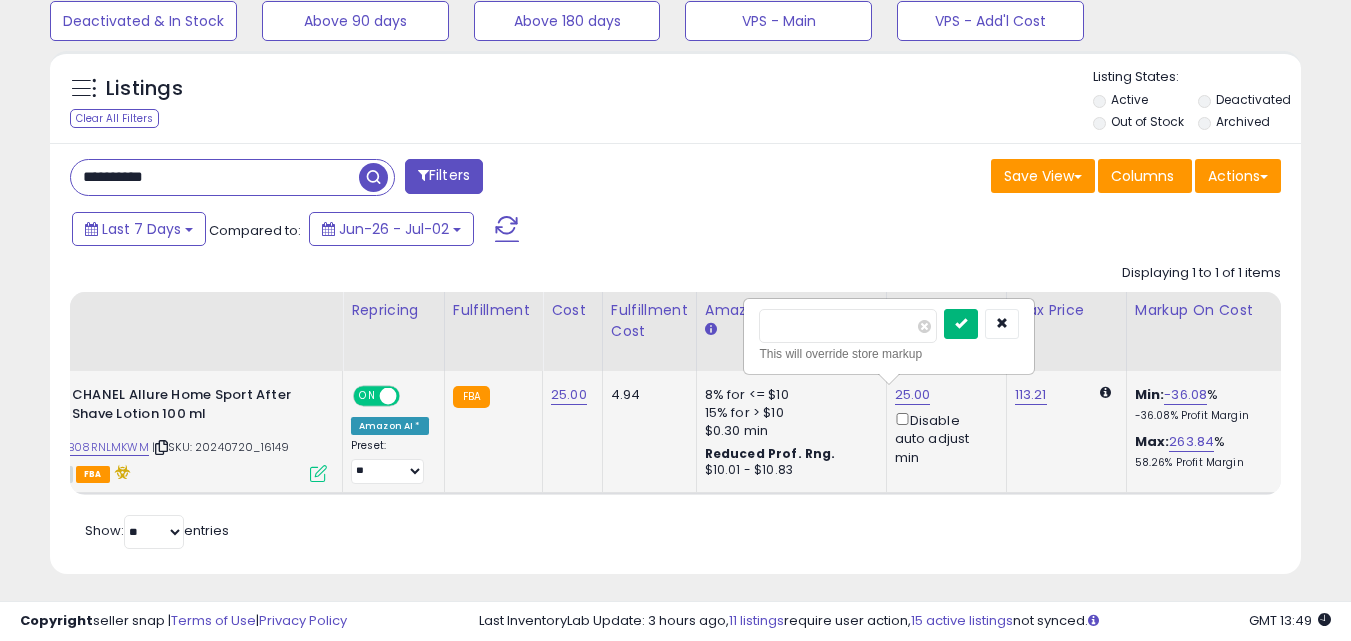 type on "***" 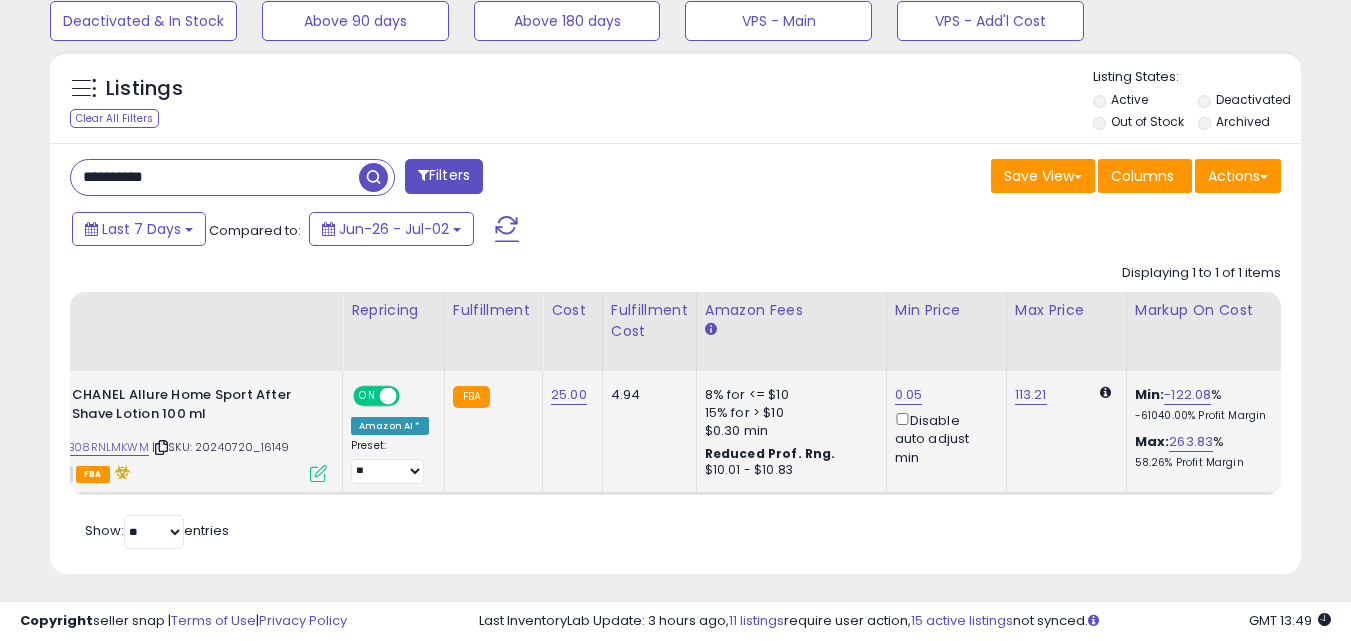 click on "**********" at bounding box center (215, 177) 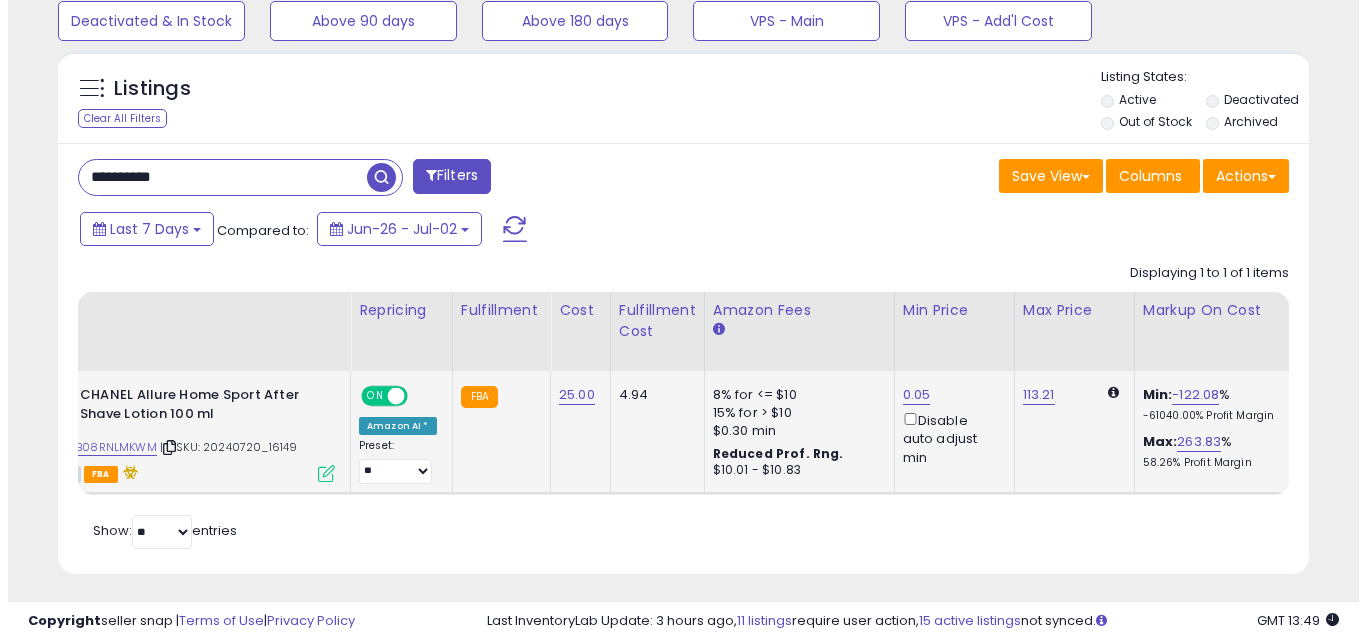 scroll, scrollTop: 579, scrollLeft: 0, axis: vertical 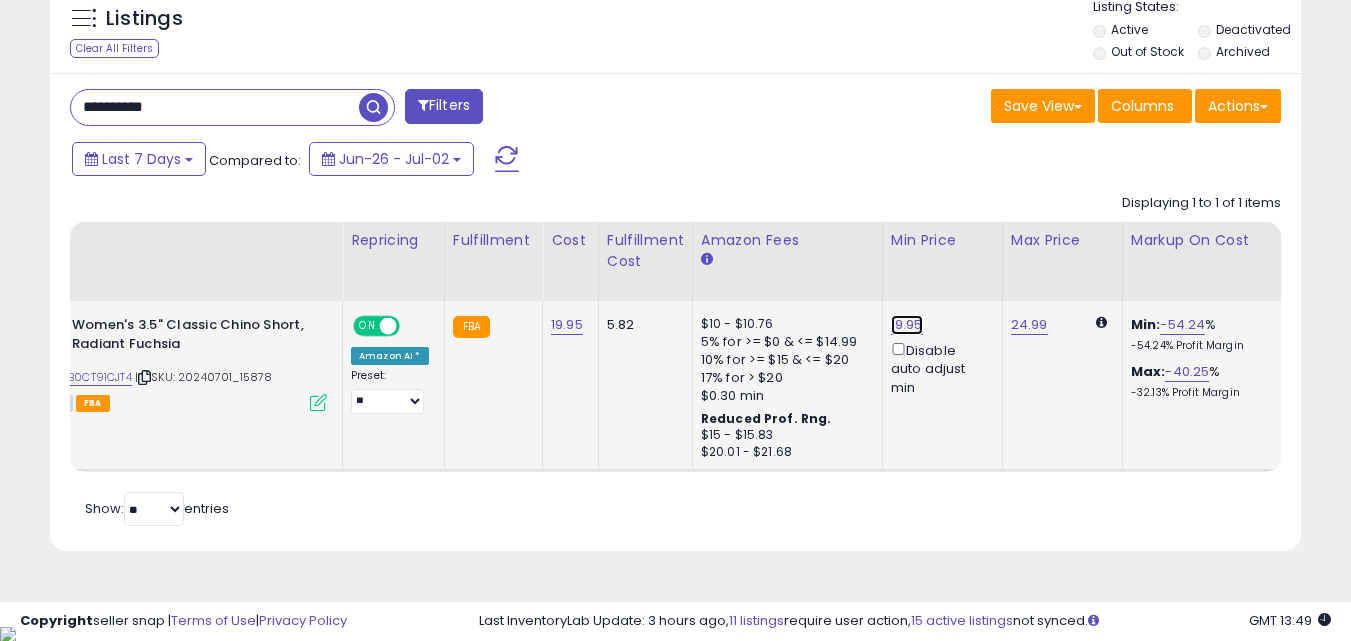 click on "19.95" at bounding box center (907, 325) 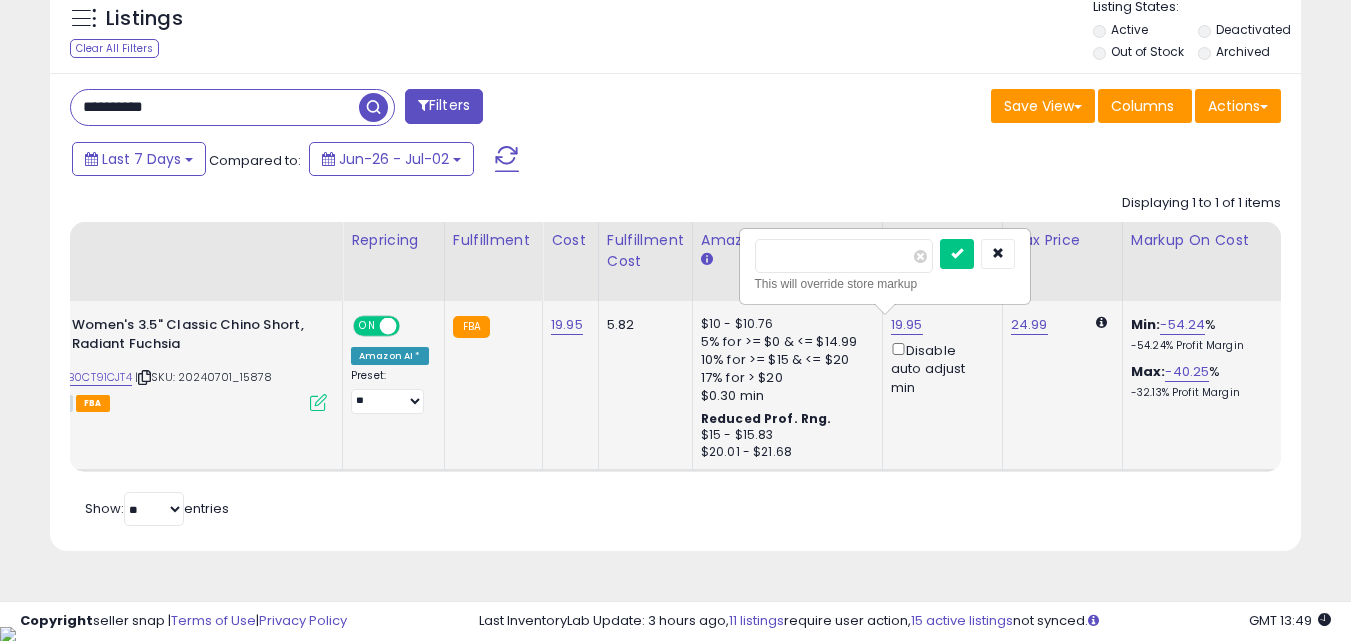 click on "*****" at bounding box center (844, 256) 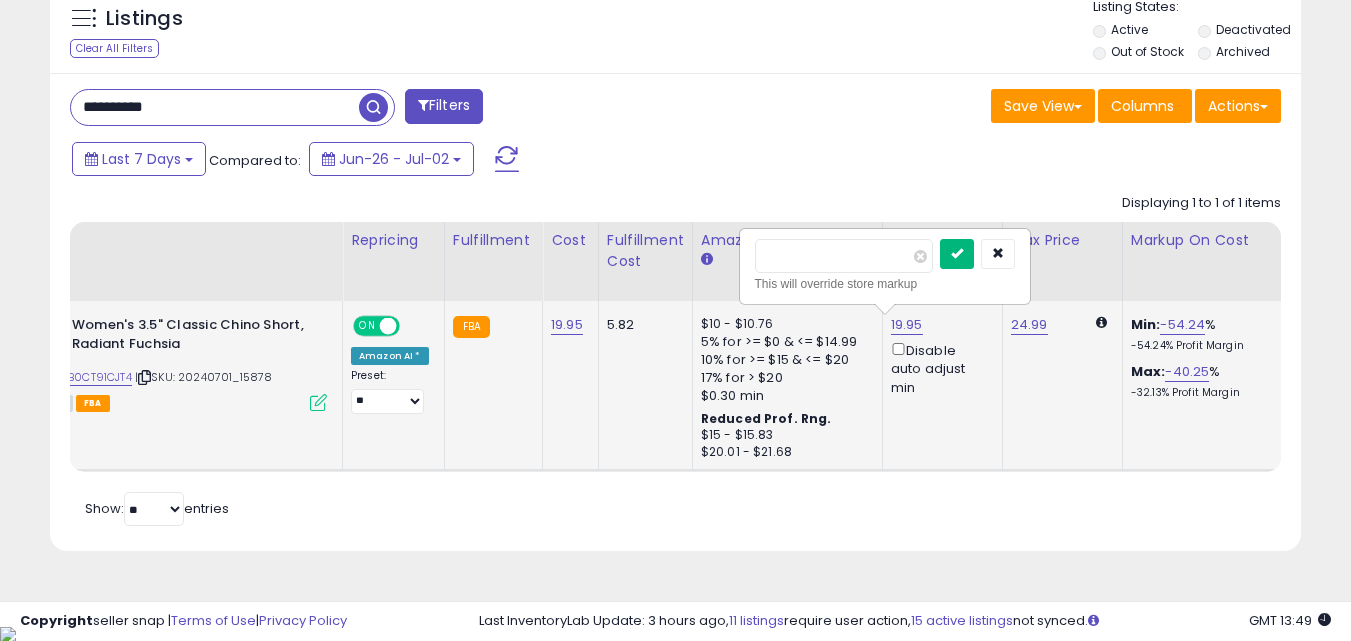 type on "***" 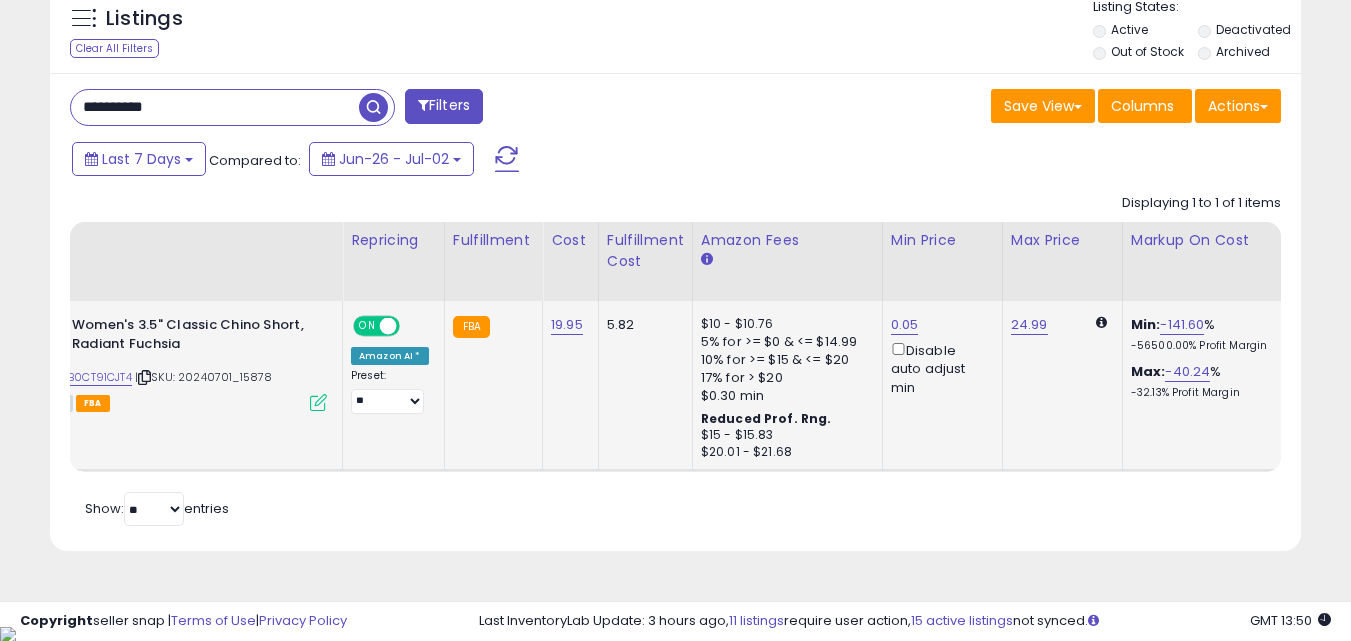 click on "**********" at bounding box center [215, 107] 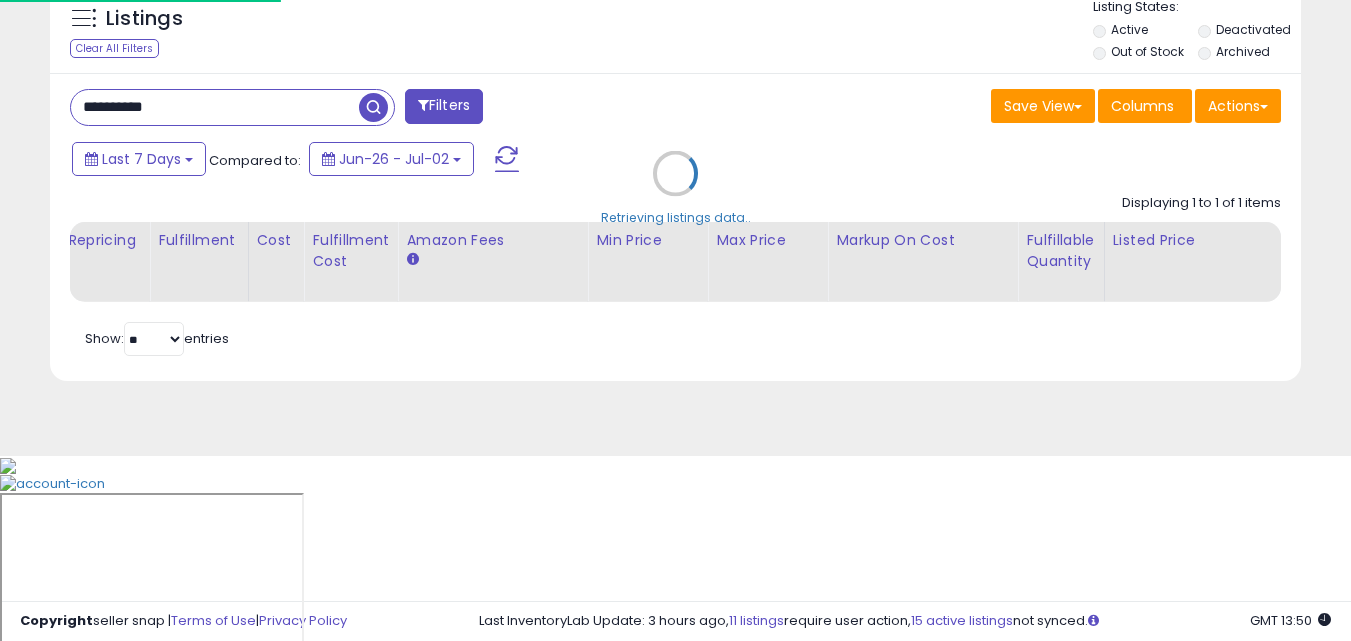 scroll, scrollTop: 999590, scrollLeft: 999267, axis: both 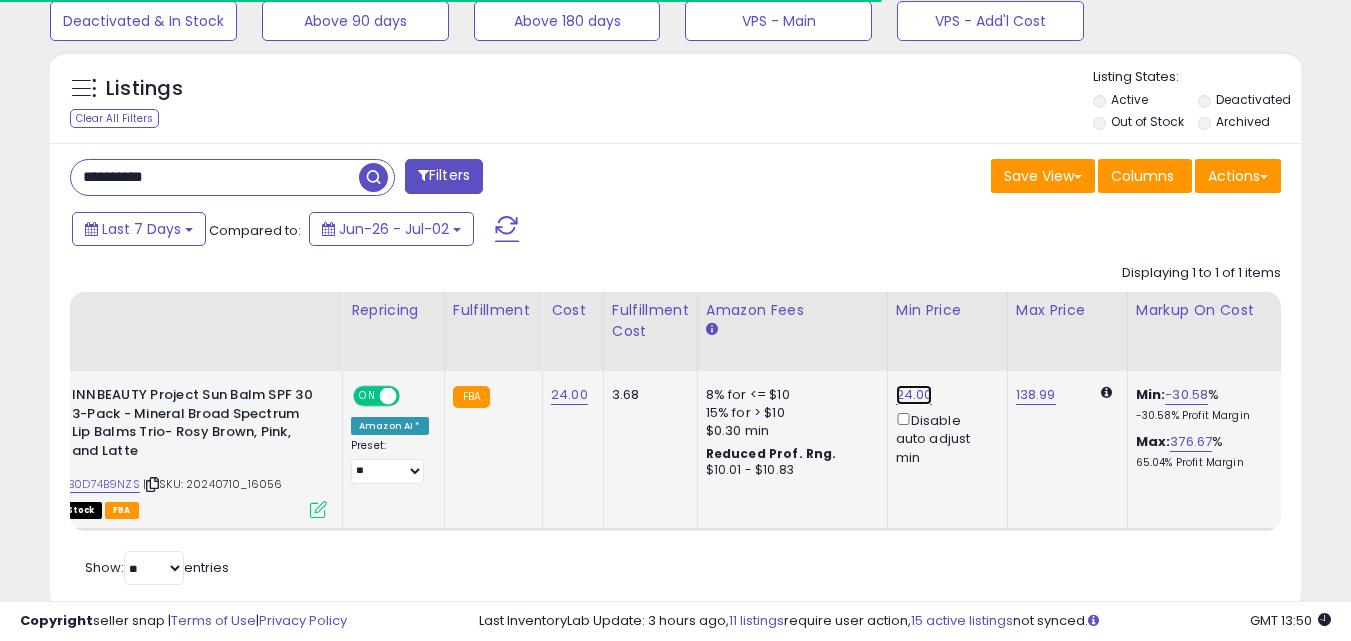 click on "24.00" at bounding box center (914, 395) 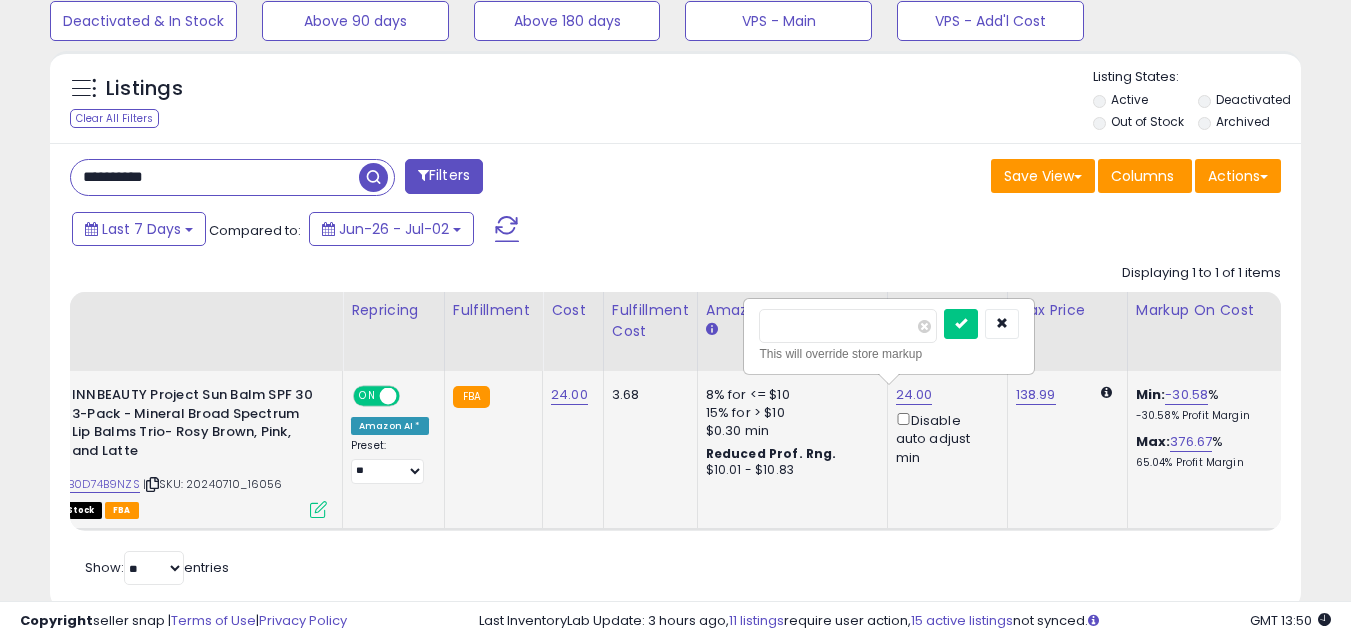 scroll, scrollTop: 999590, scrollLeft: 999276, axis: both 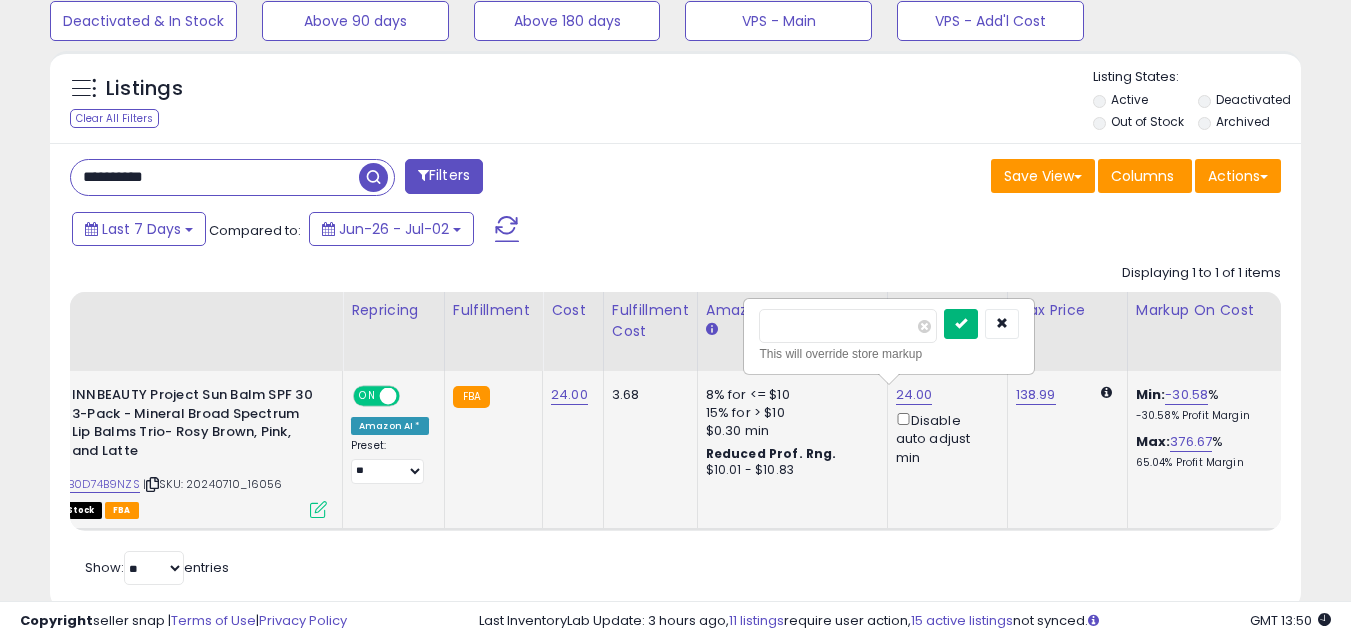 type on "***" 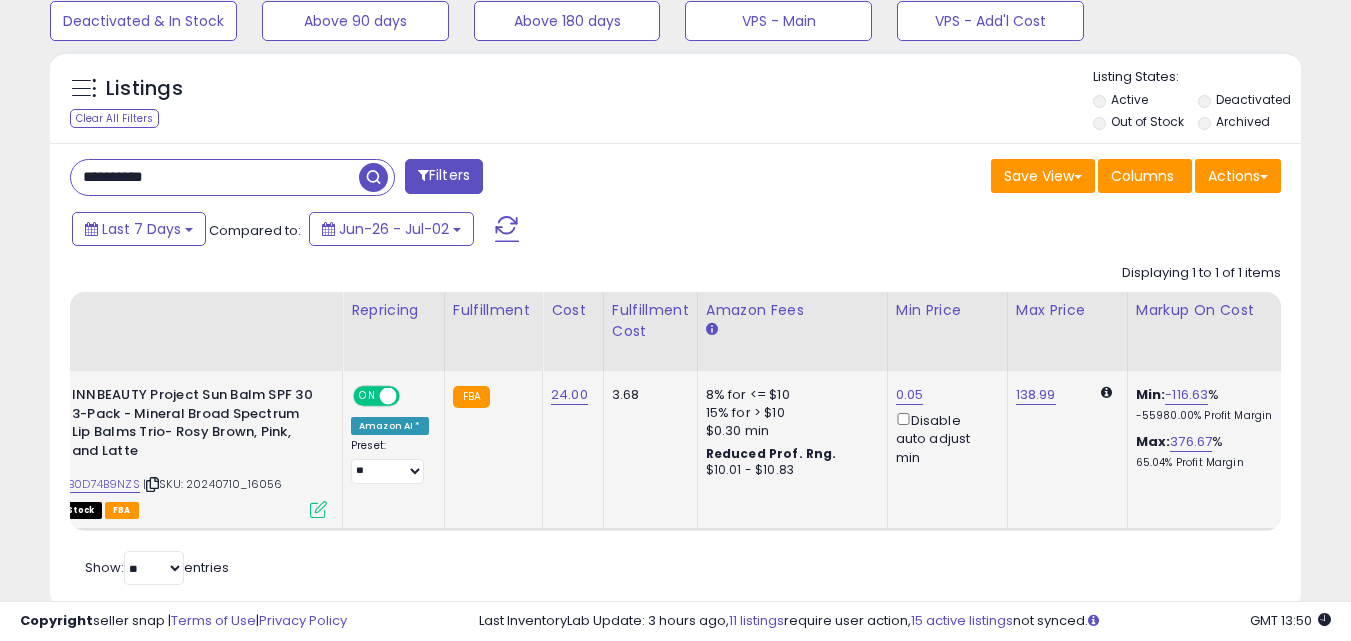 click on "**********" at bounding box center [215, 177] 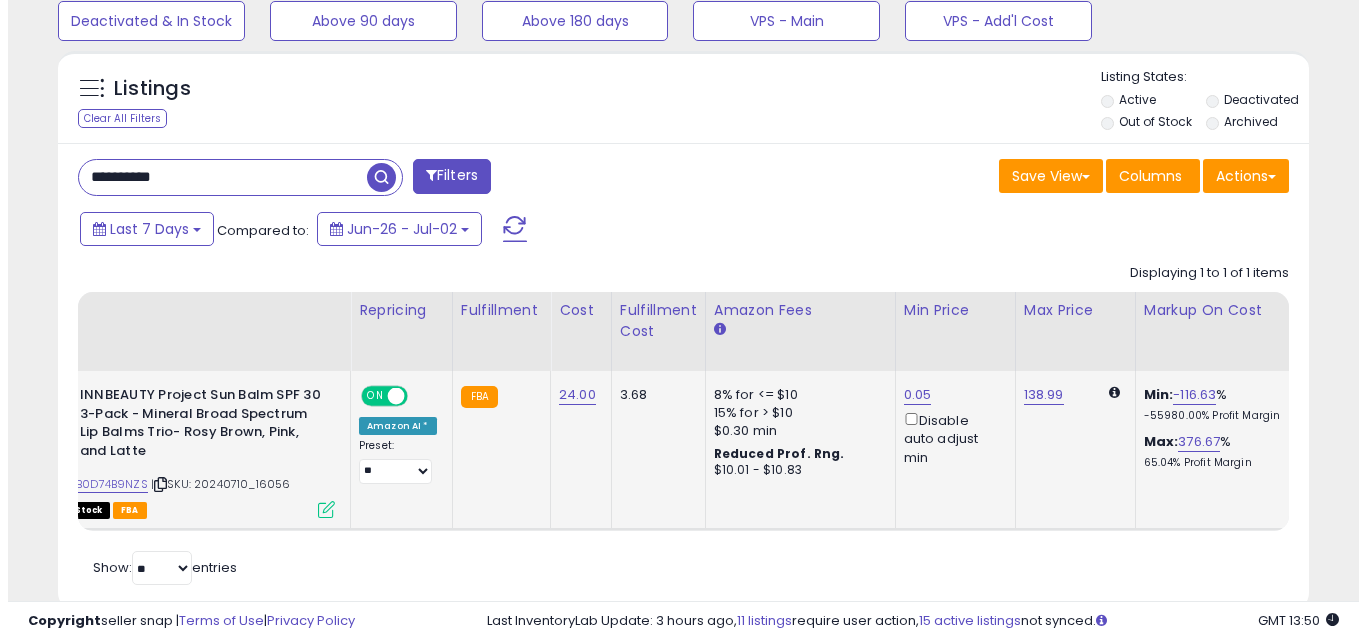 scroll, scrollTop: 579, scrollLeft: 0, axis: vertical 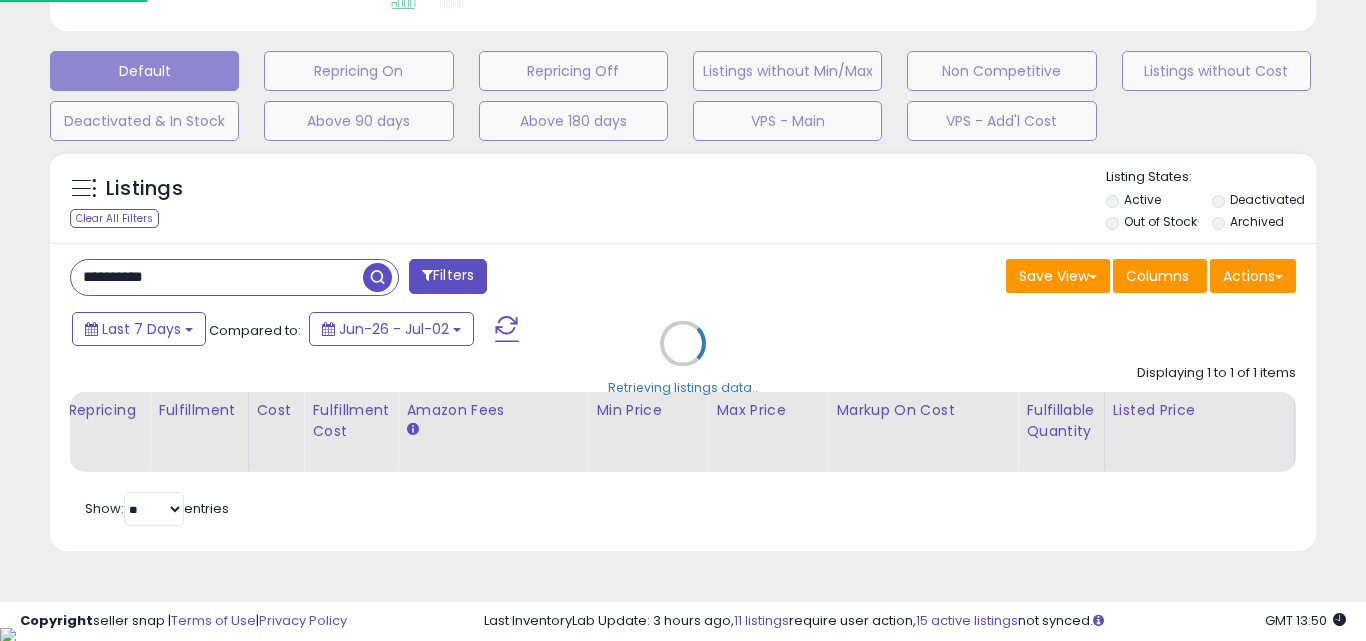 click on "Retrieving listings data.." at bounding box center [683, 358] 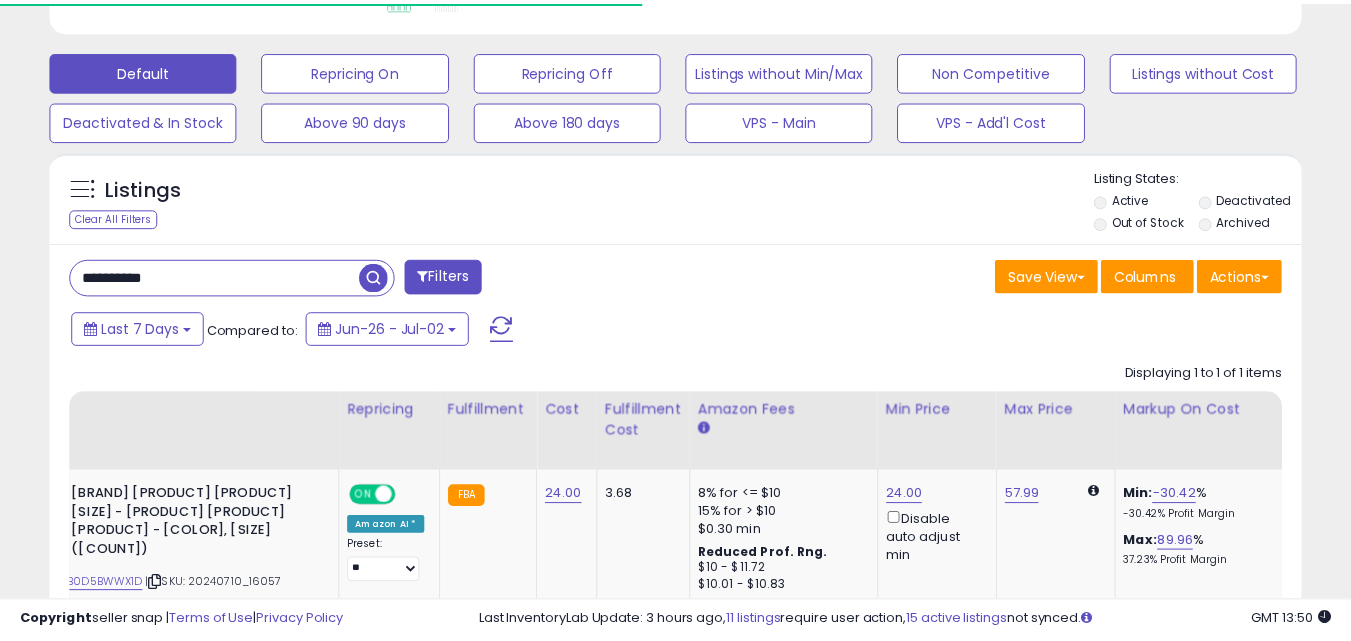 scroll, scrollTop: 410, scrollLeft: 724, axis: both 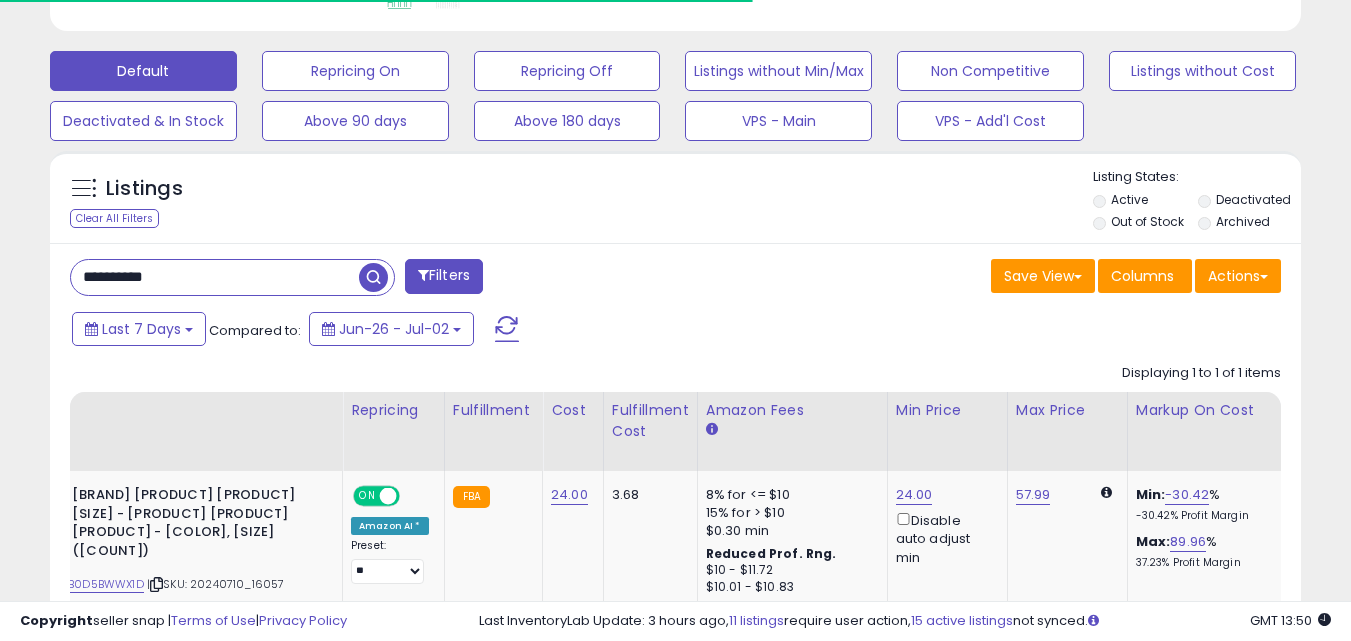 click at bounding box center (373, 277) 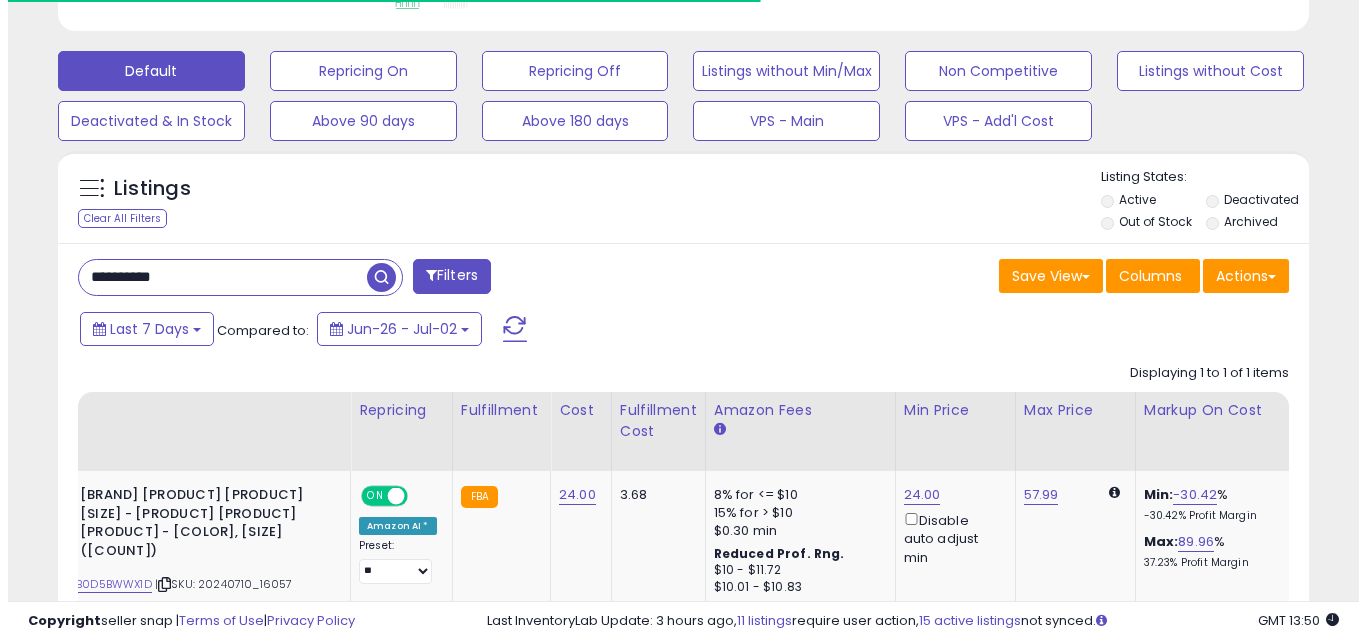 scroll, scrollTop: 999590, scrollLeft: 999267, axis: both 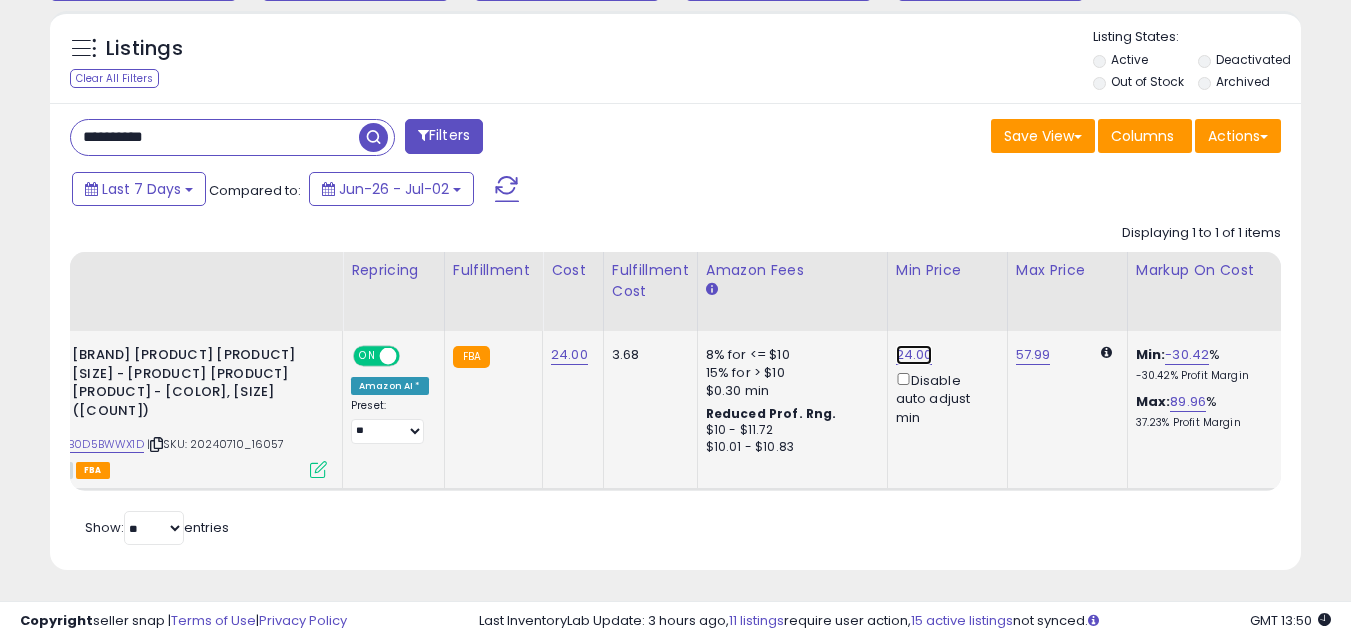 click on "24.00" at bounding box center (914, 355) 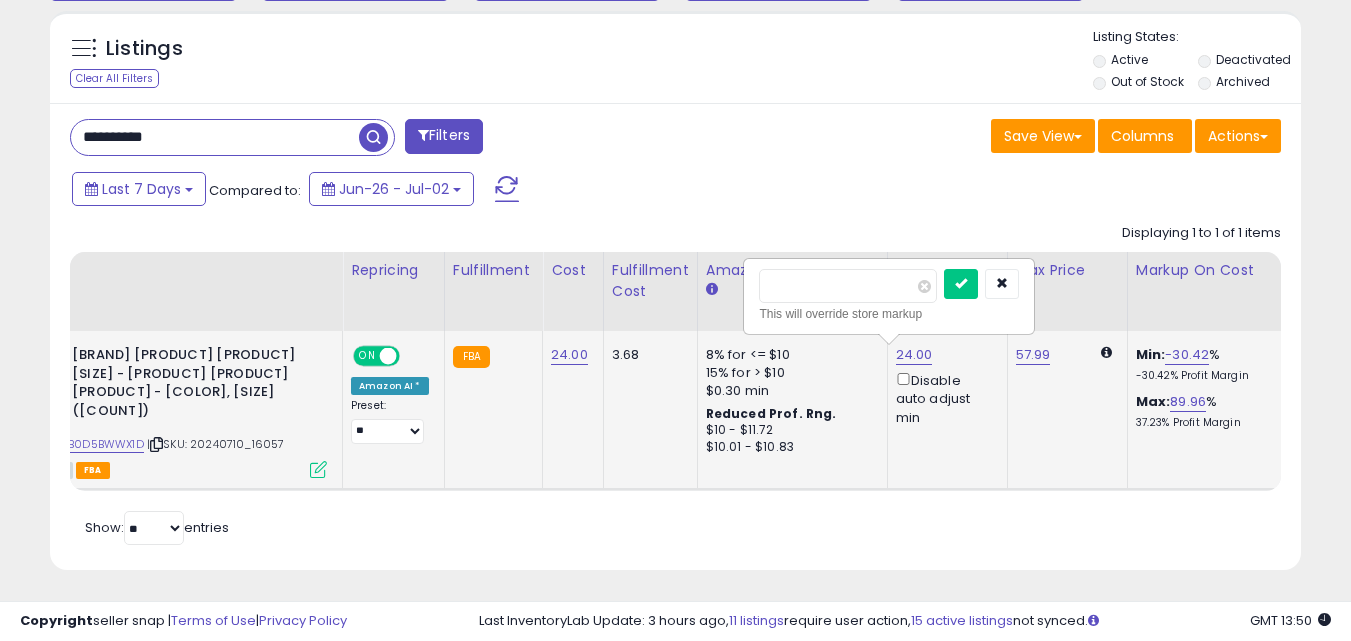 click on "*****" at bounding box center [848, 286] 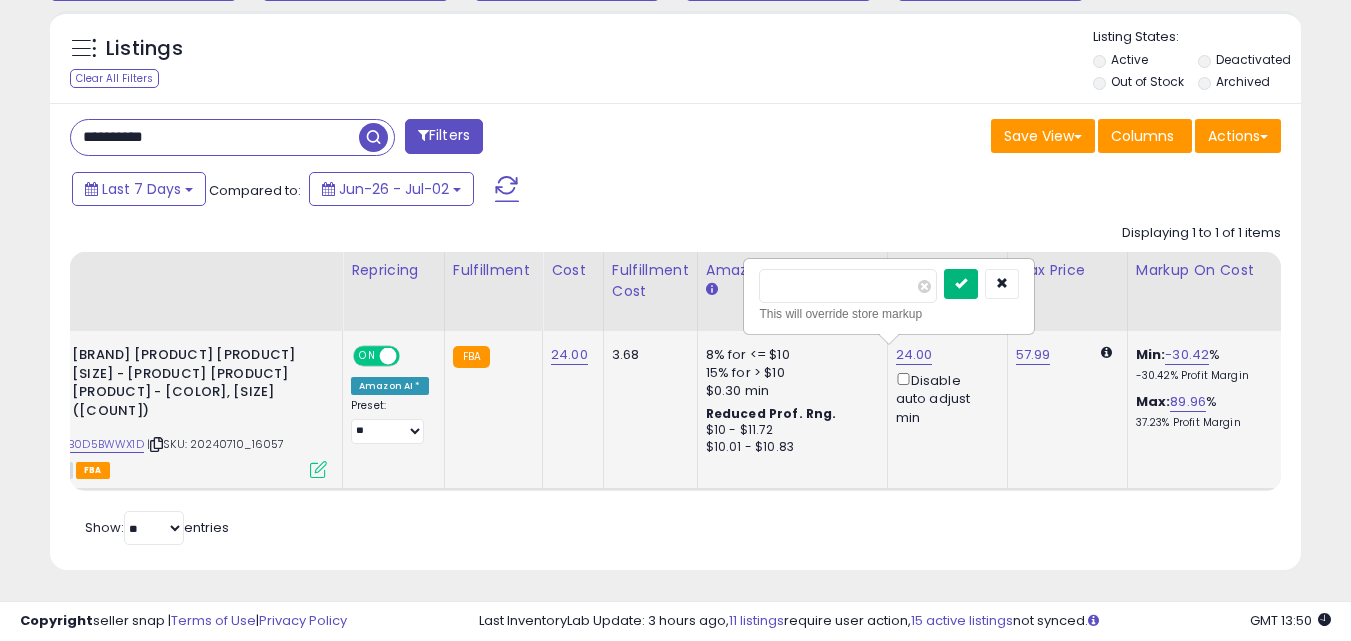 type on "***" 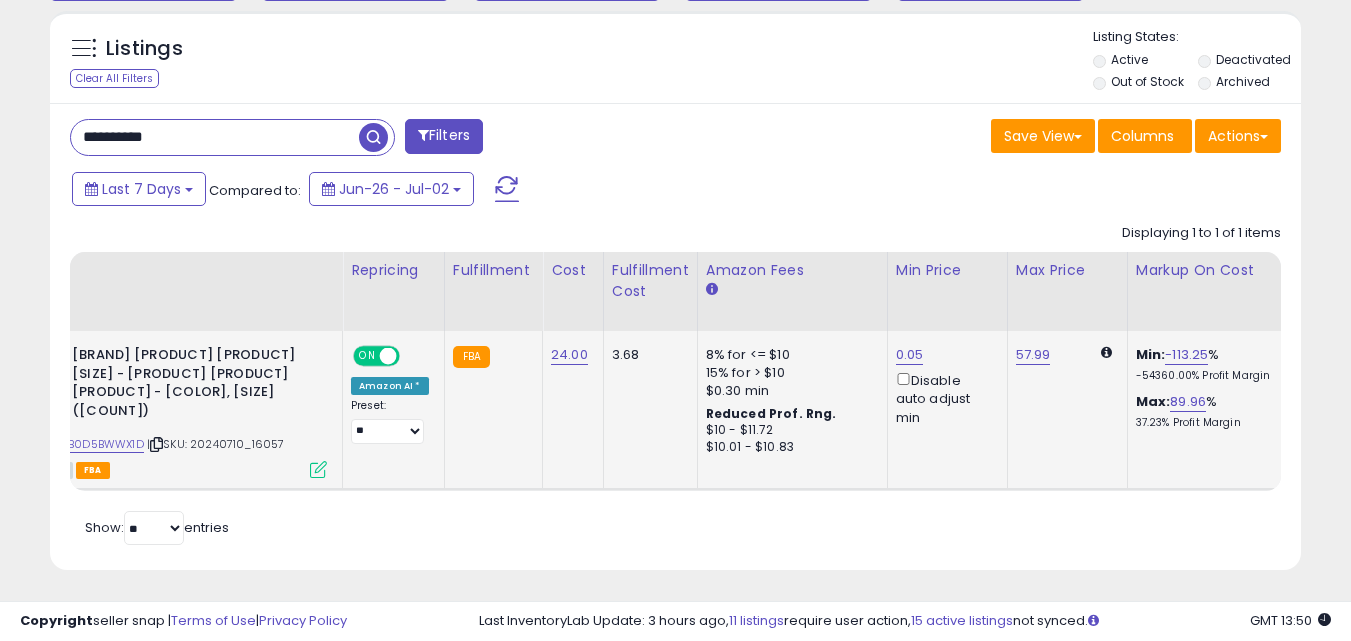 click on "**********" at bounding box center [215, 137] 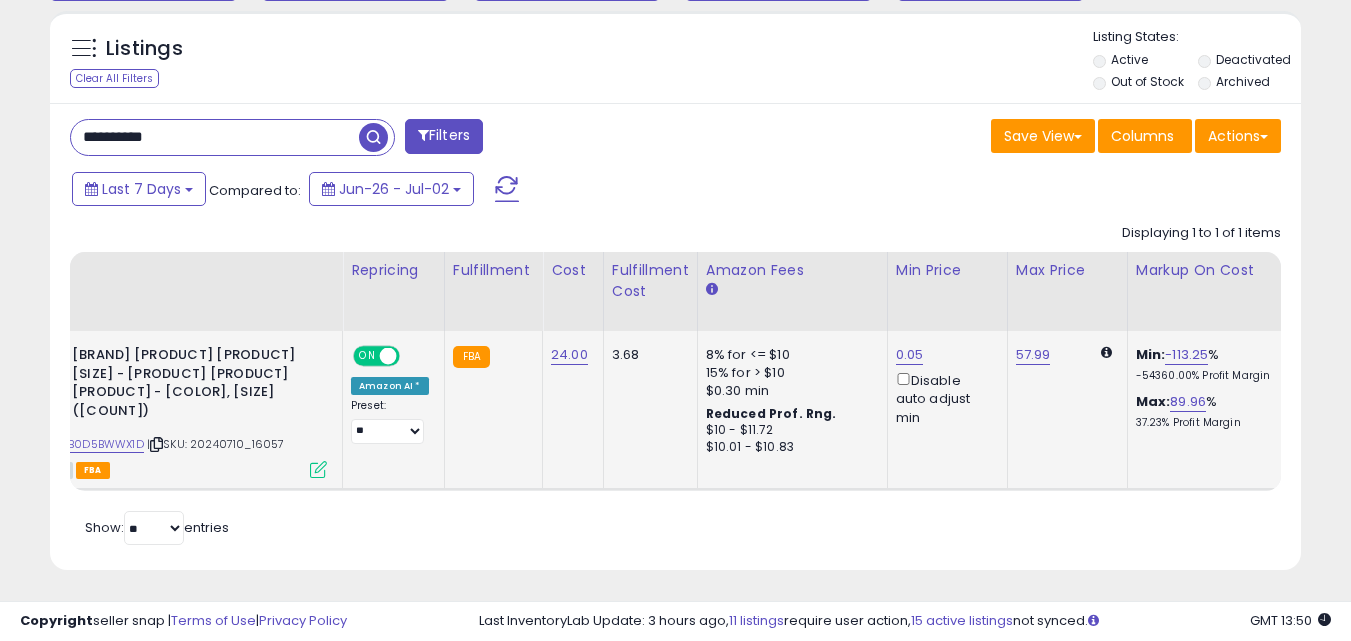 click on "**********" at bounding box center [215, 137] 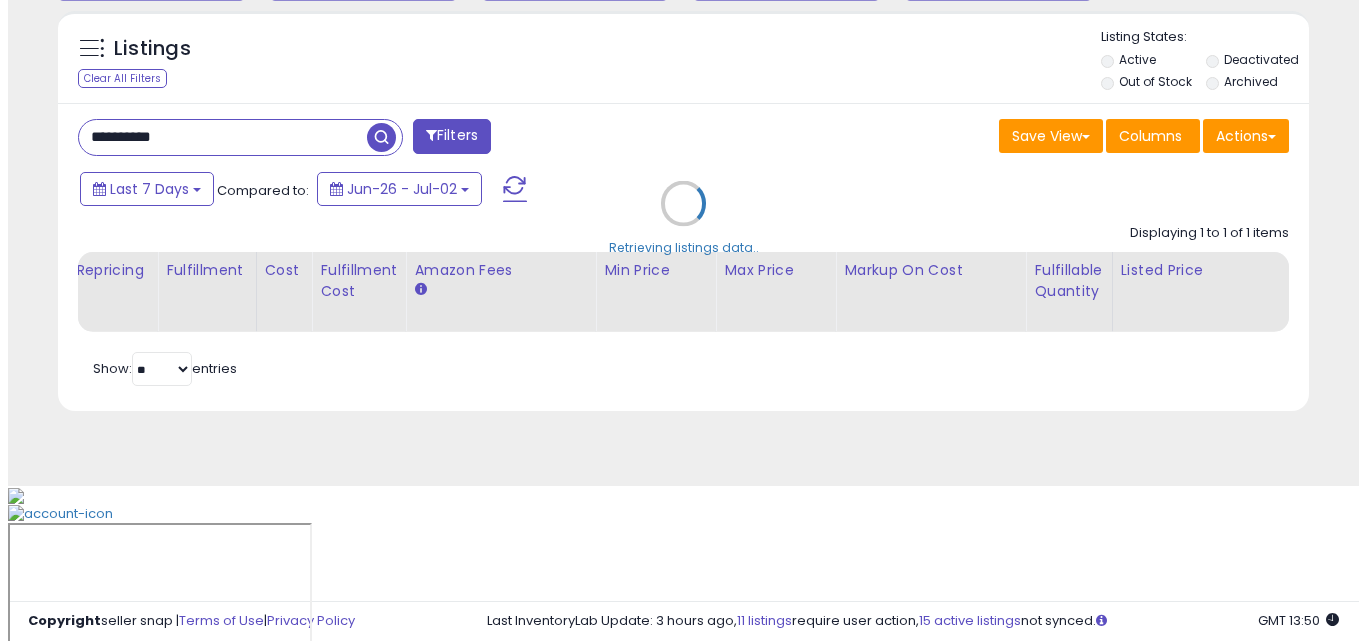 scroll, scrollTop: 579, scrollLeft: 0, axis: vertical 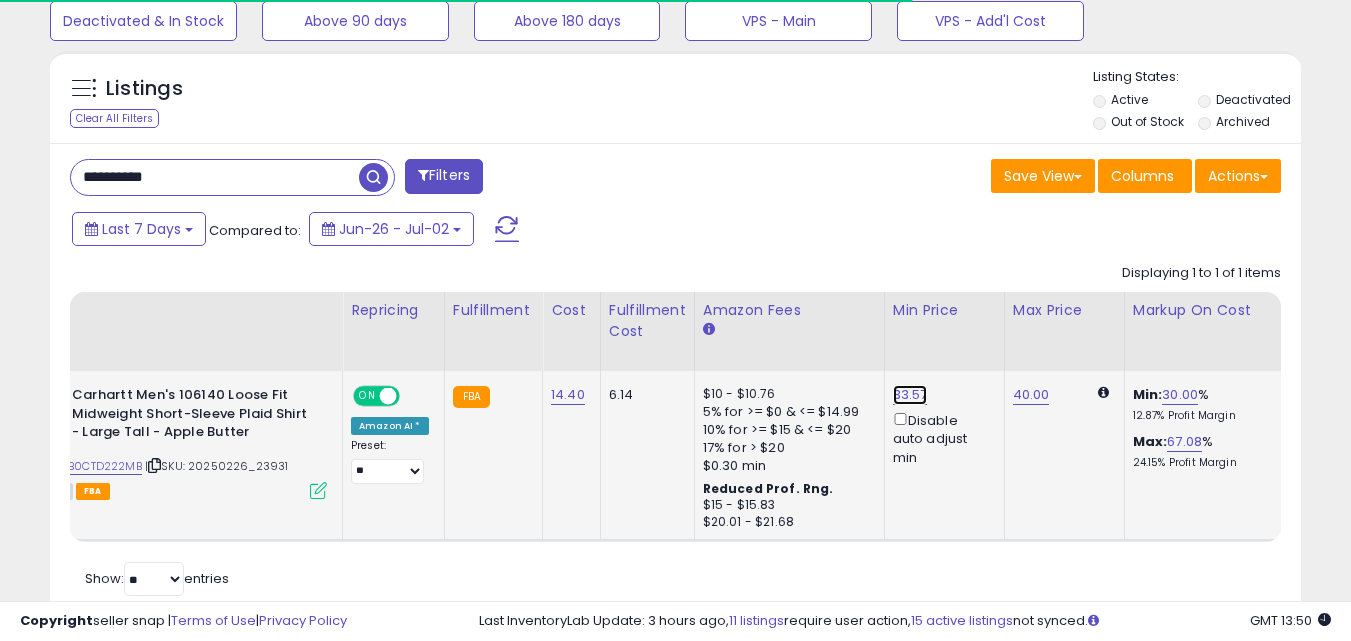 click on "33.57" at bounding box center (910, 395) 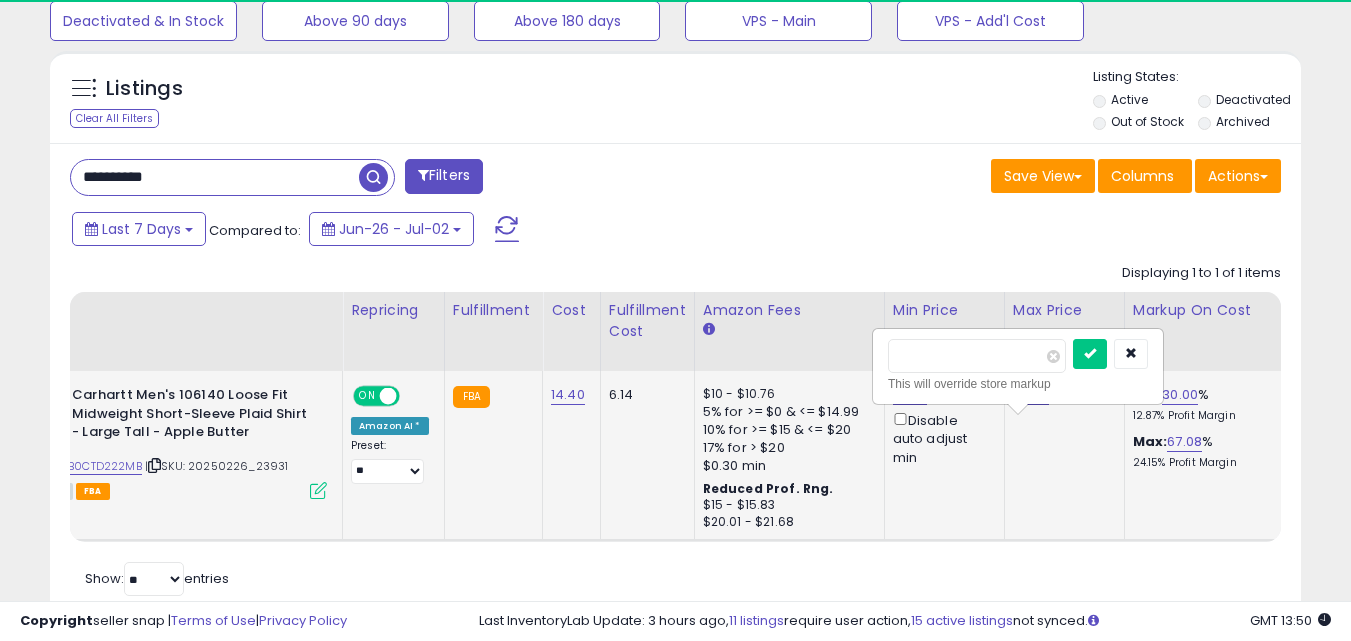 scroll, scrollTop: 999590, scrollLeft: 999276, axis: both 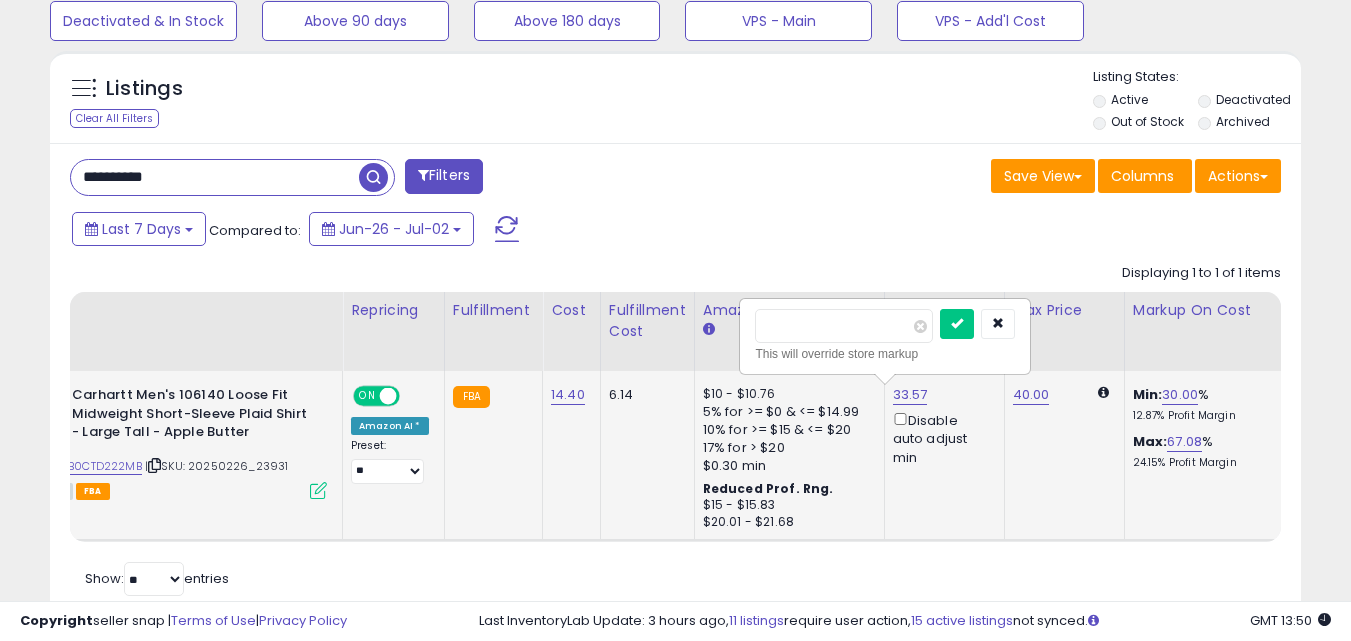 click on "*****" at bounding box center (844, 326) 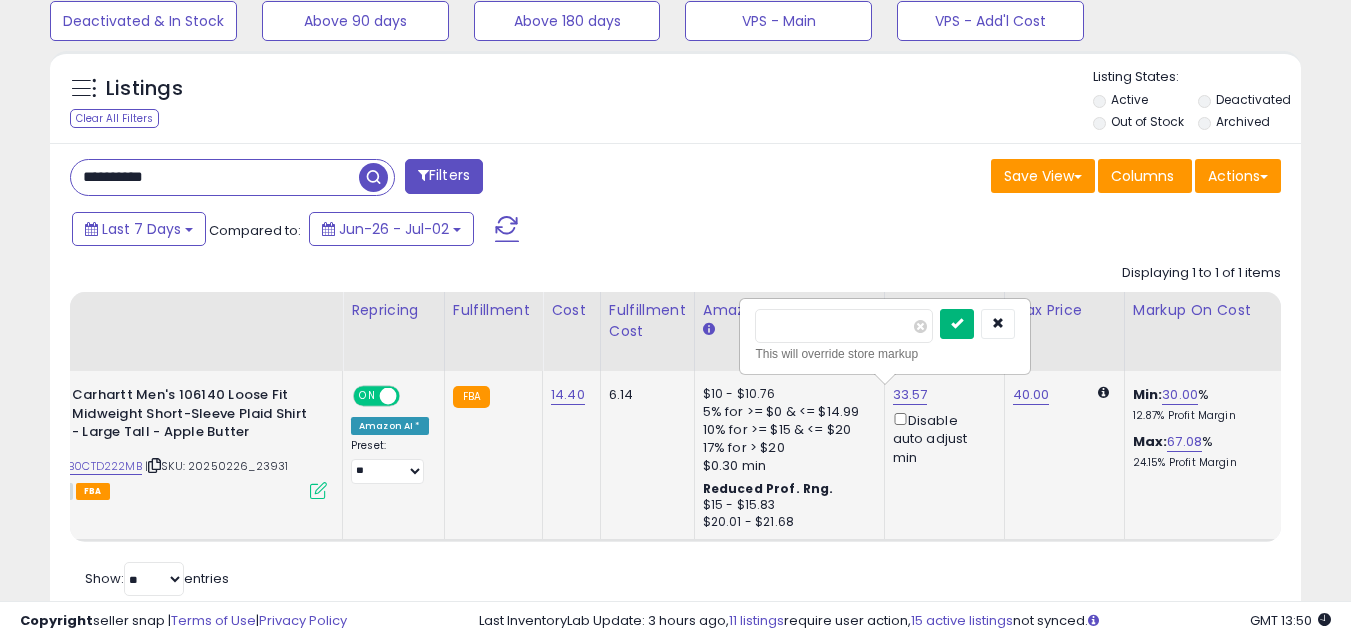 type on "***" 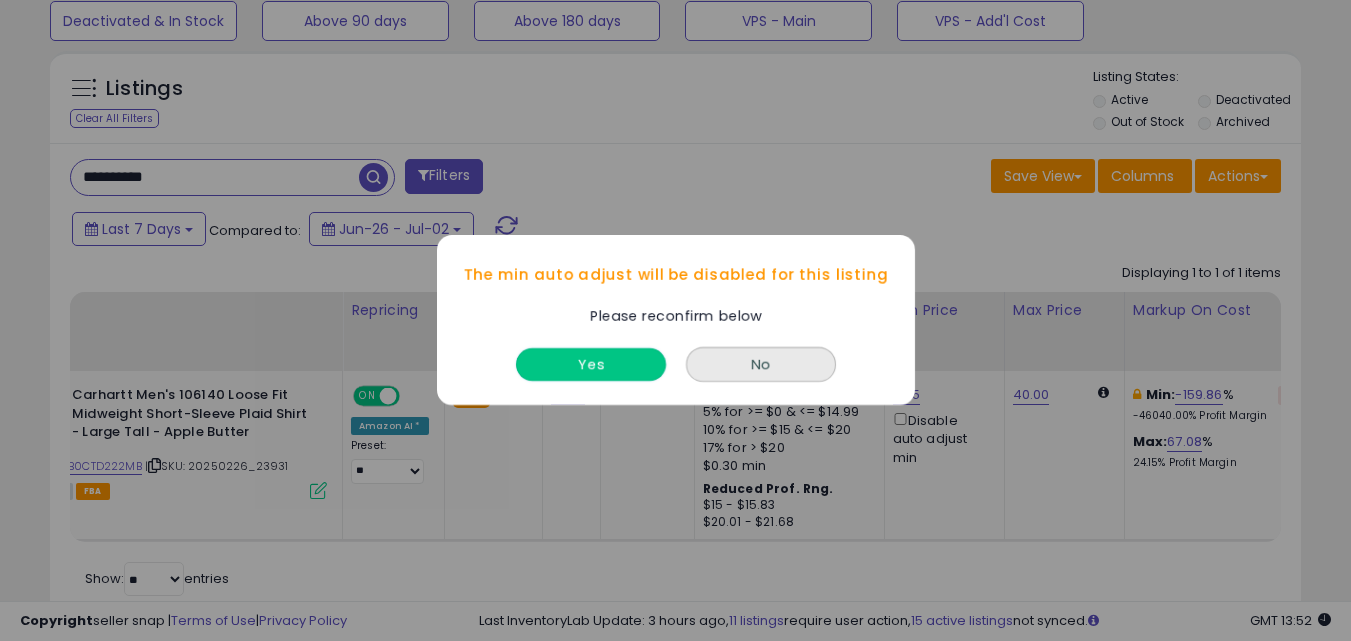 click on "Yes" at bounding box center [591, 365] 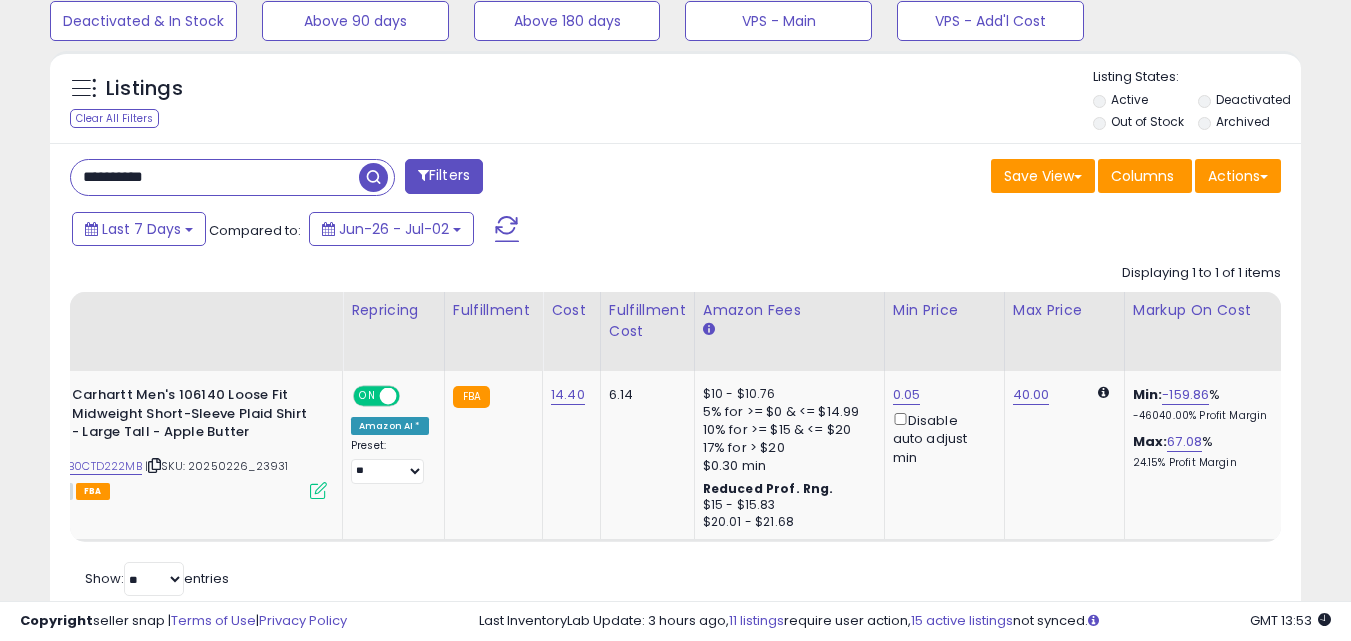 click on "**********" at bounding box center [215, 177] 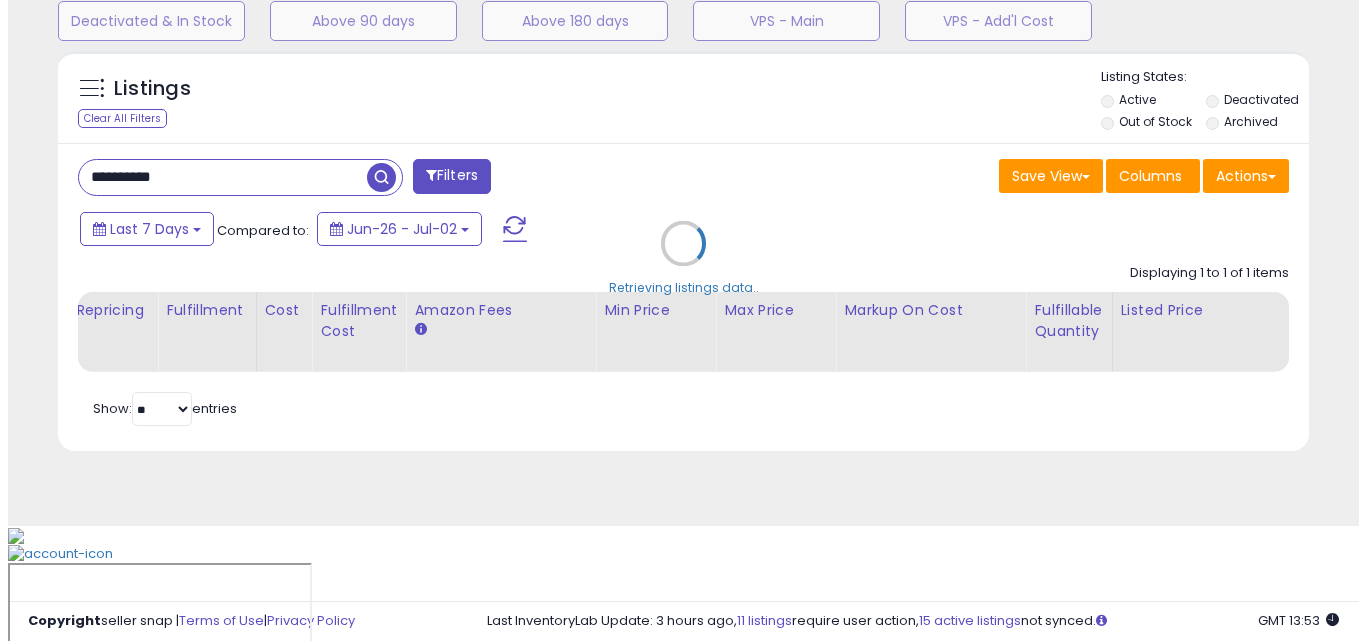 scroll, scrollTop: 579, scrollLeft: 0, axis: vertical 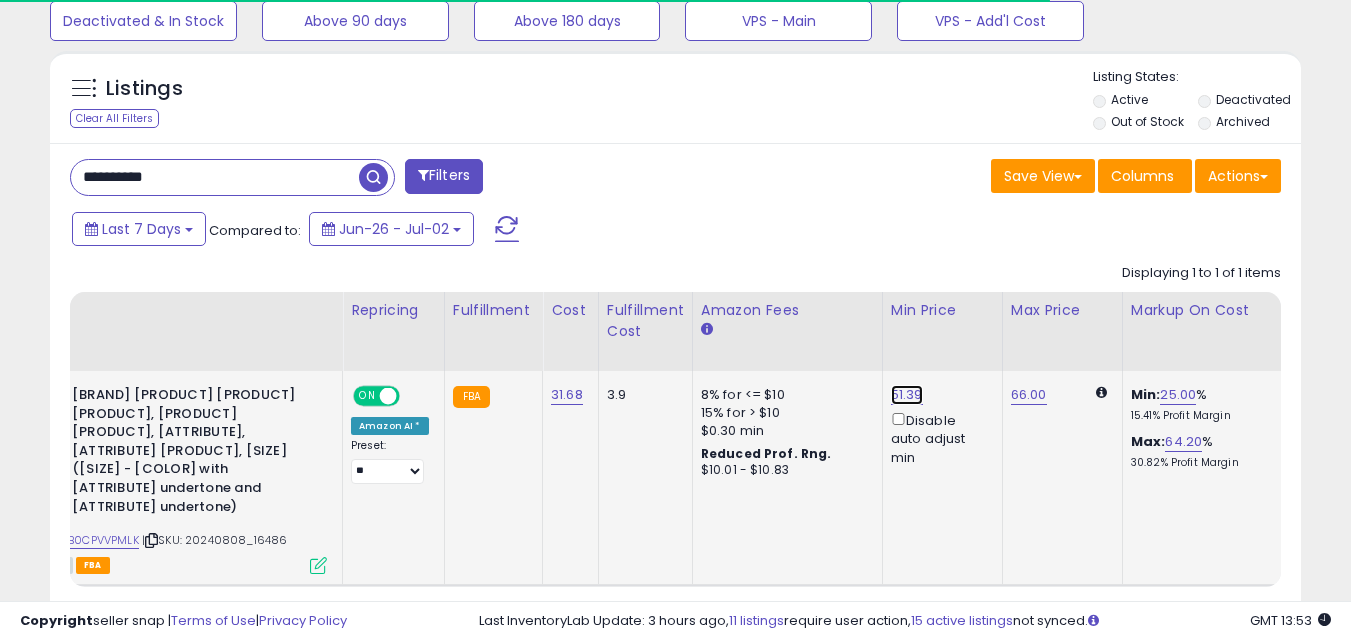 click on "51.39" at bounding box center [907, 395] 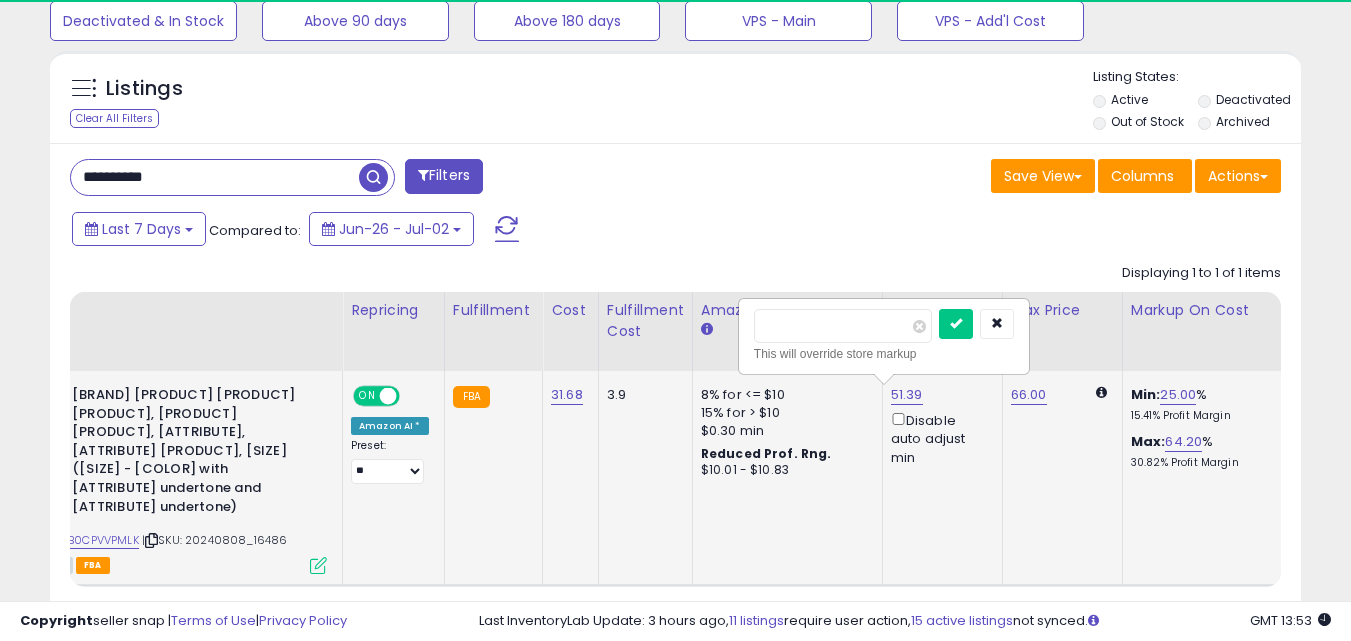scroll, scrollTop: 999590, scrollLeft: 999276, axis: both 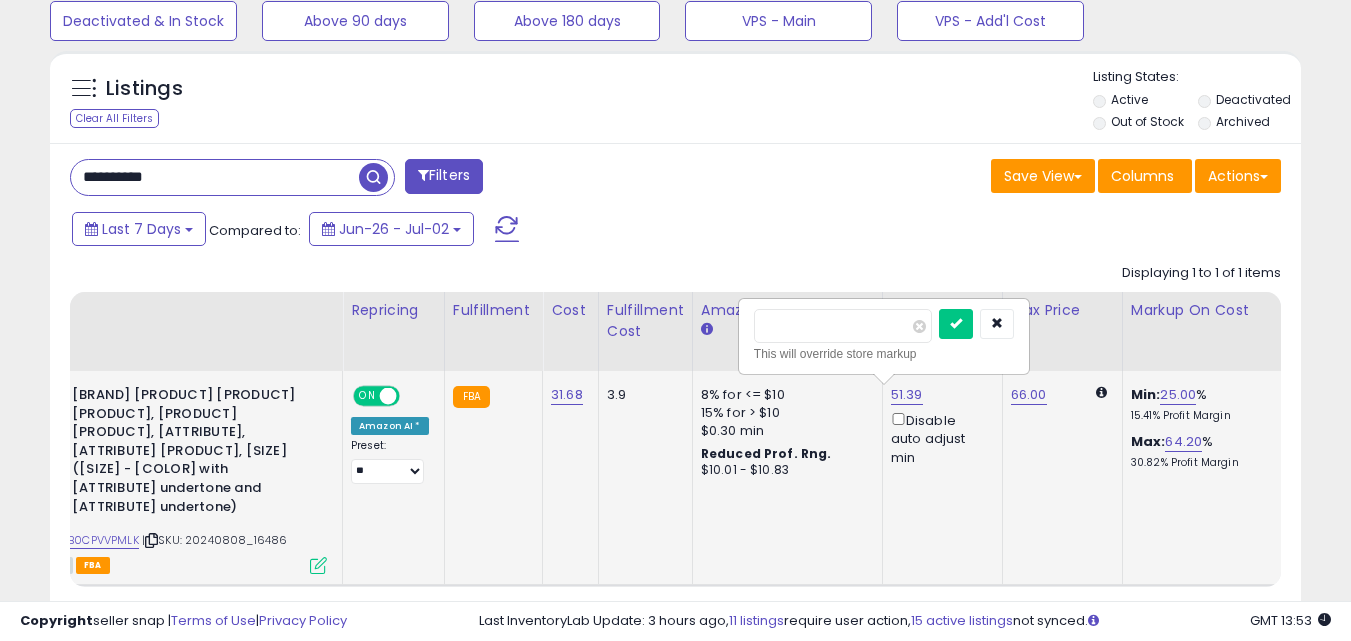 click on "*****" at bounding box center [843, 326] 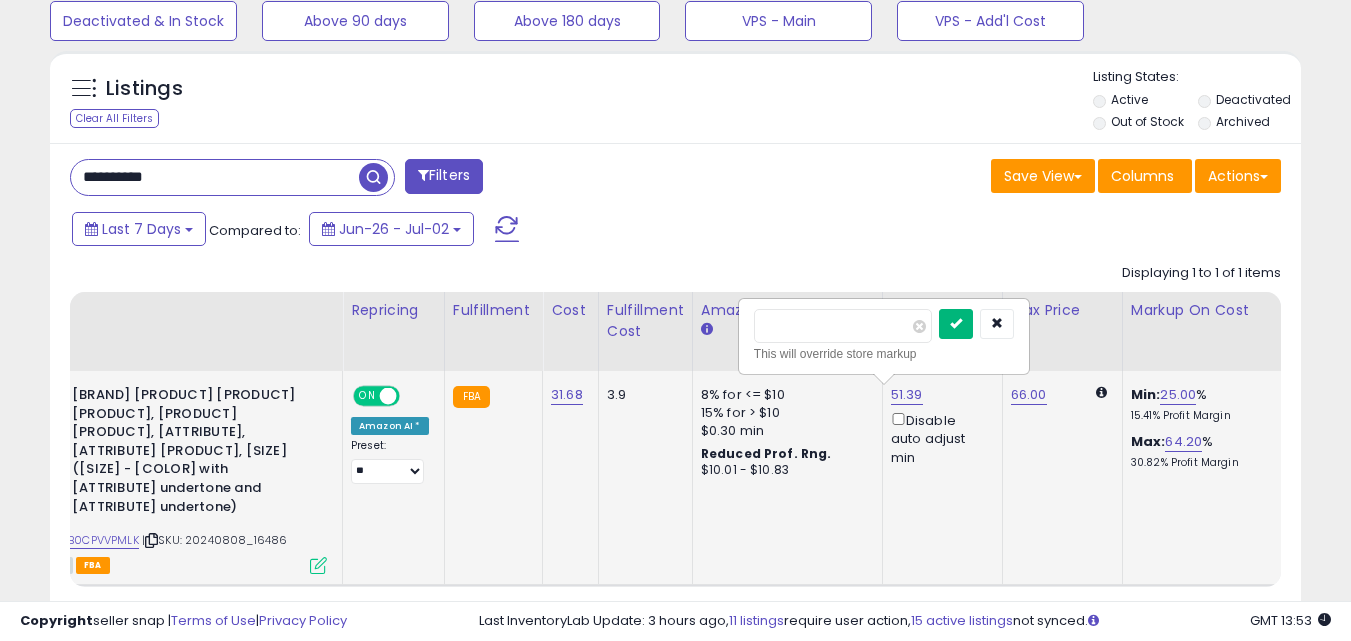 type on "***" 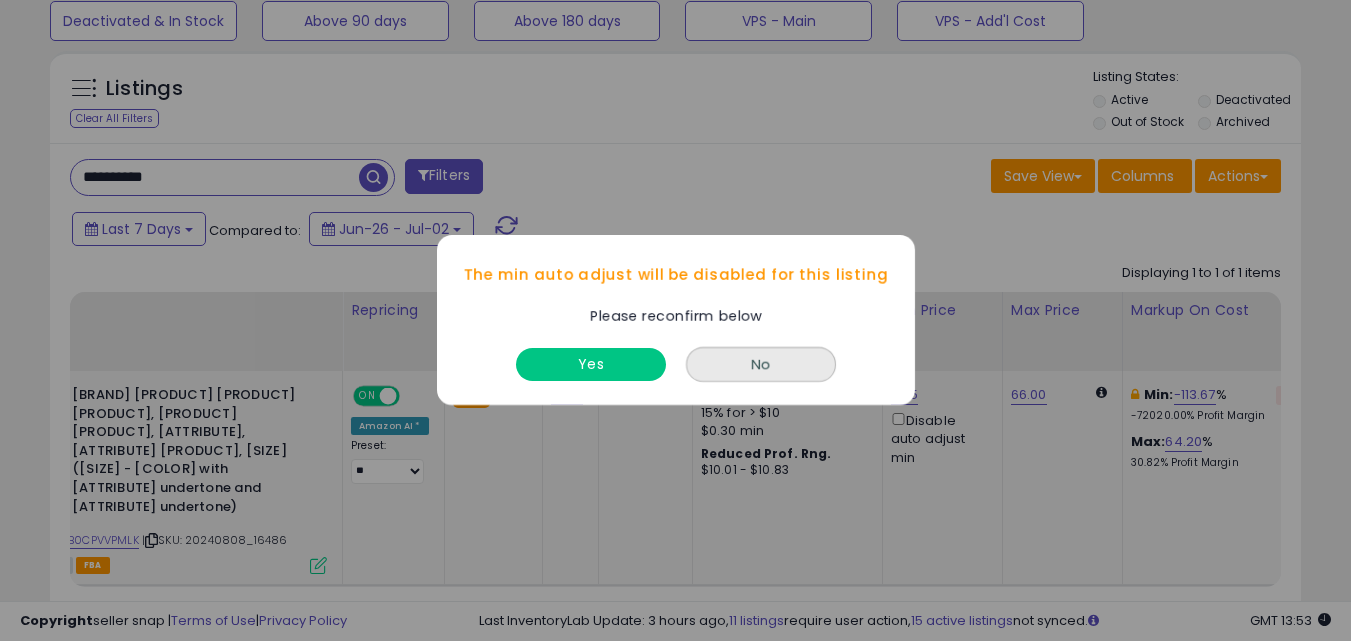 click on "Yes" at bounding box center (591, 360) 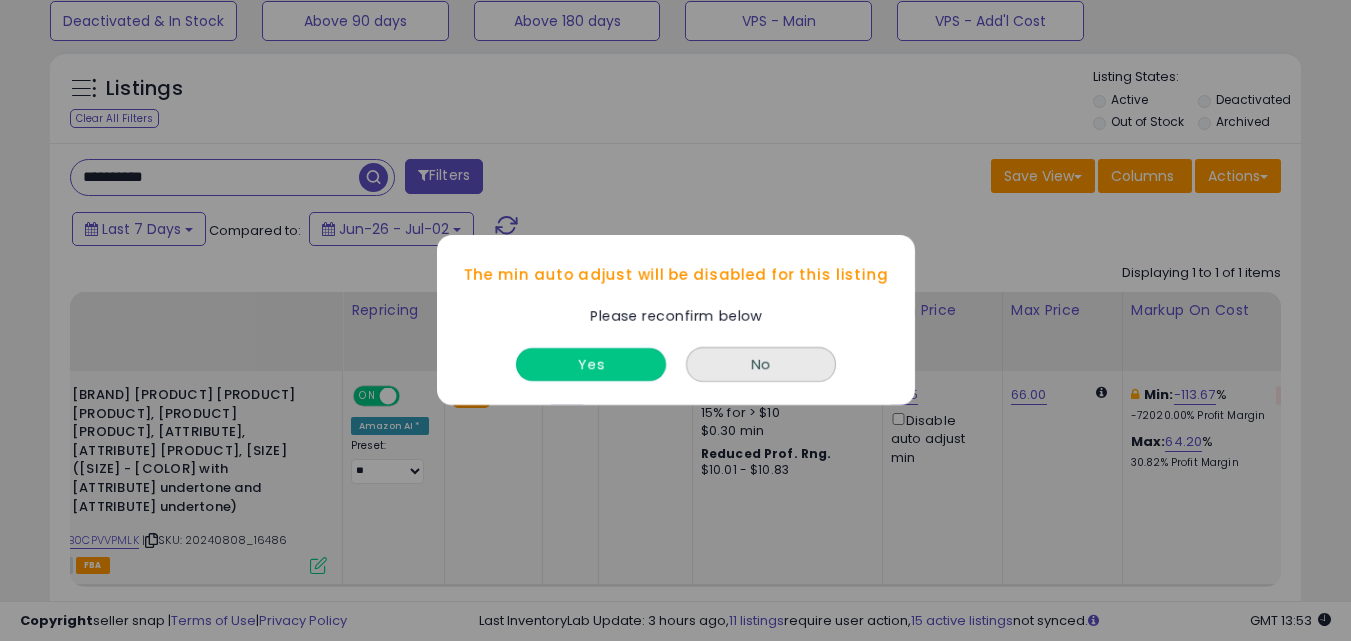 click on "Yes" at bounding box center [591, 365] 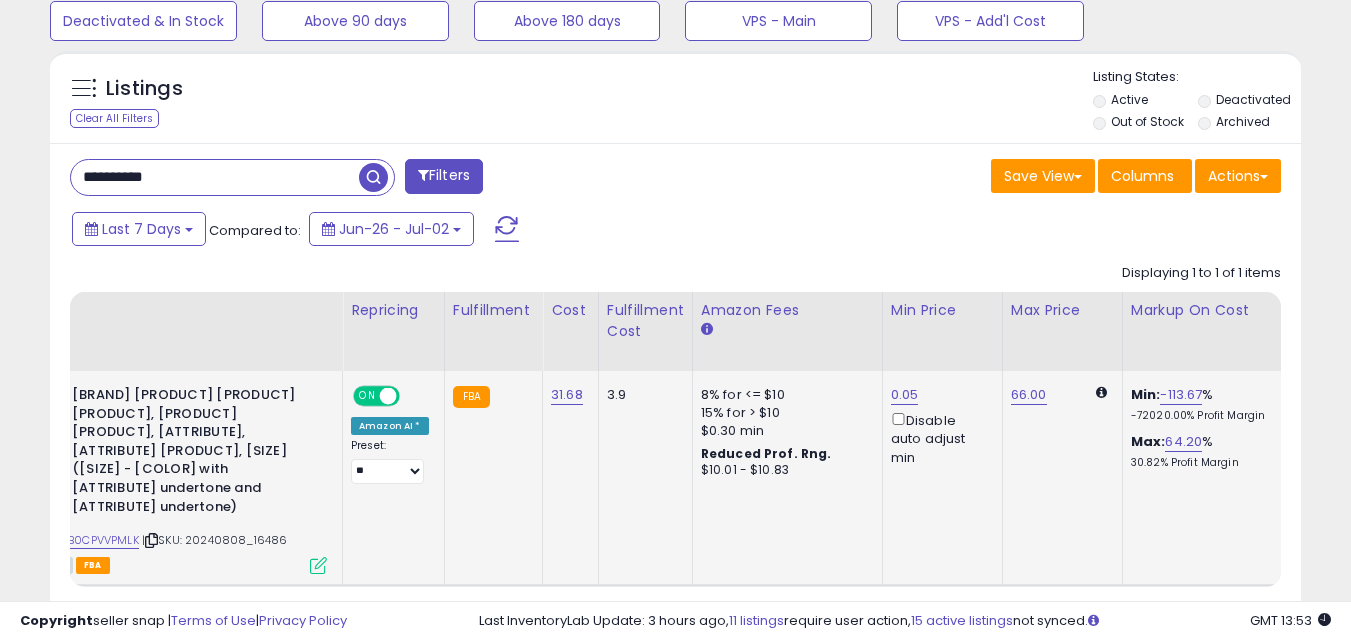 click on "**********" at bounding box center (215, 177) 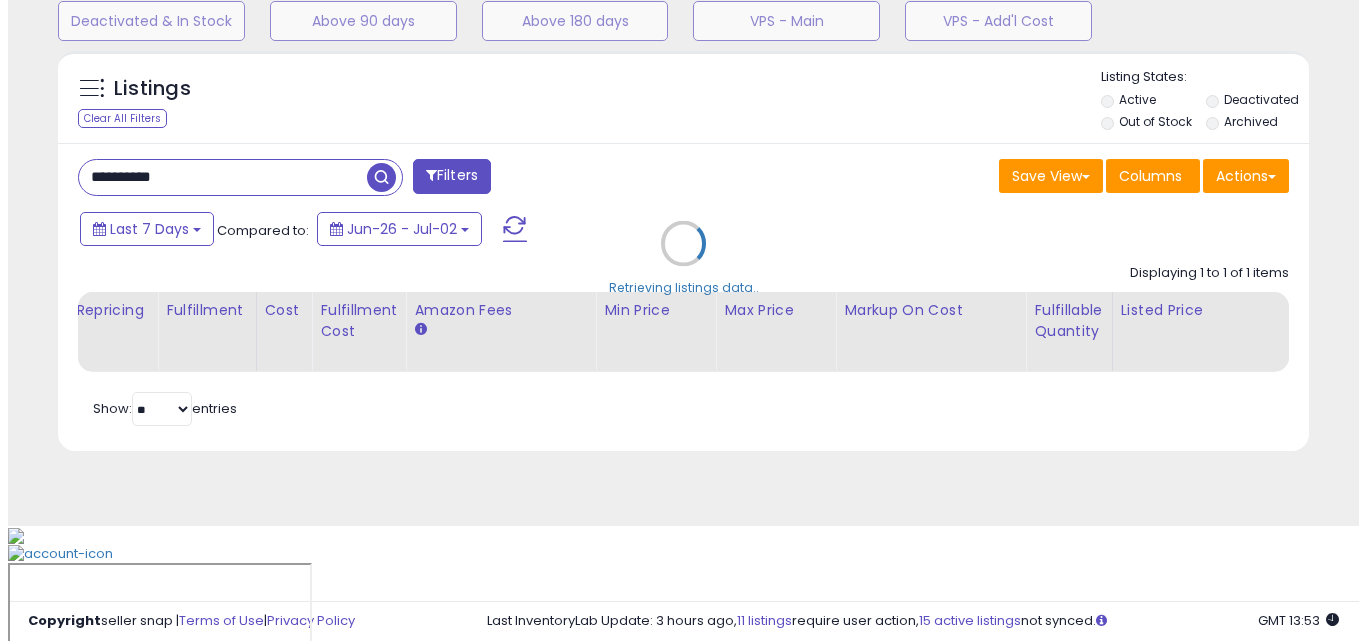 scroll, scrollTop: 579, scrollLeft: 0, axis: vertical 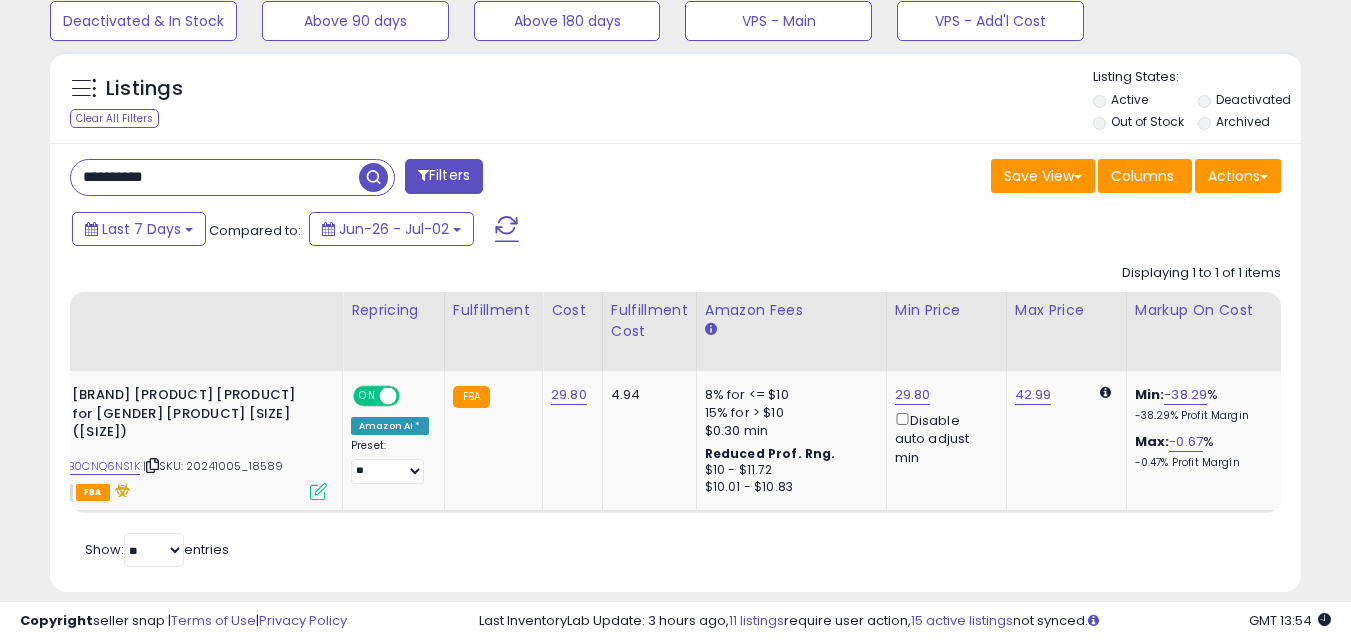 click on "**********" at bounding box center (215, 177) 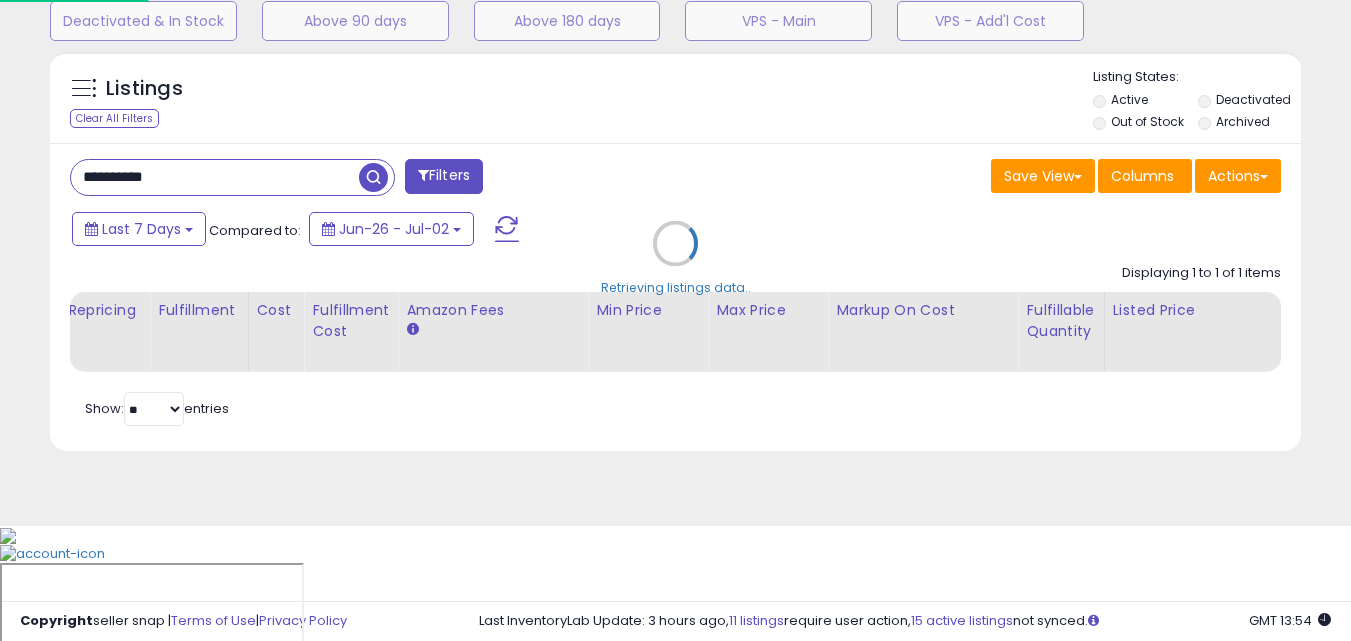 scroll, scrollTop: 999590, scrollLeft: 999267, axis: both 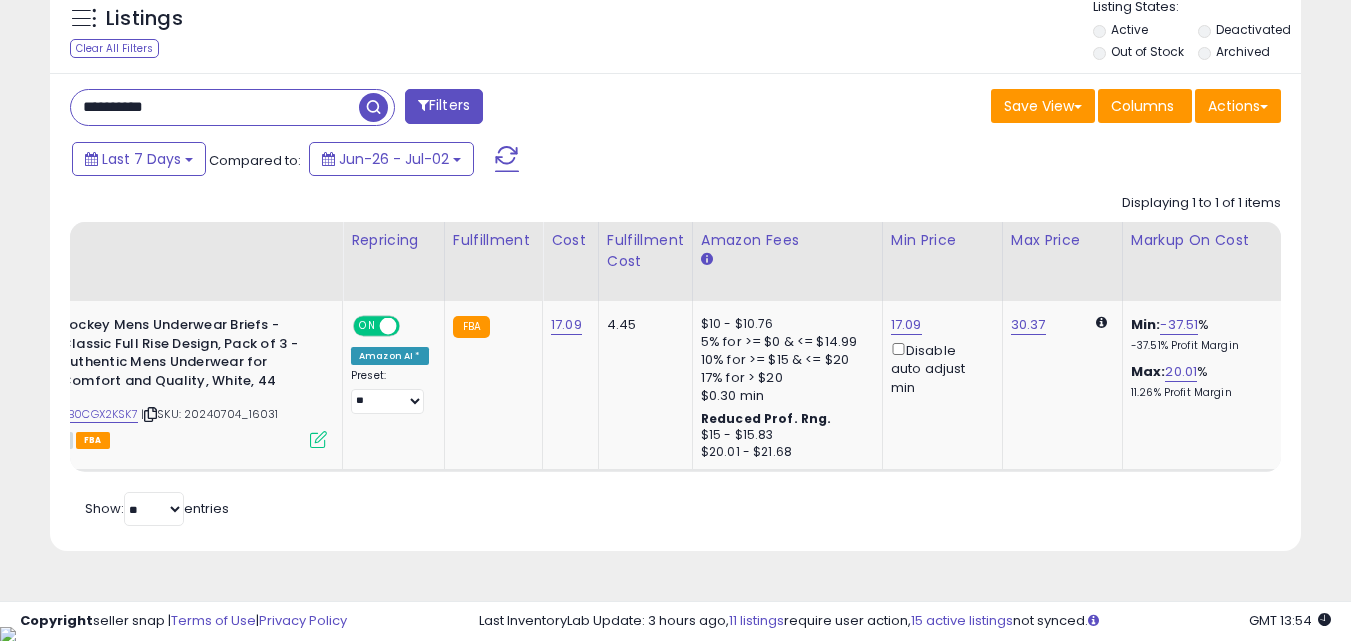 click on "**********" at bounding box center (215, 107) 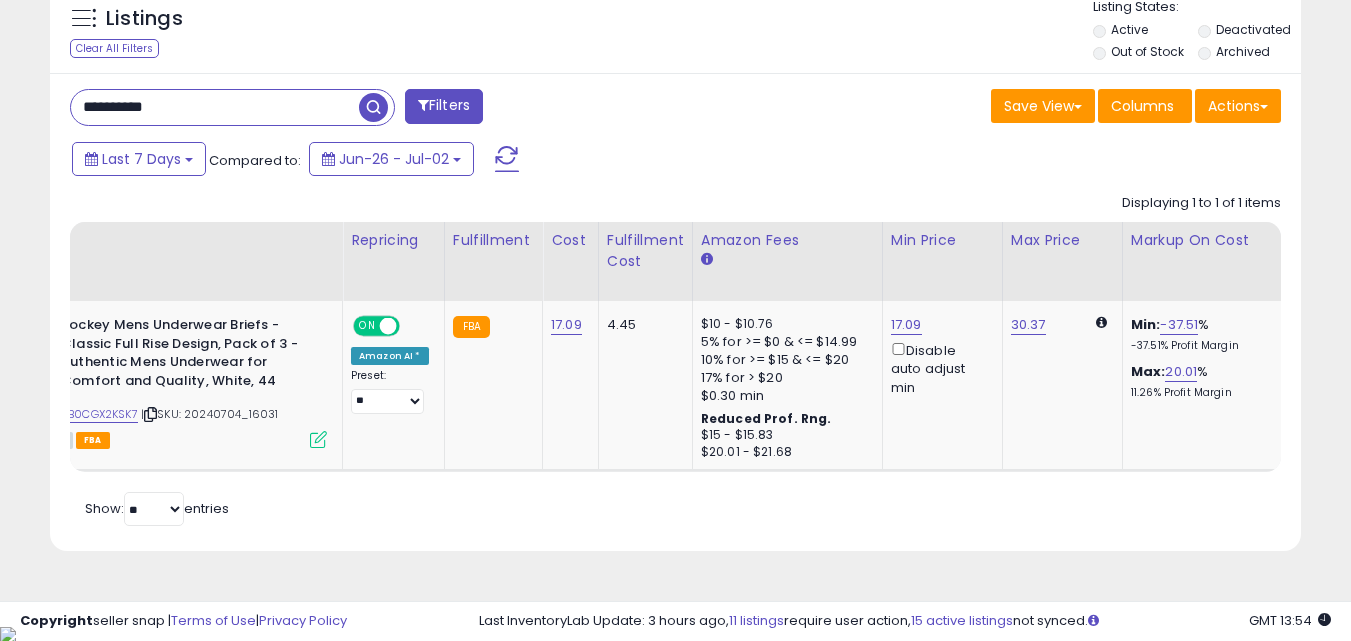 paste 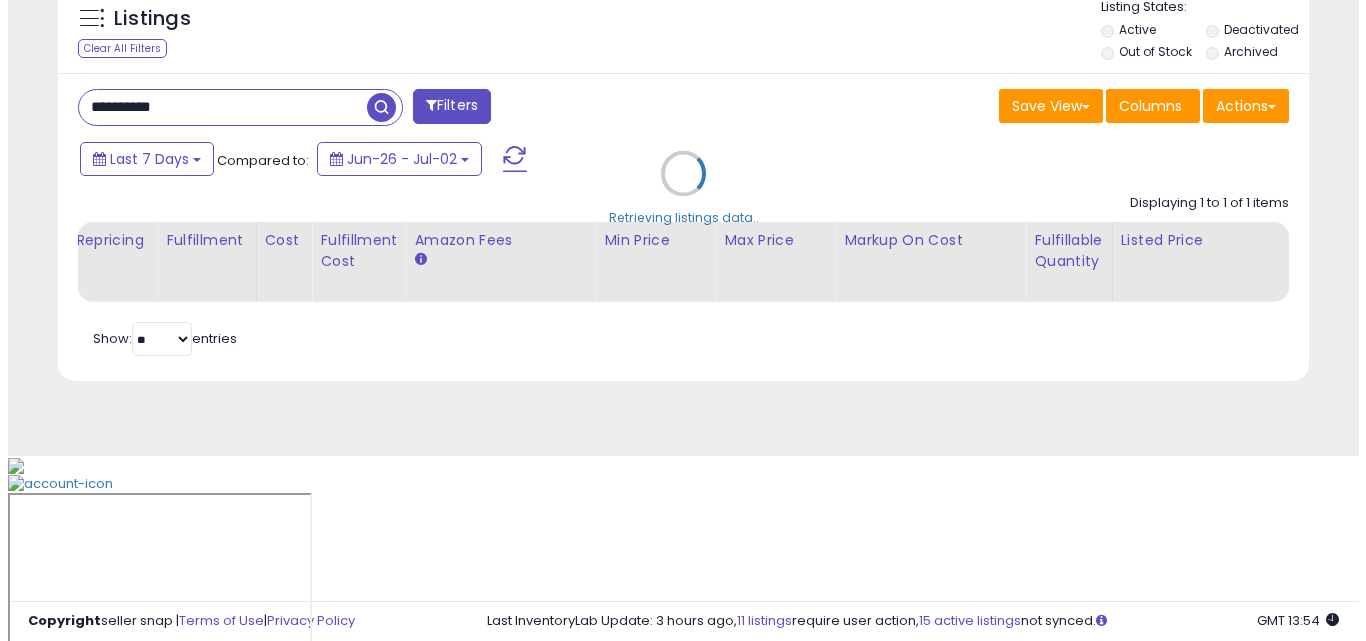 scroll, scrollTop: 579, scrollLeft: 0, axis: vertical 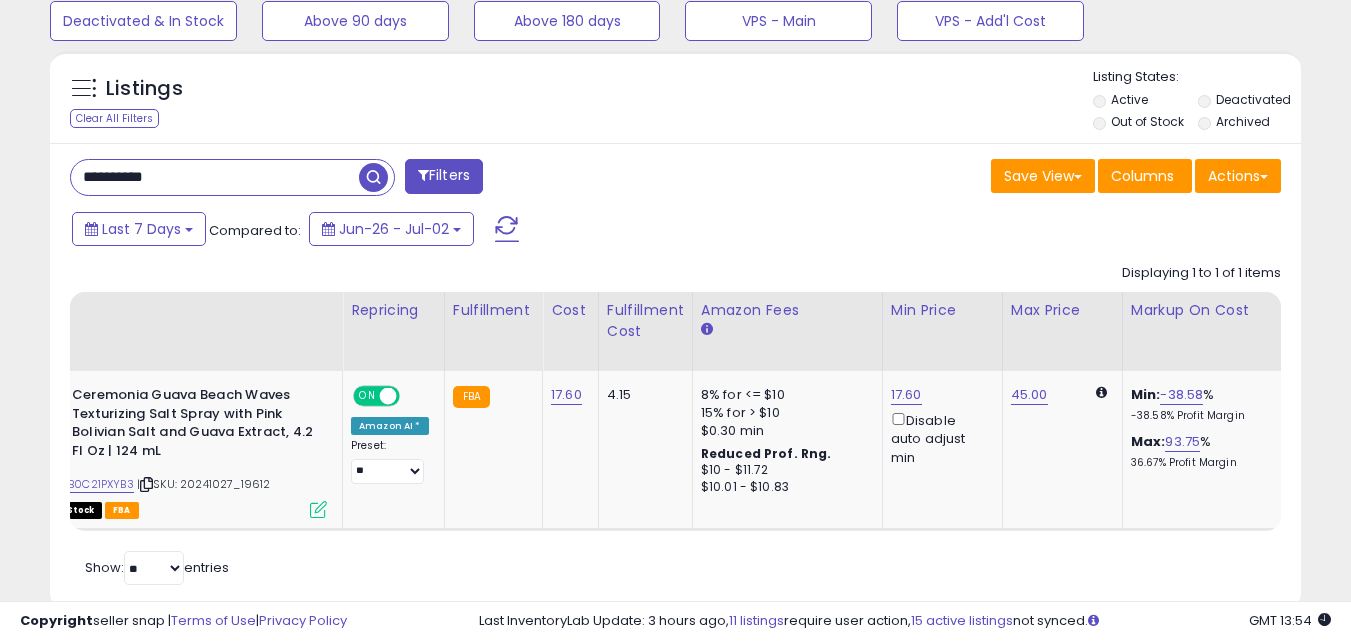 click on "**********" at bounding box center (215, 177) 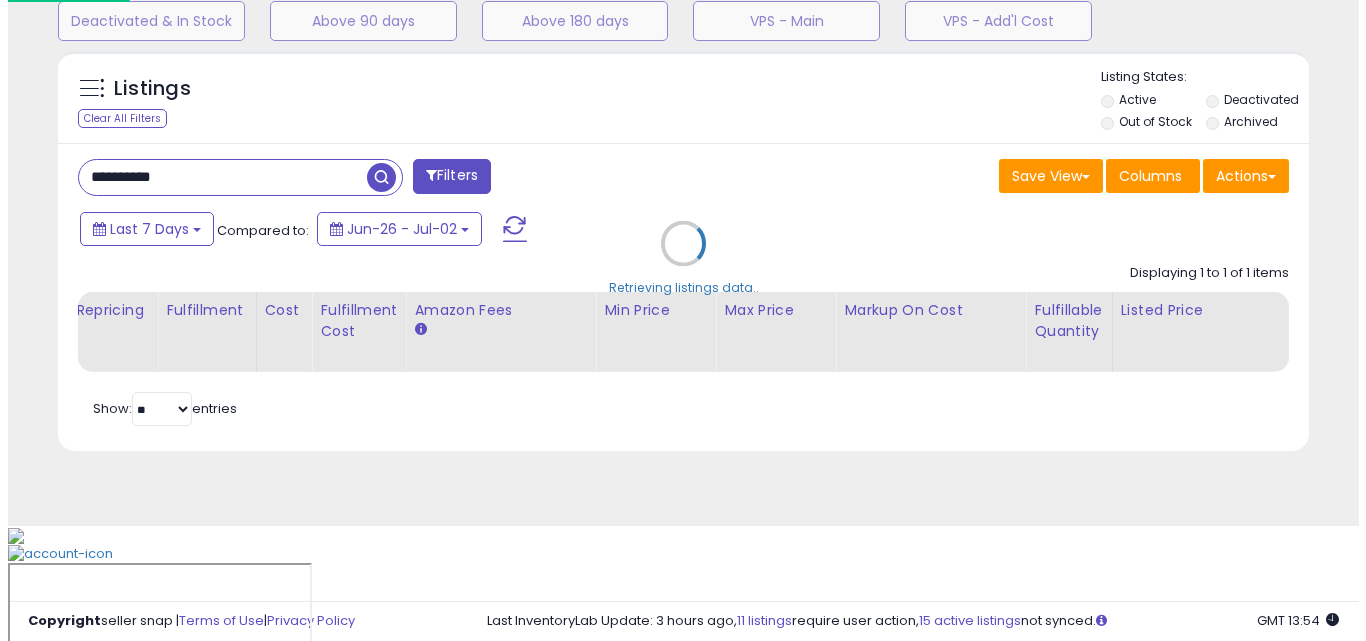 scroll, scrollTop: 579, scrollLeft: 0, axis: vertical 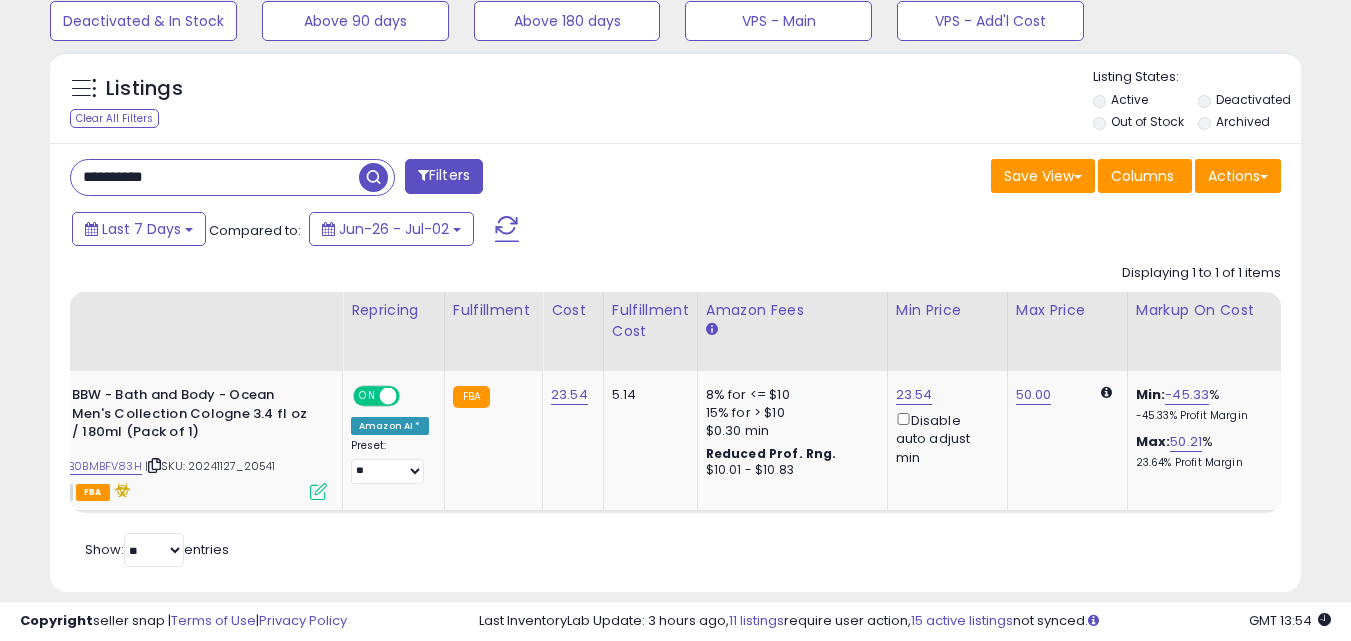 click on "**********" at bounding box center (215, 177) 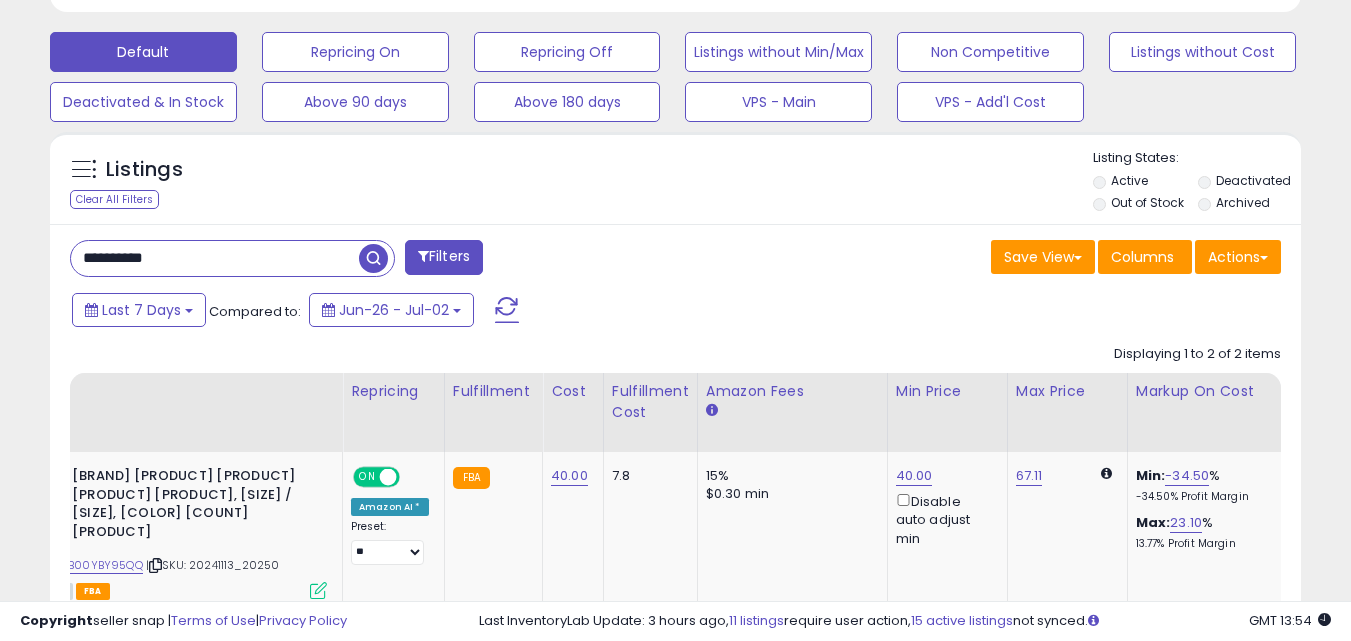 click on "**********" at bounding box center [215, 258] 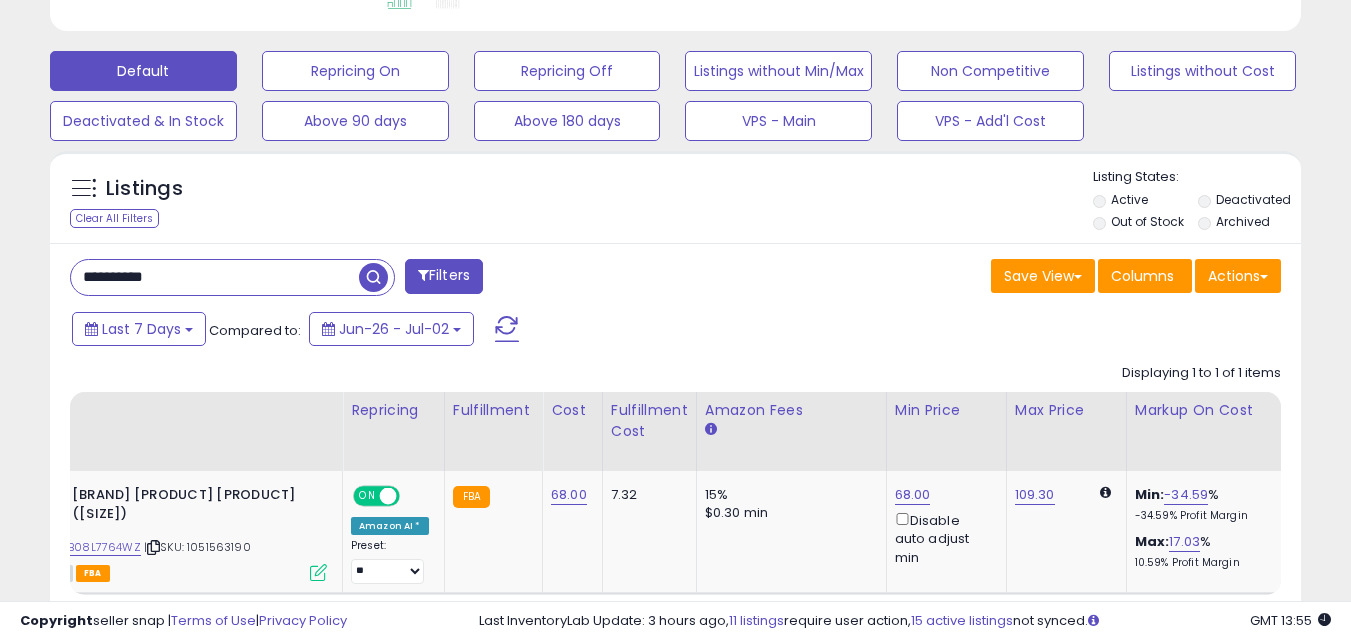 click on "**********" at bounding box center [215, 277] 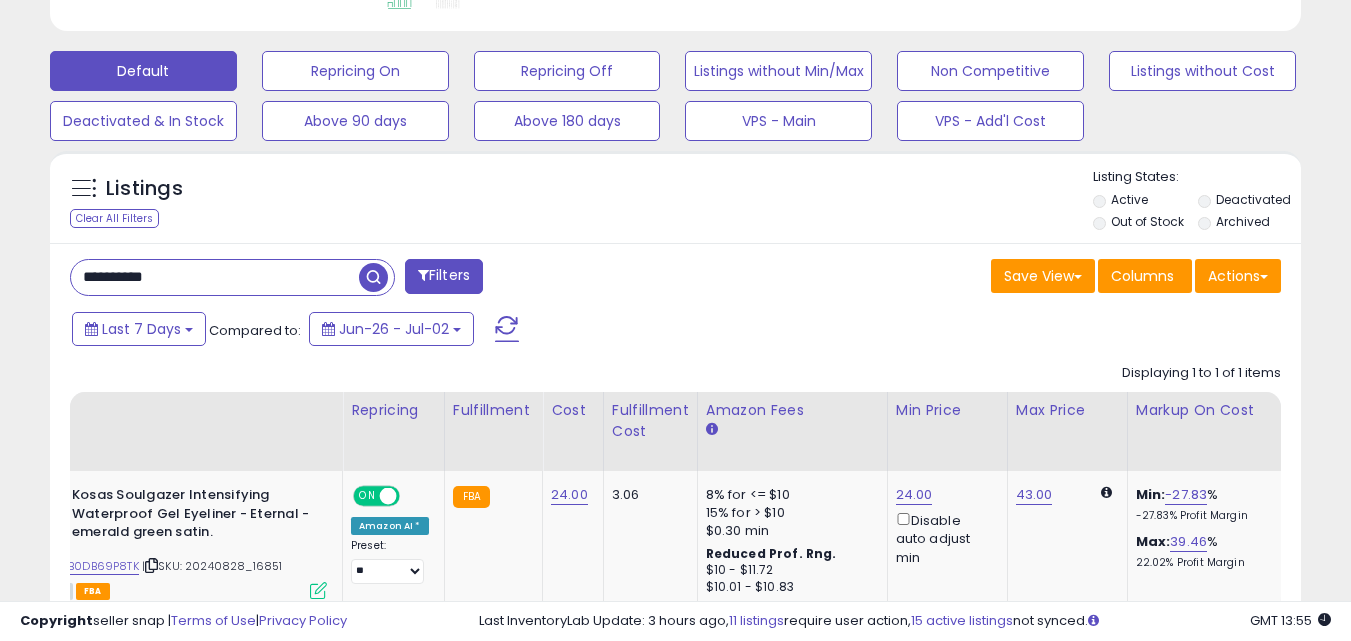 click on "**********" at bounding box center (675, 467) 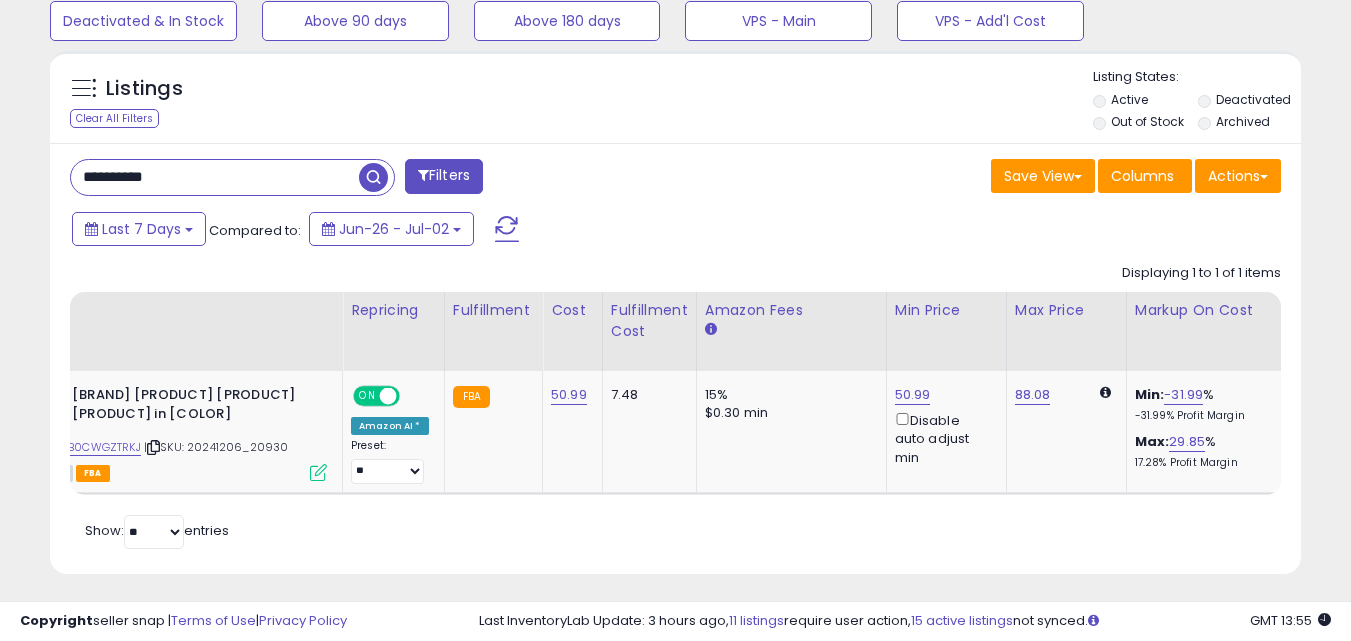 click on "**********" at bounding box center [215, 177] 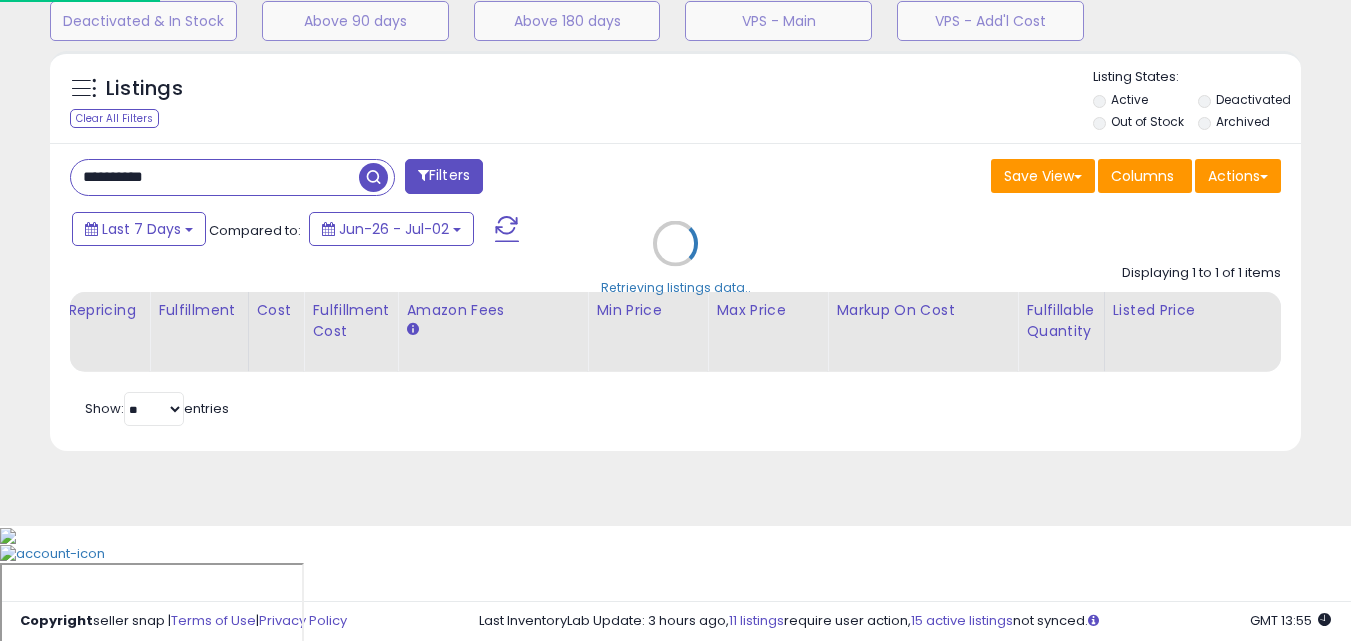 click on "Retrieving listings data.." at bounding box center (675, 258) 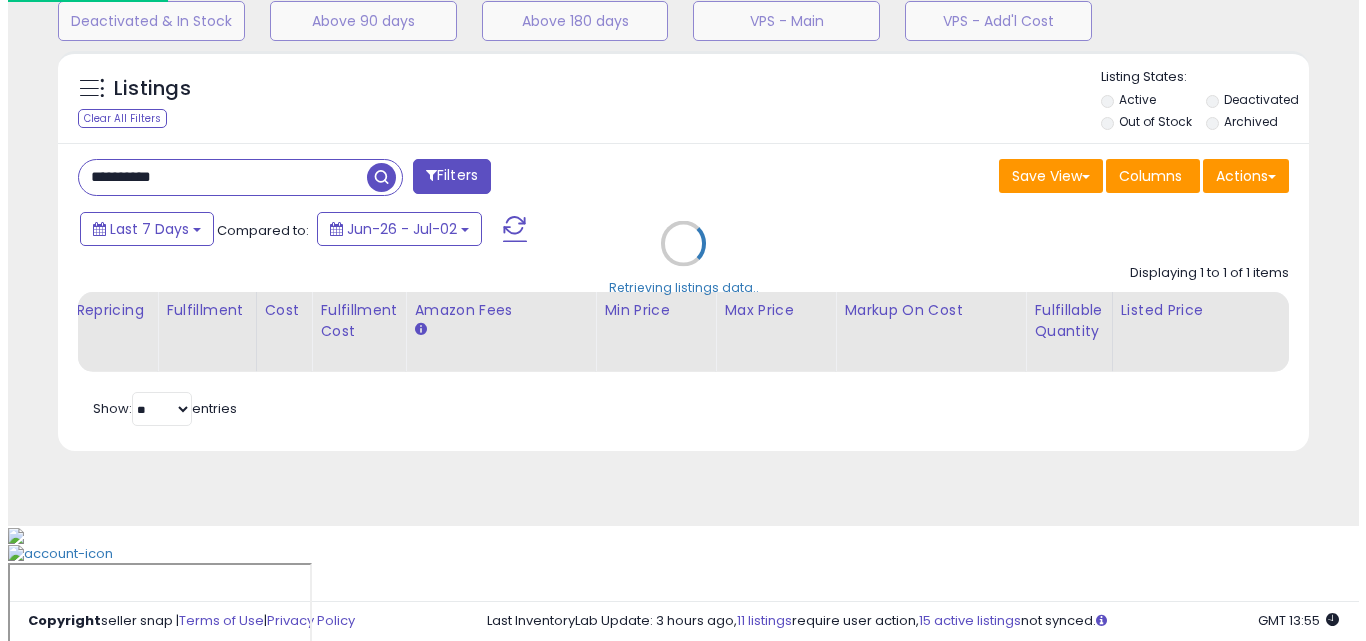 scroll, scrollTop: 579, scrollLeft: 0, axis: vertical 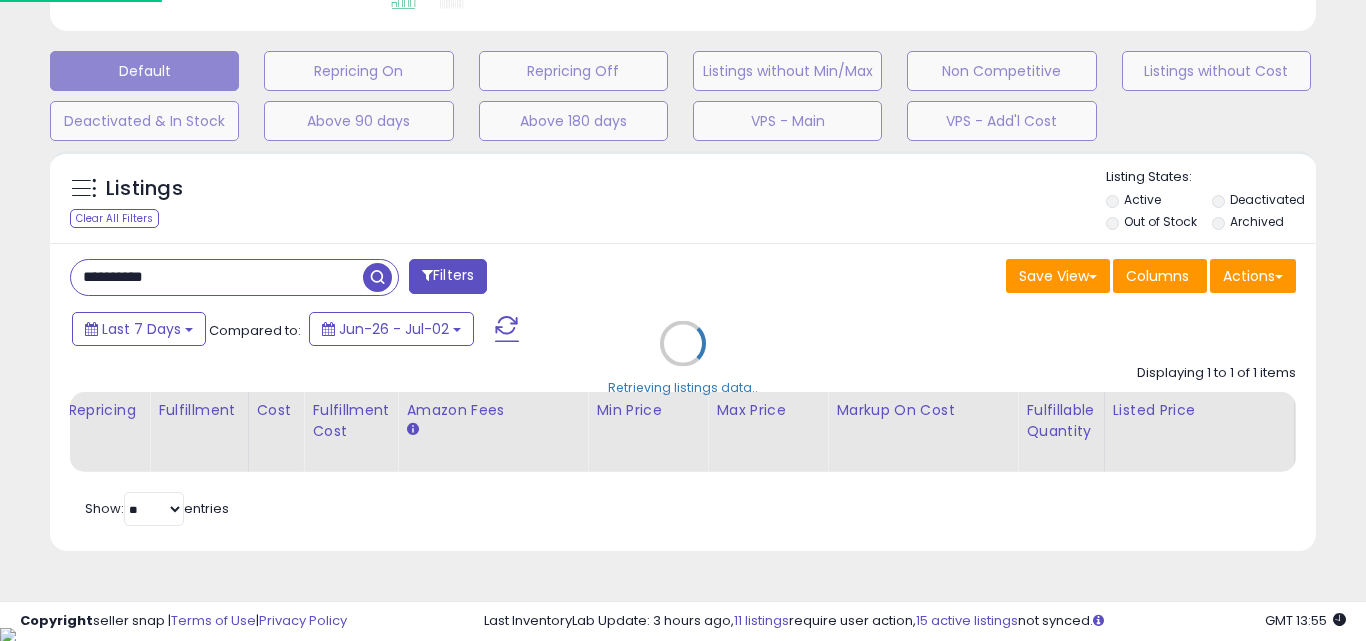 click on "Retrieving listings data.." at bounding box center (683, 358) 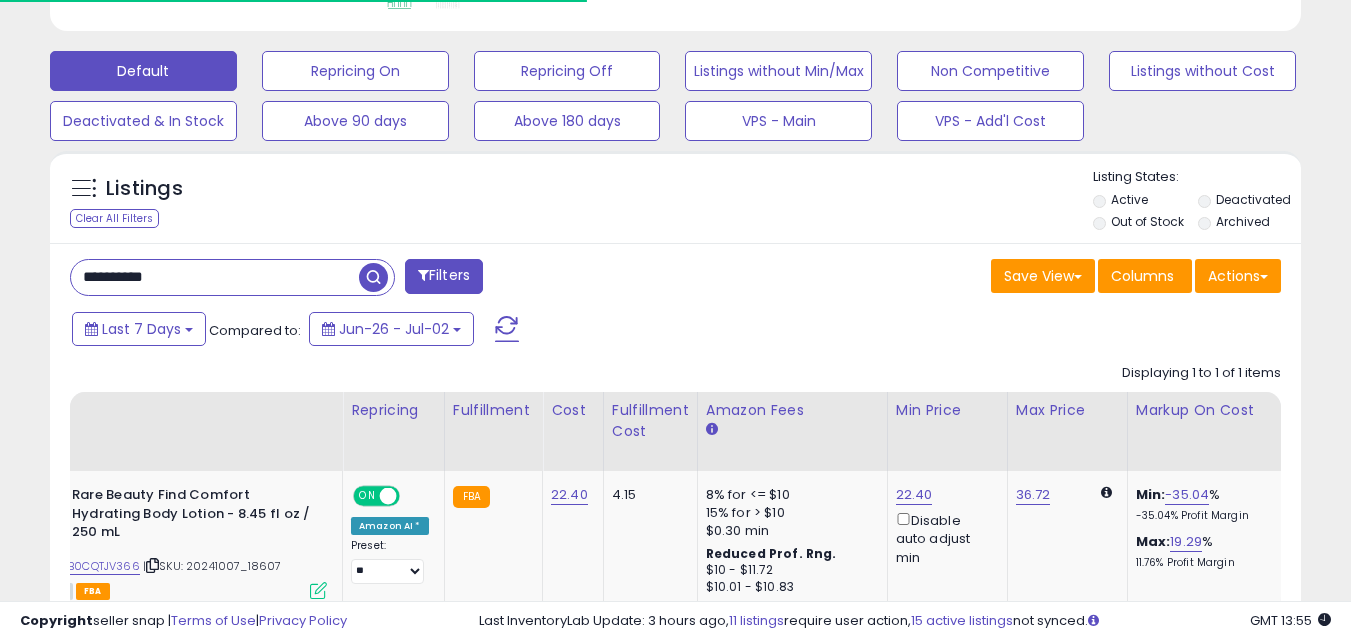 scroll, scrollTop: 410, scrollLeft: 724, axis: both 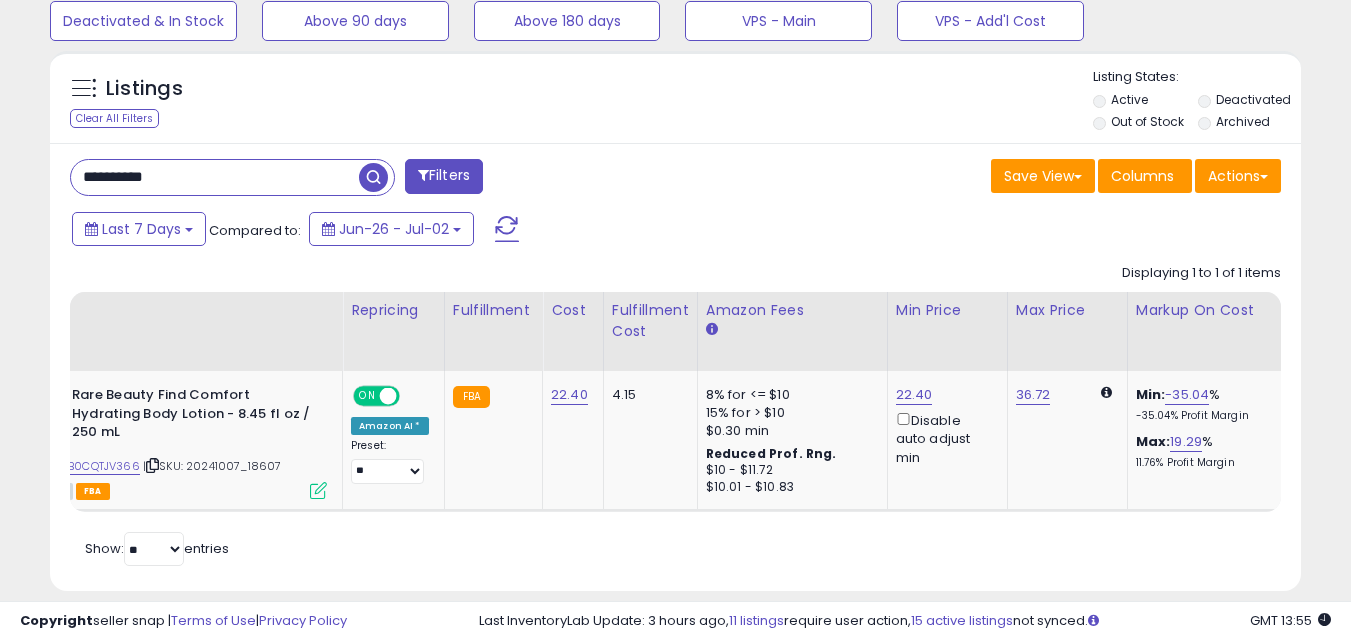 click on "**********" at bounding box center [215, 177] 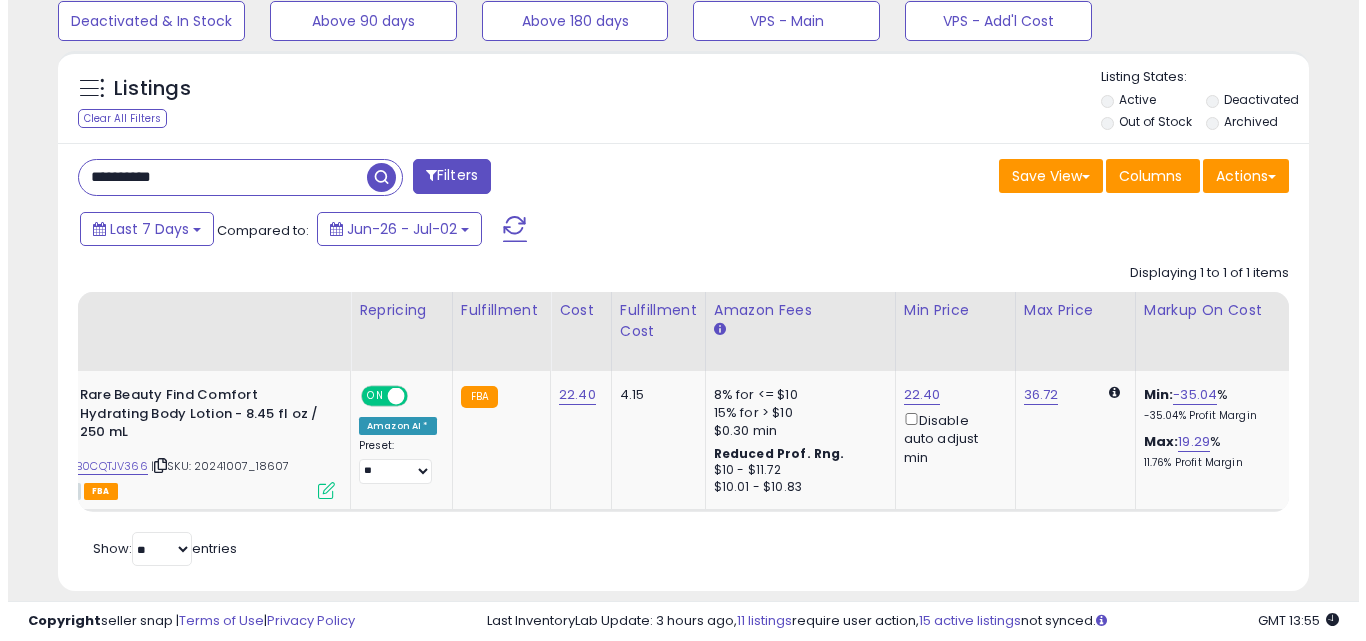 scroll, scrollTop: 579, scrollLeft: 0, axis: vertical 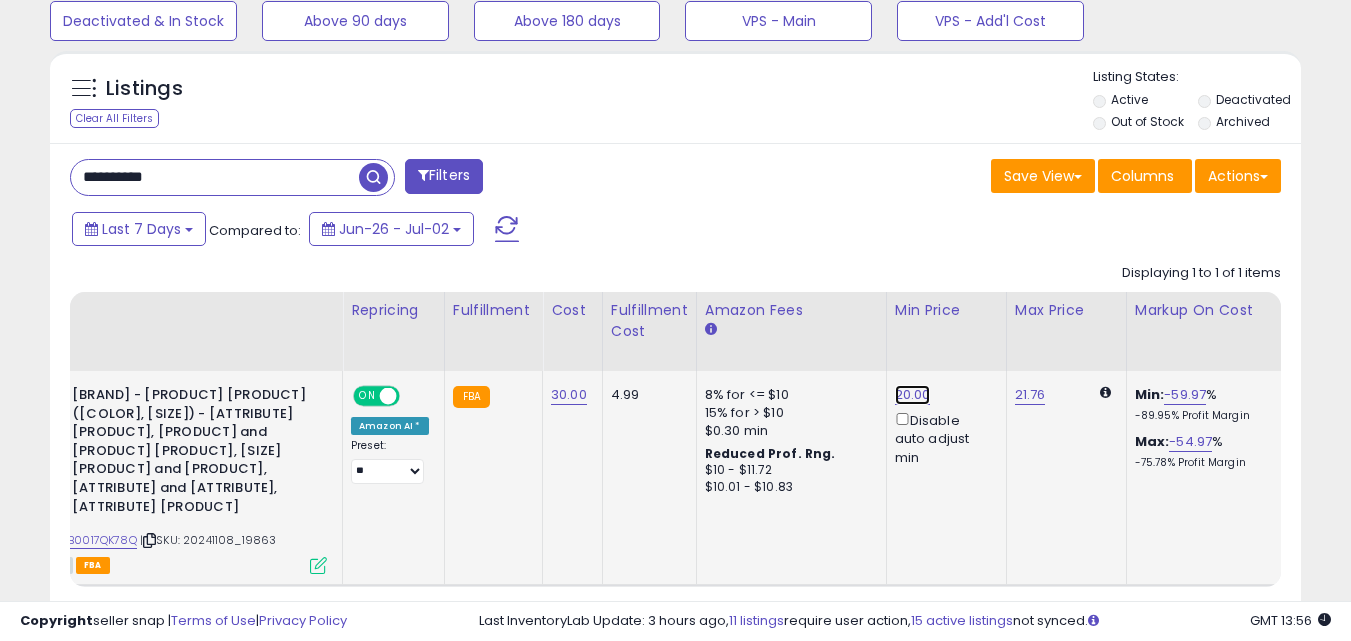 click on "20.00" at bounding box center [913, 395] 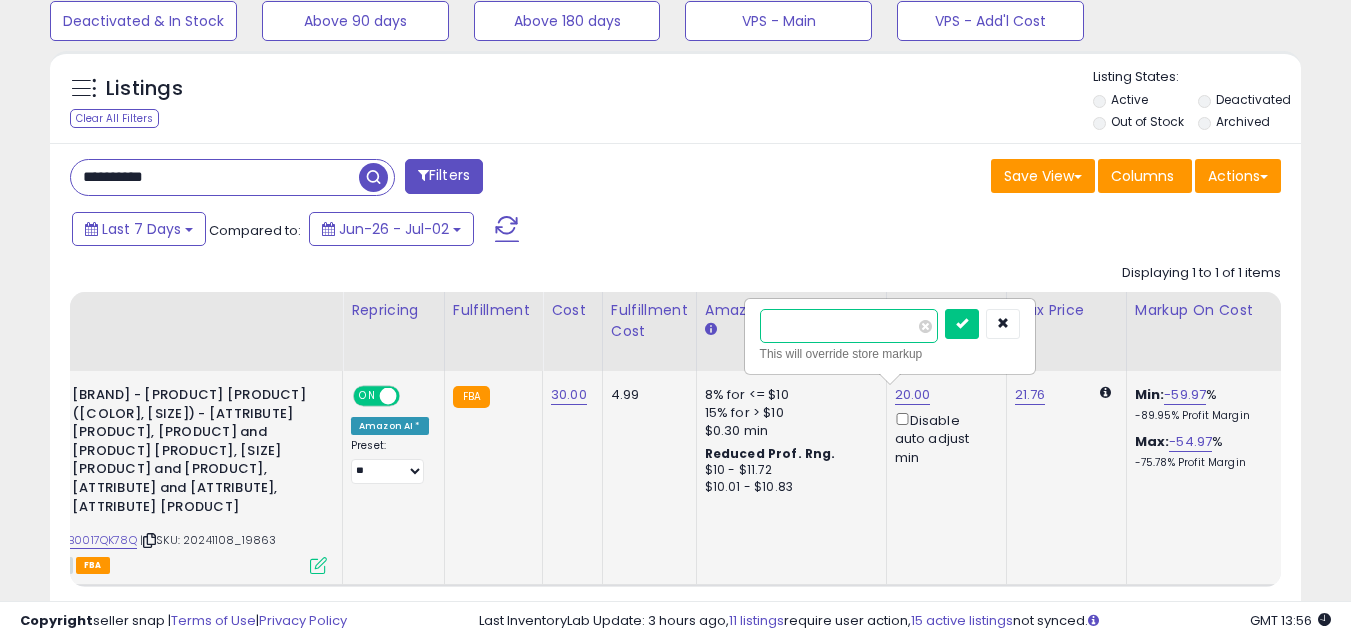 click on "*****" at bounding box center [849, 326] 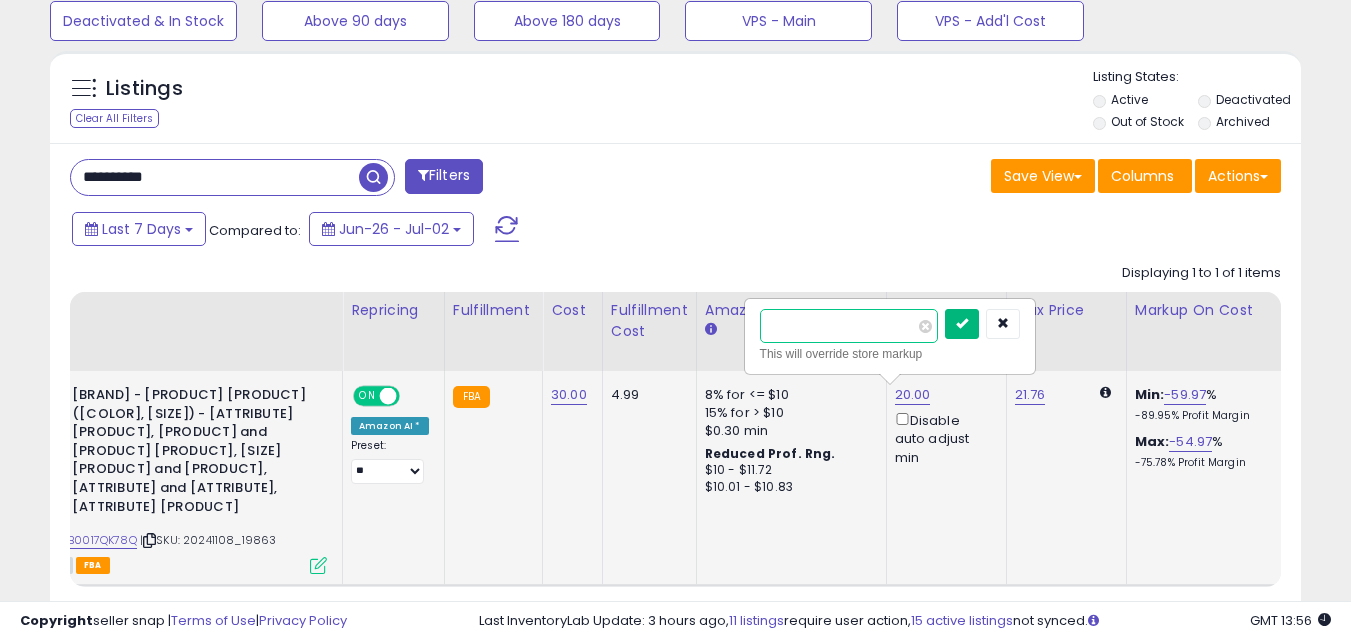 type on "*****" 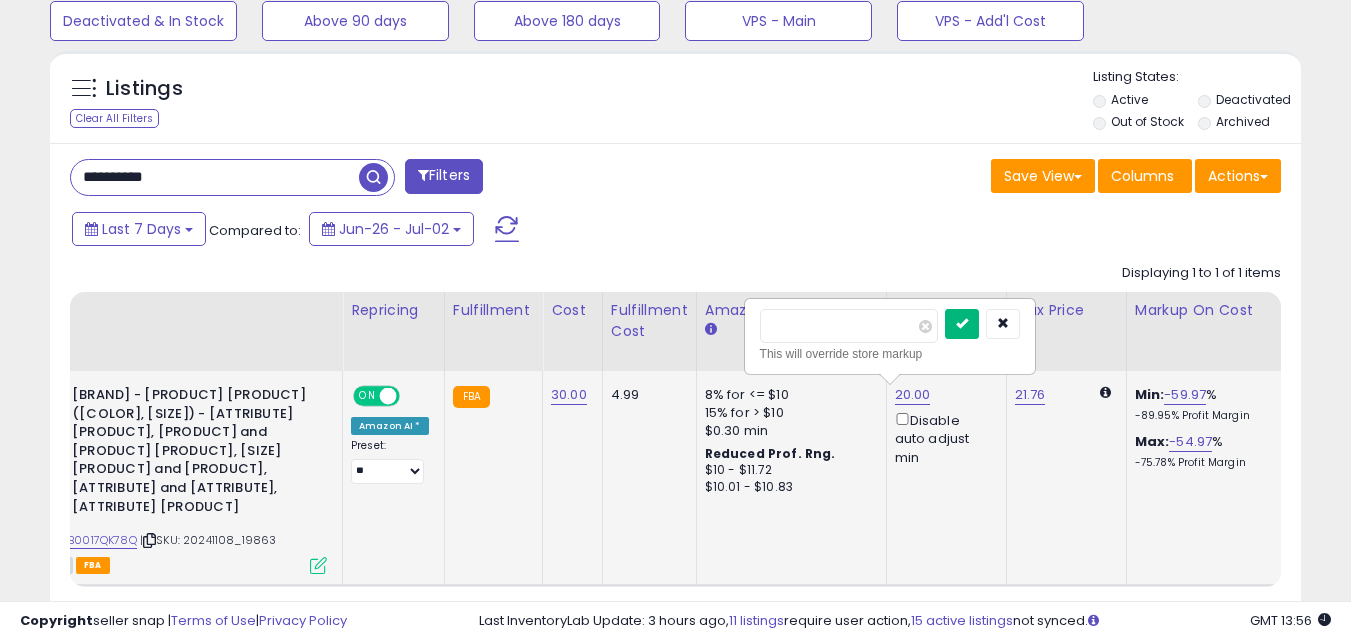 click at bounding box center [962, 324] 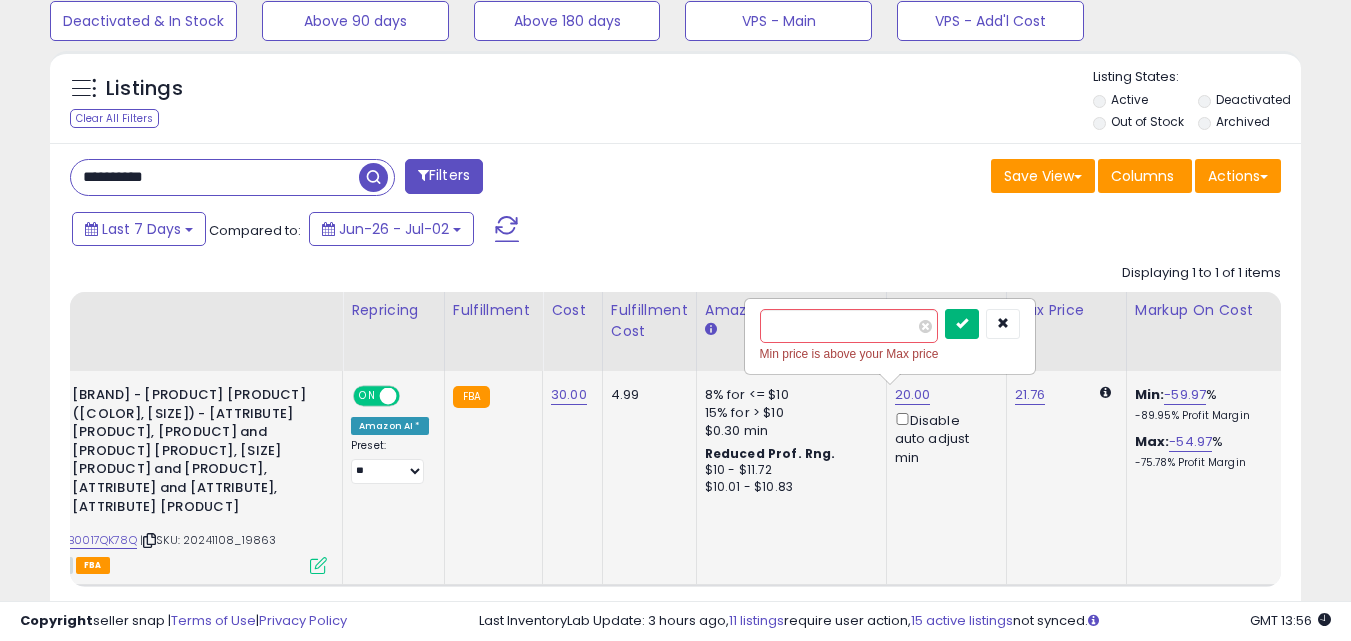 click at bounding box center [962, 323] 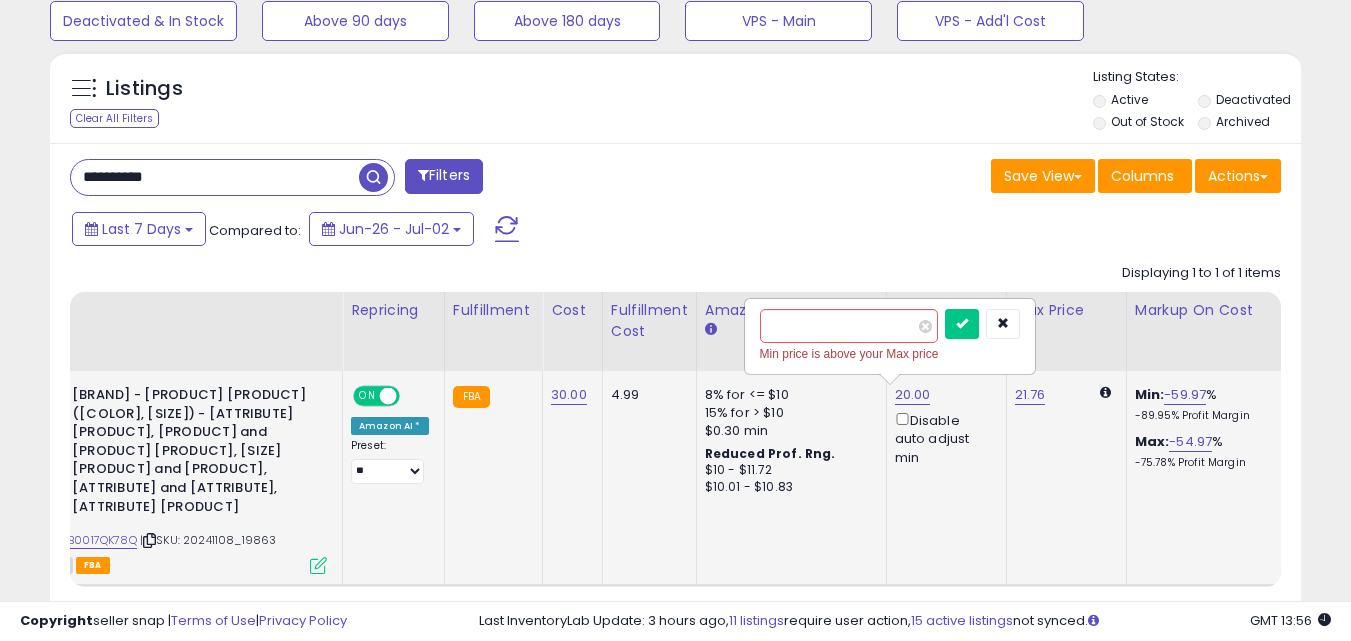 click on "Disable auto adjust min" at bounding box center [943, 438] 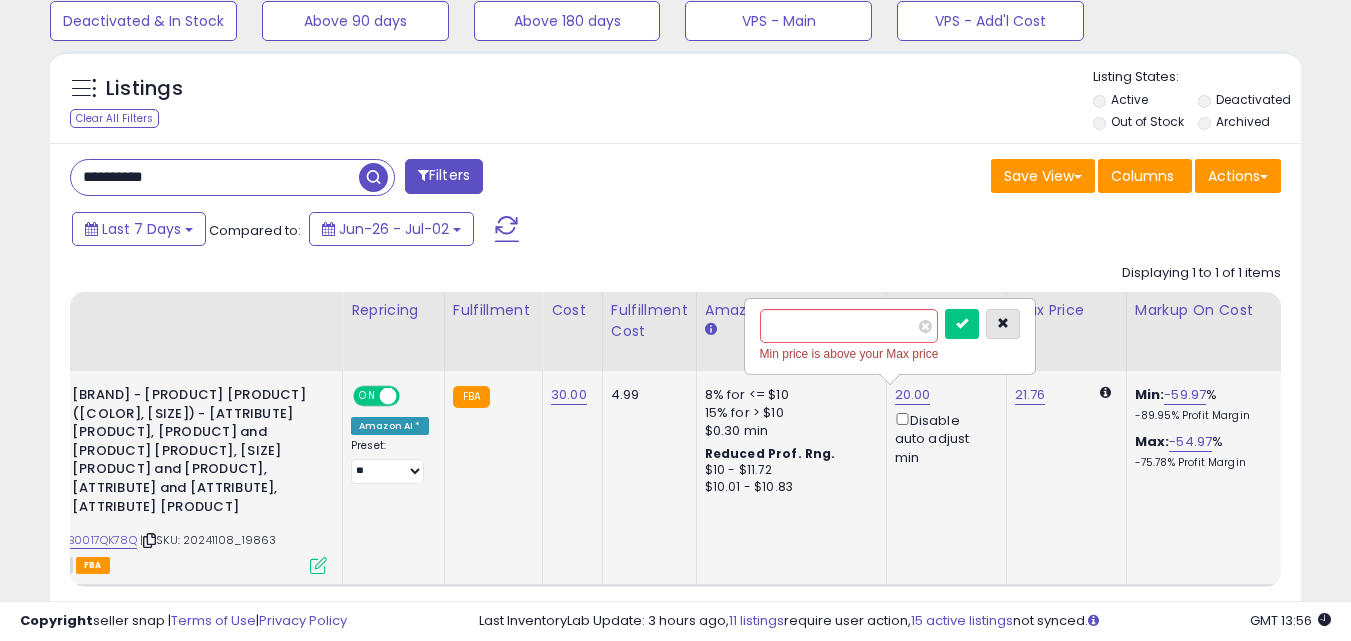 click at bounding box center [1003, 323] 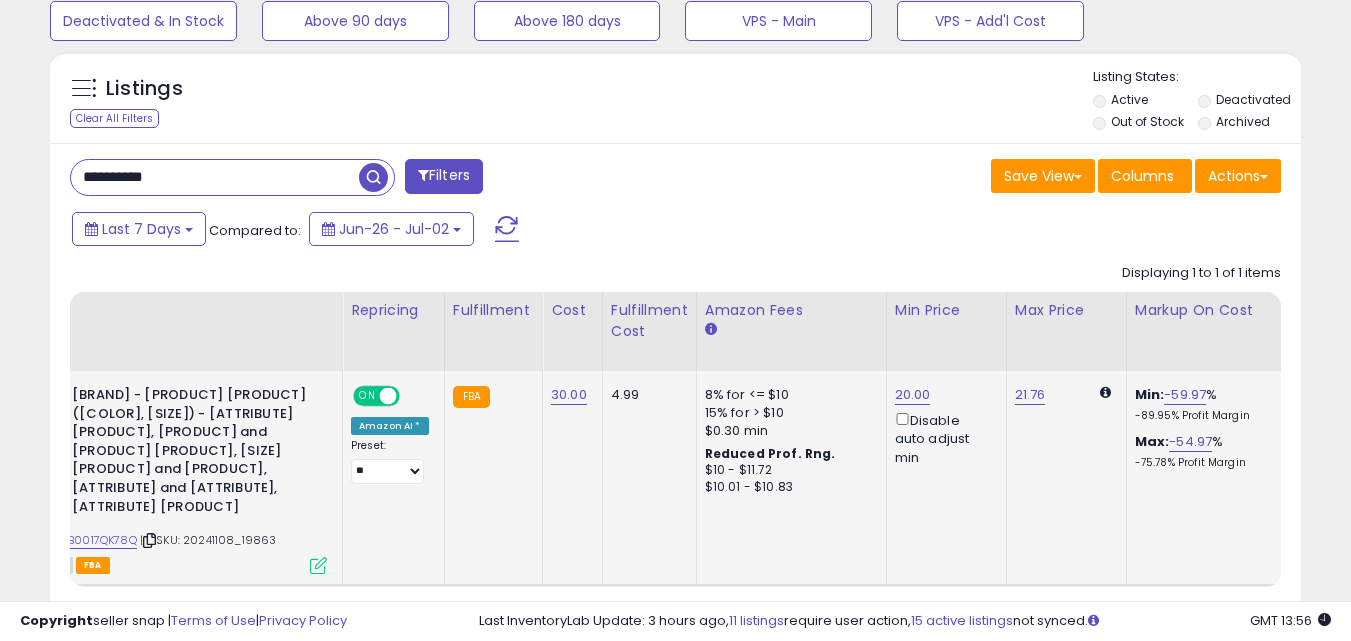 click on "20.00  Disable auto adjust min" 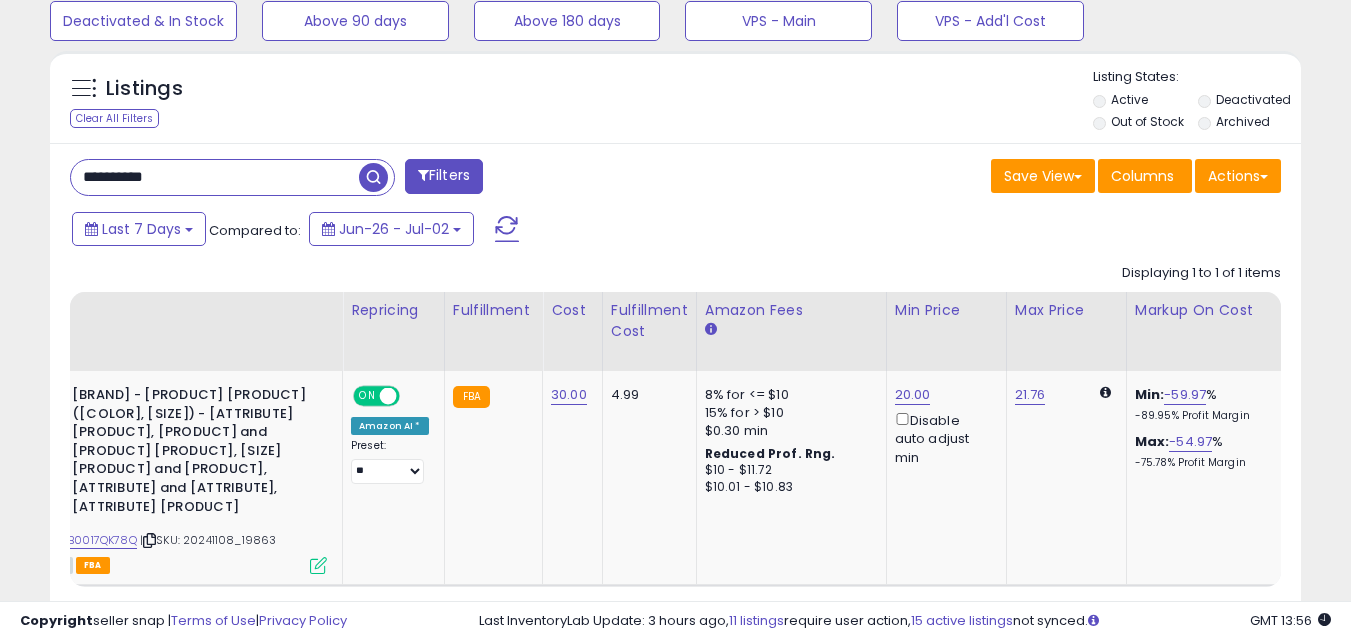 click on "**********" at bounding box center [215, 177] 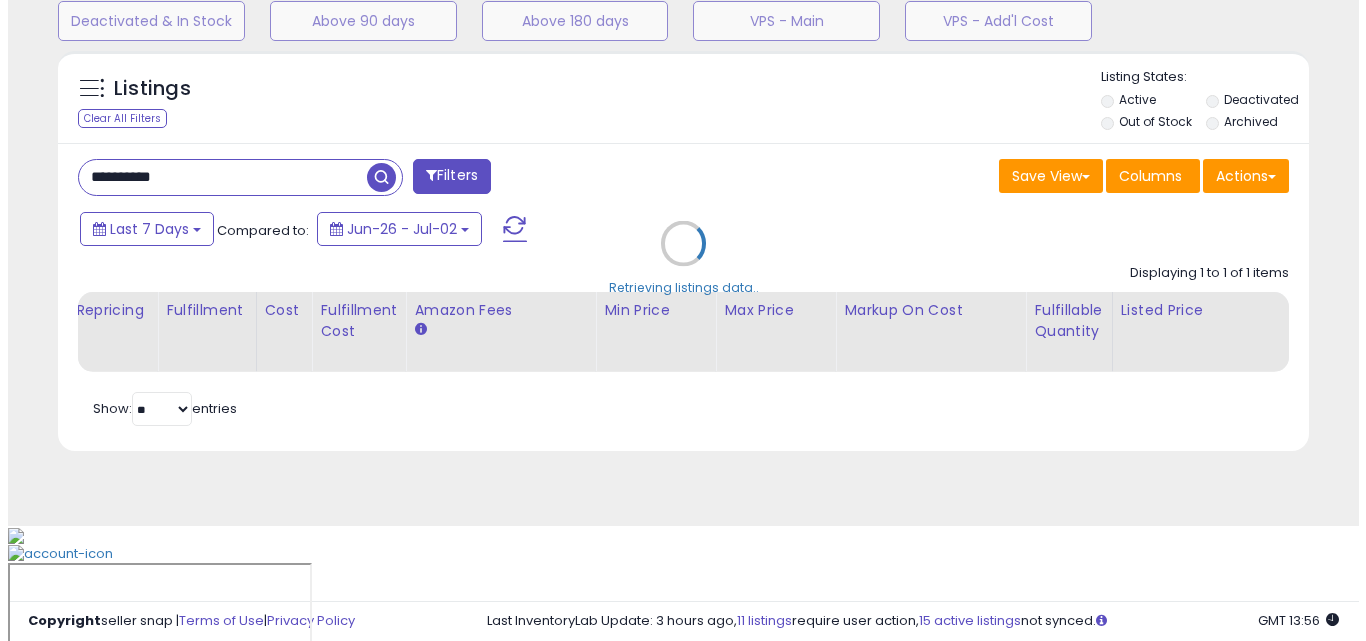 scroll, scrollTop: 579, scrollLeft: 0, axis: vertical 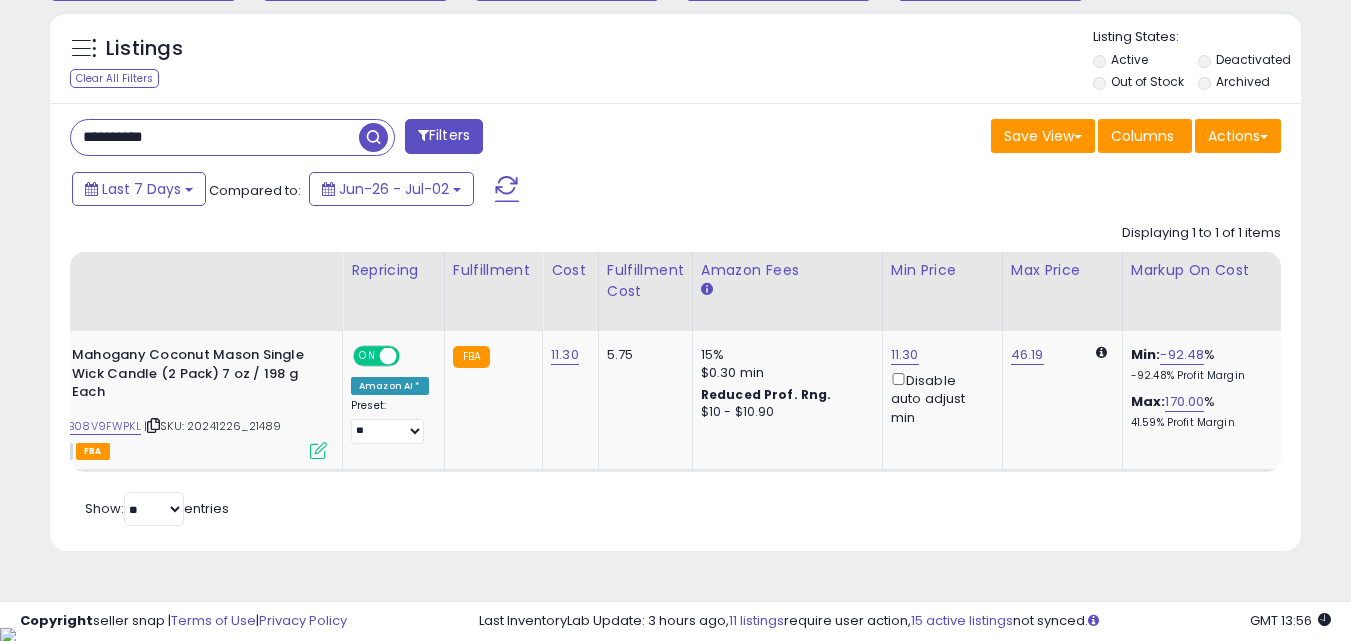 click on "**********" at bounding box center [215, 137] 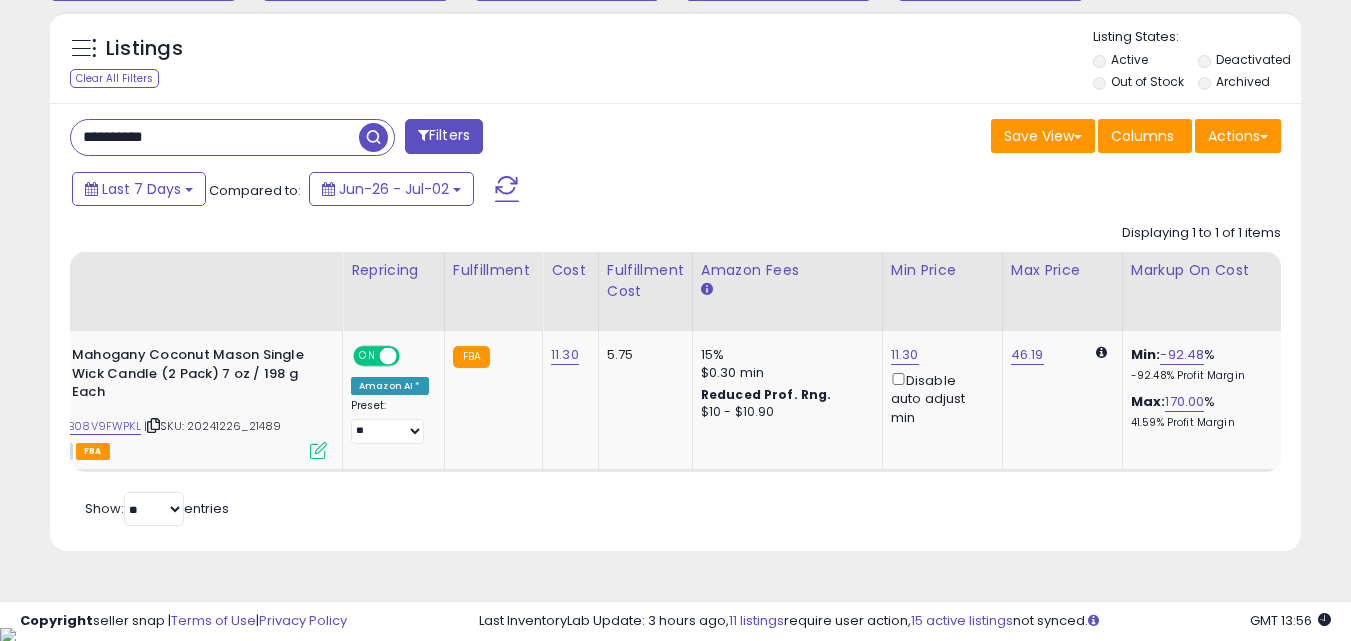 click at bounding box center [373, 137] 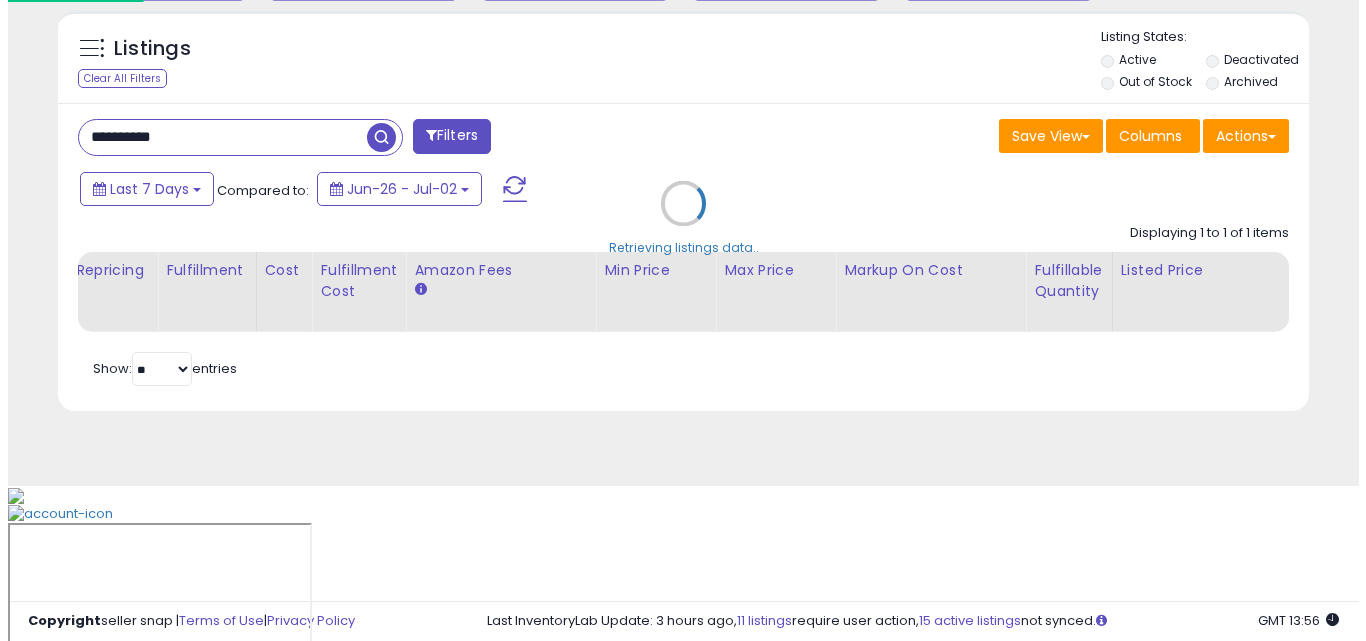 scroll, scrollTop: 579, scrollLeft: 0, axis: vertical 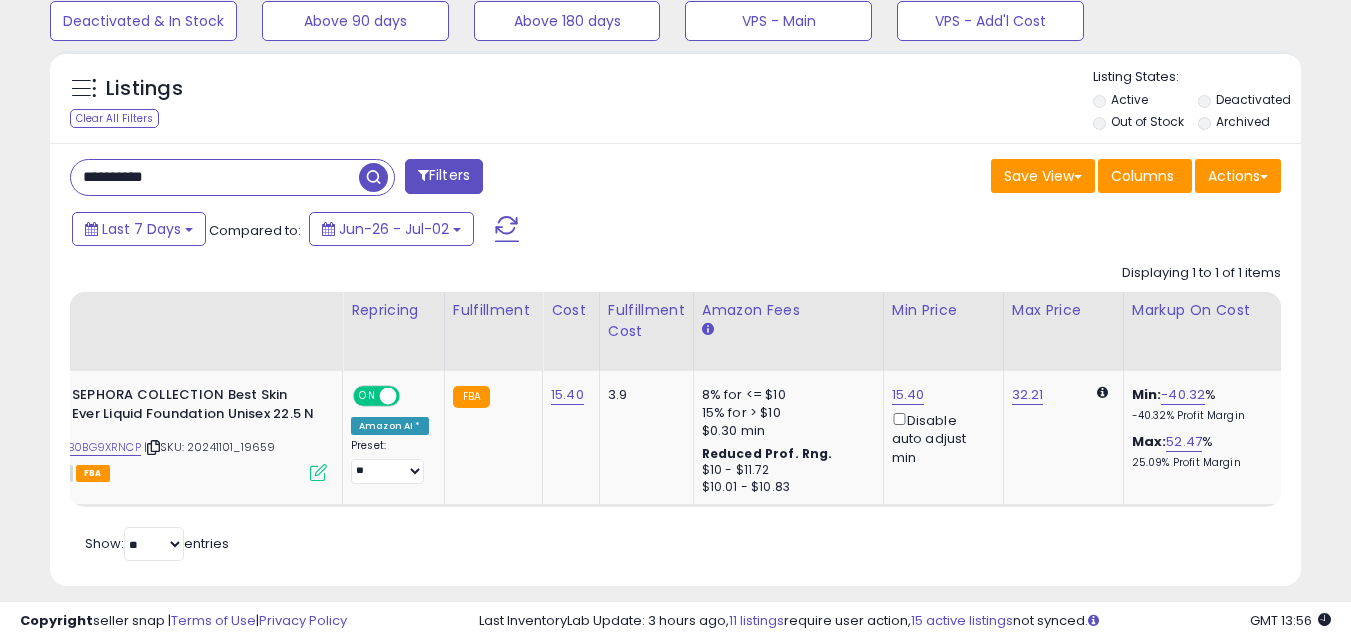 click on "**********" at bounding box center (675, 365) 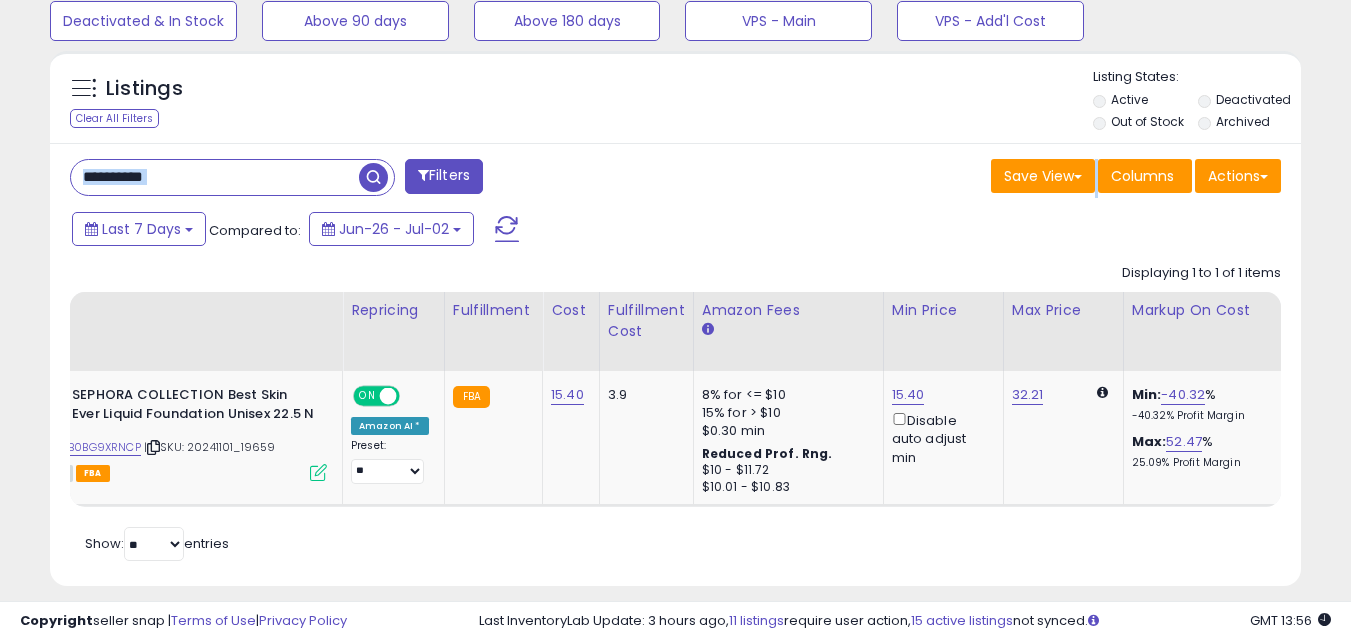 click on "**********" at bounding box center [675, 365] 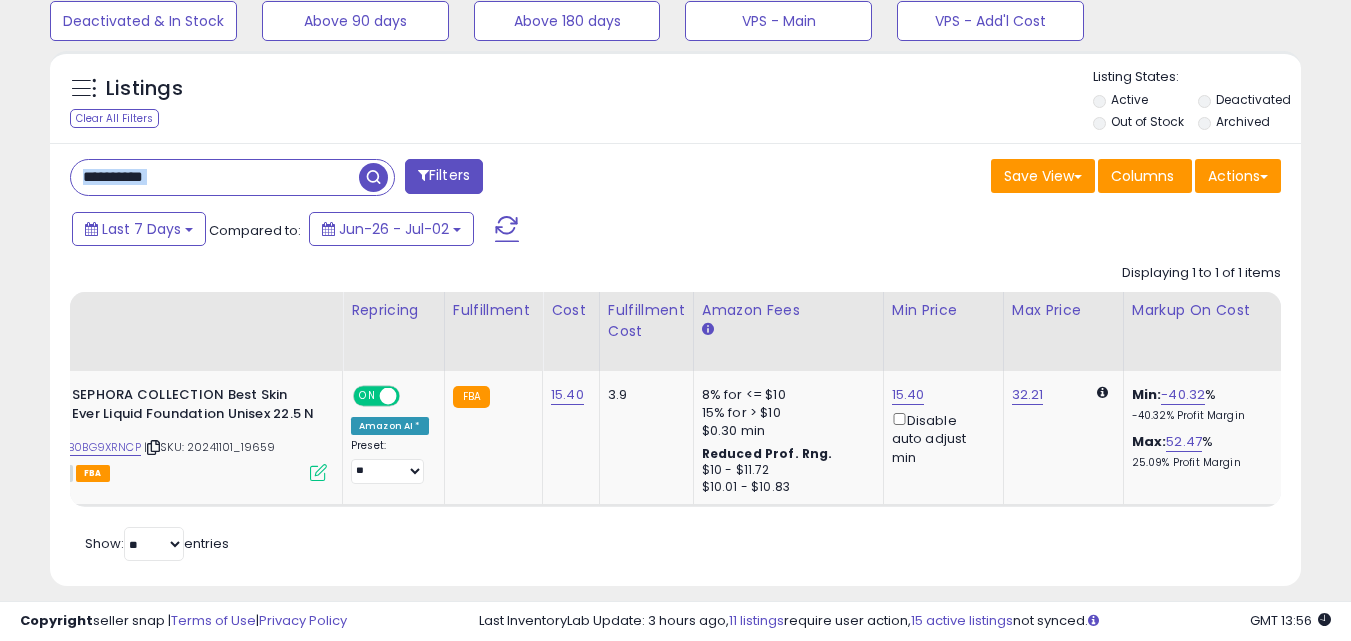 click on "**********" at bounding box center [675, 365] 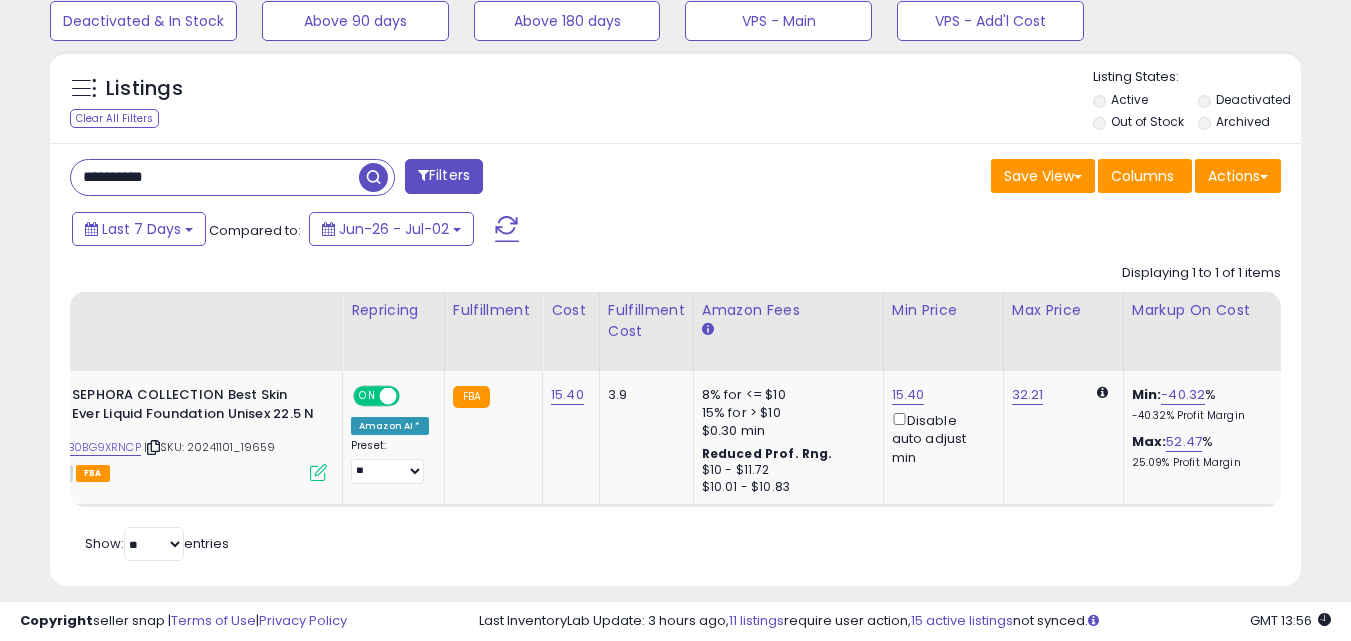 click on "**********" at bounding box center (215, 177) 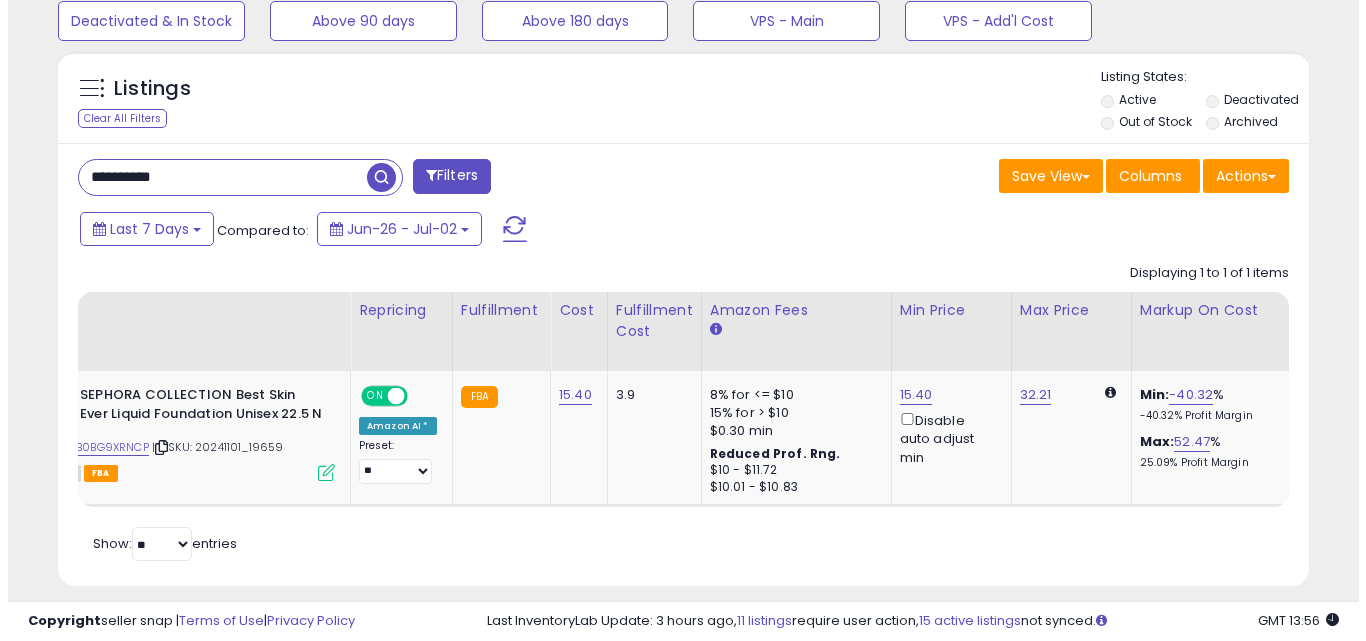 scroll, scrollTop: 579, scrollLeft: 0, axis: vertical 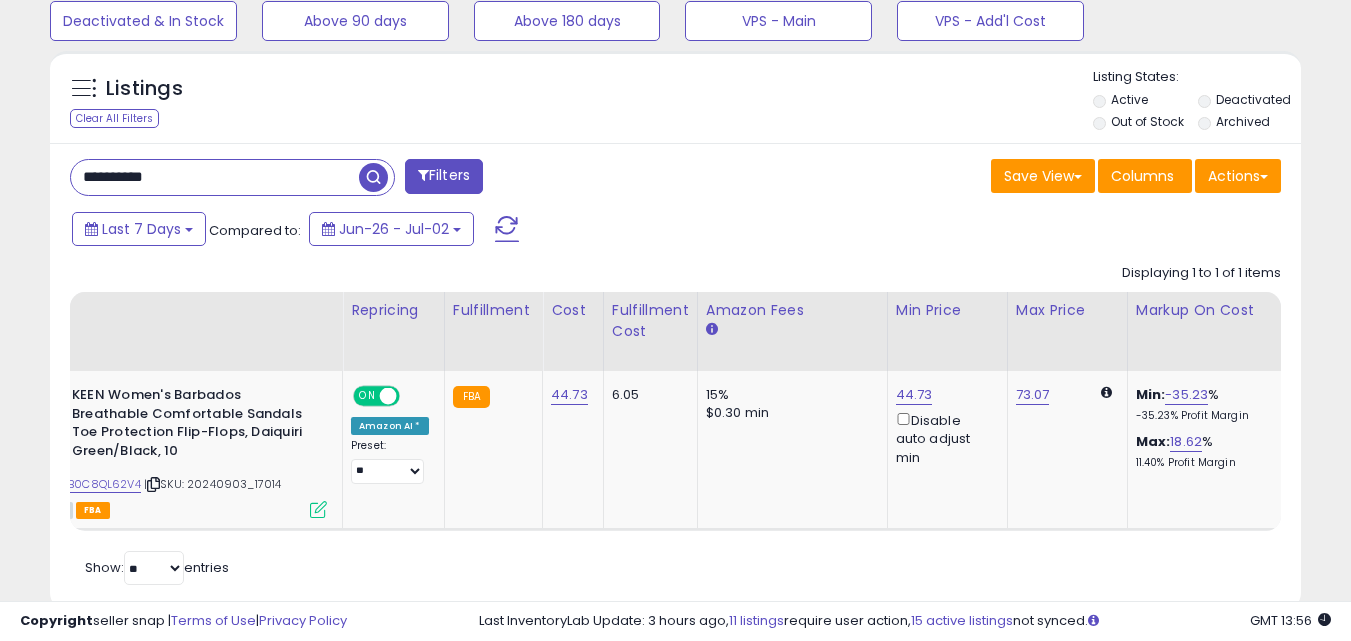 click on "**********" at bounding box center [215, 177] 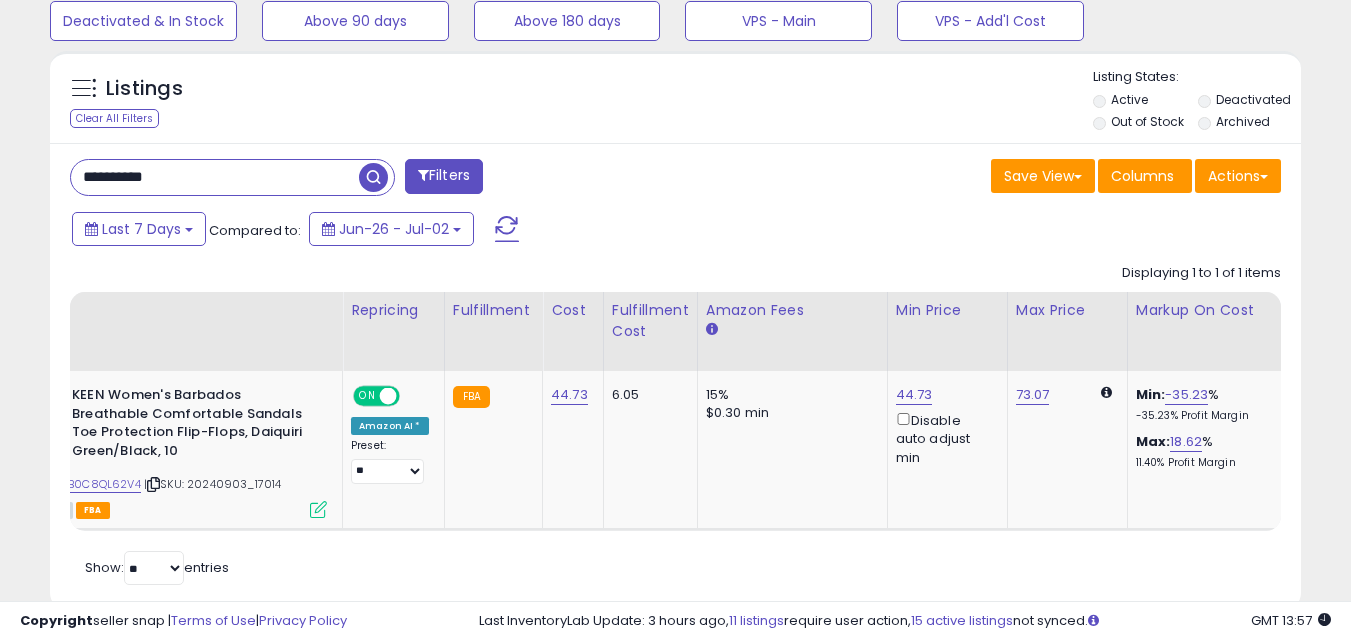 paste 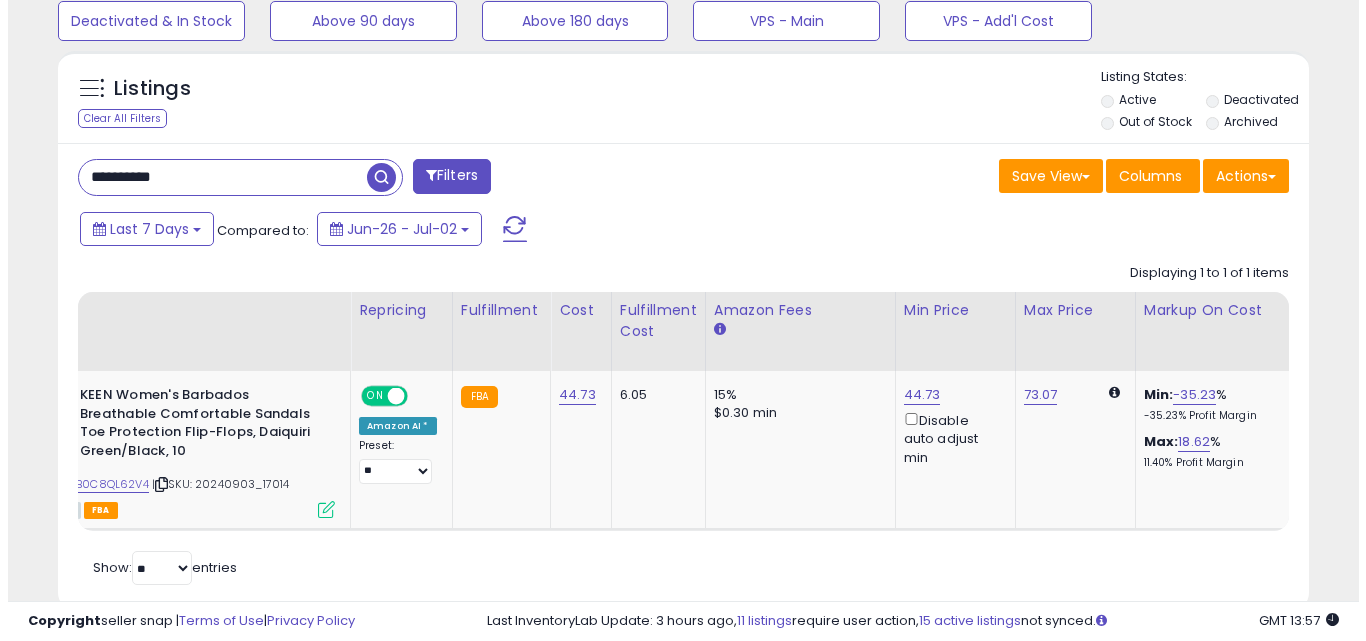 scroll, scrollTop: 579, scrollLeft: 0, axis: vertical 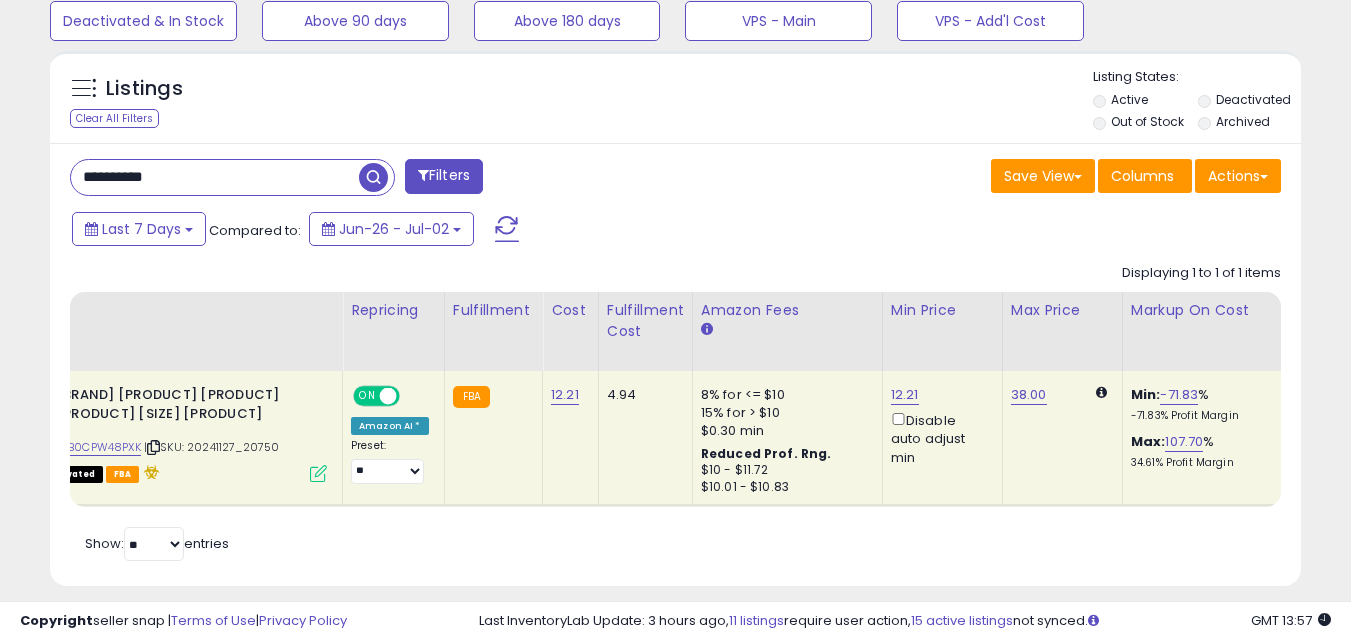 click on "**********" at bounding box center [215, 177] 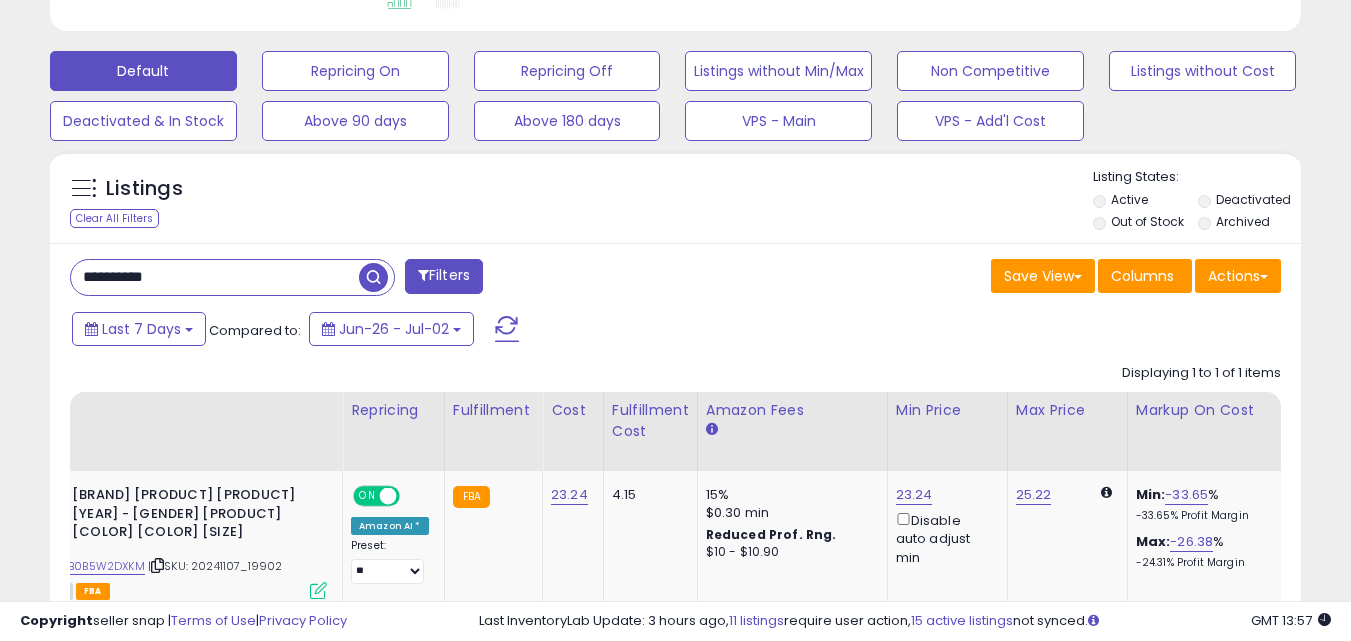 click on "**********" at bounding box center (215, 277) 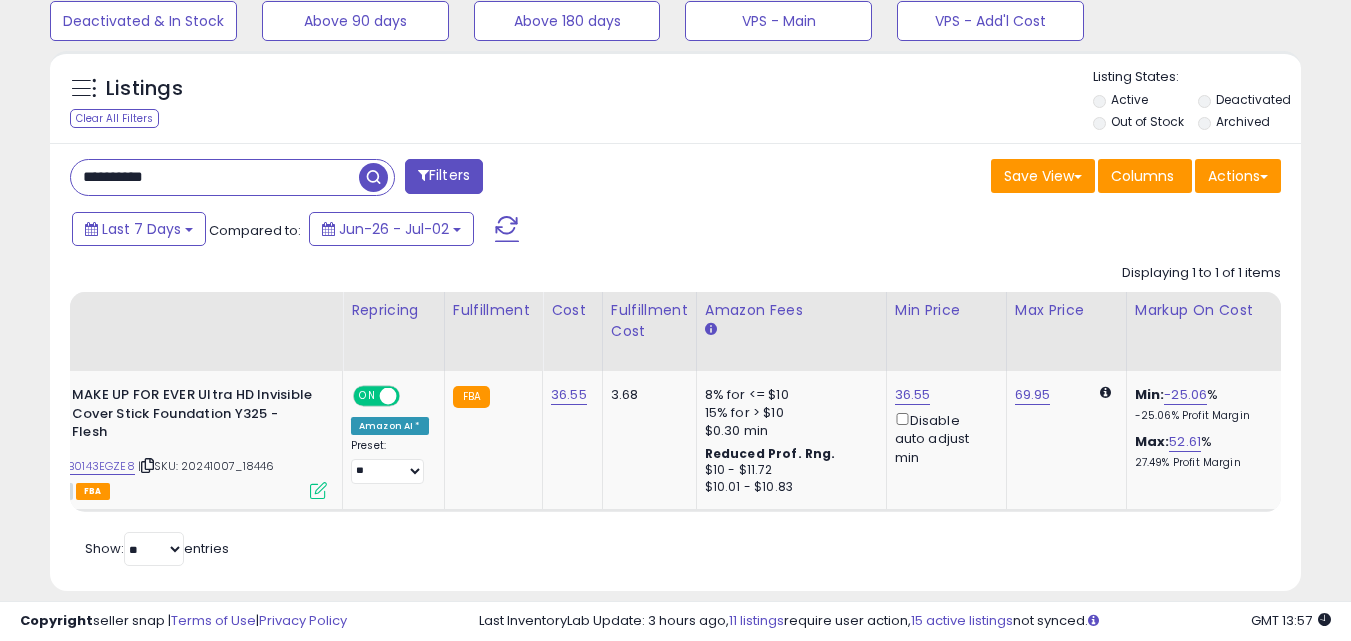 click on "**********" at bounding box center [675, 367] 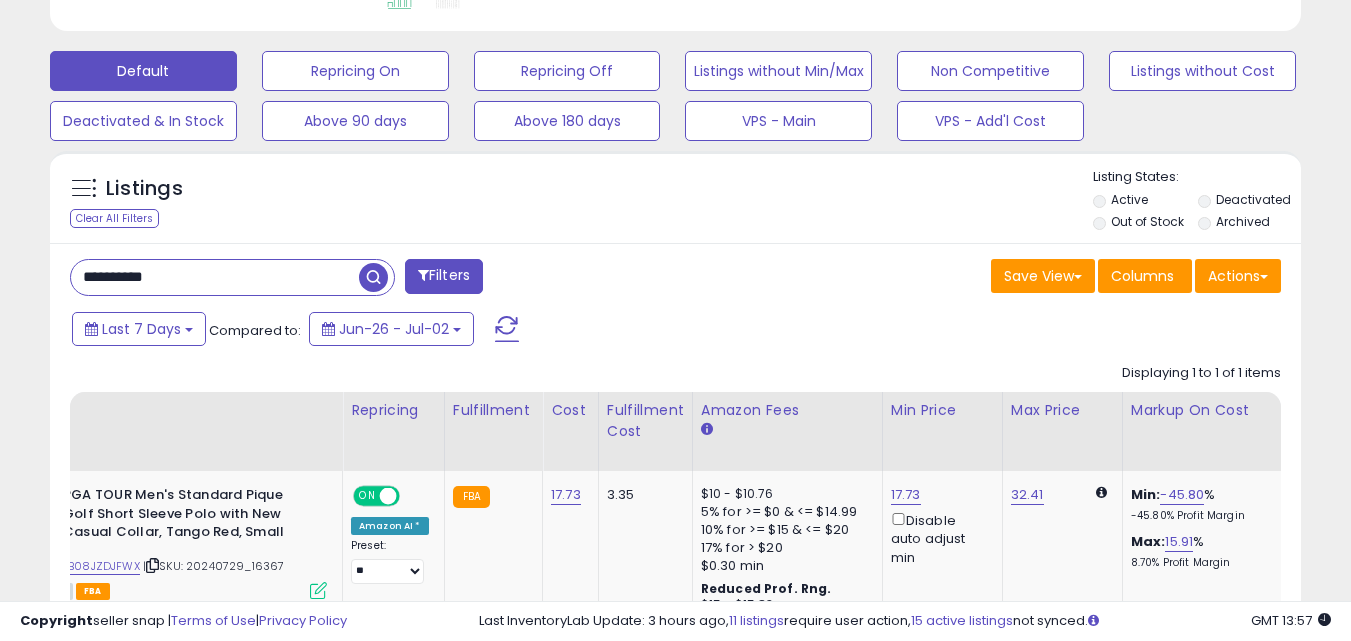 click on "**********" at bounding box center [215, 277] 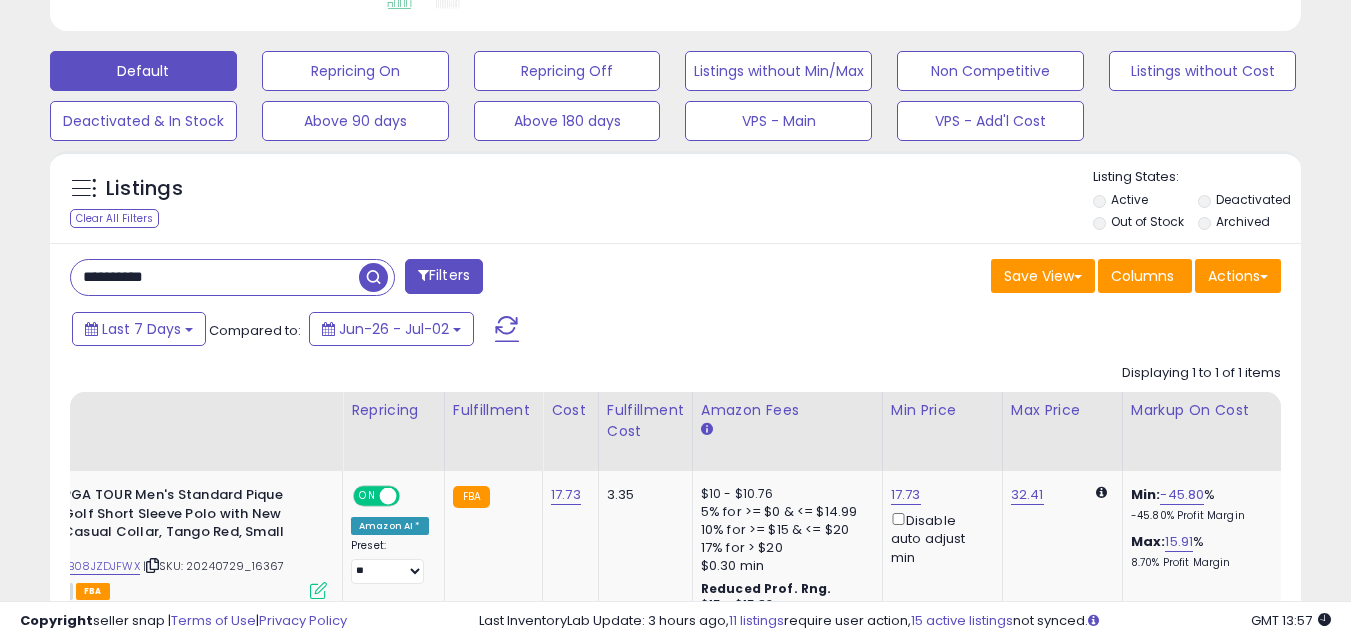 click on "**********" at bounding box center (215, 277) 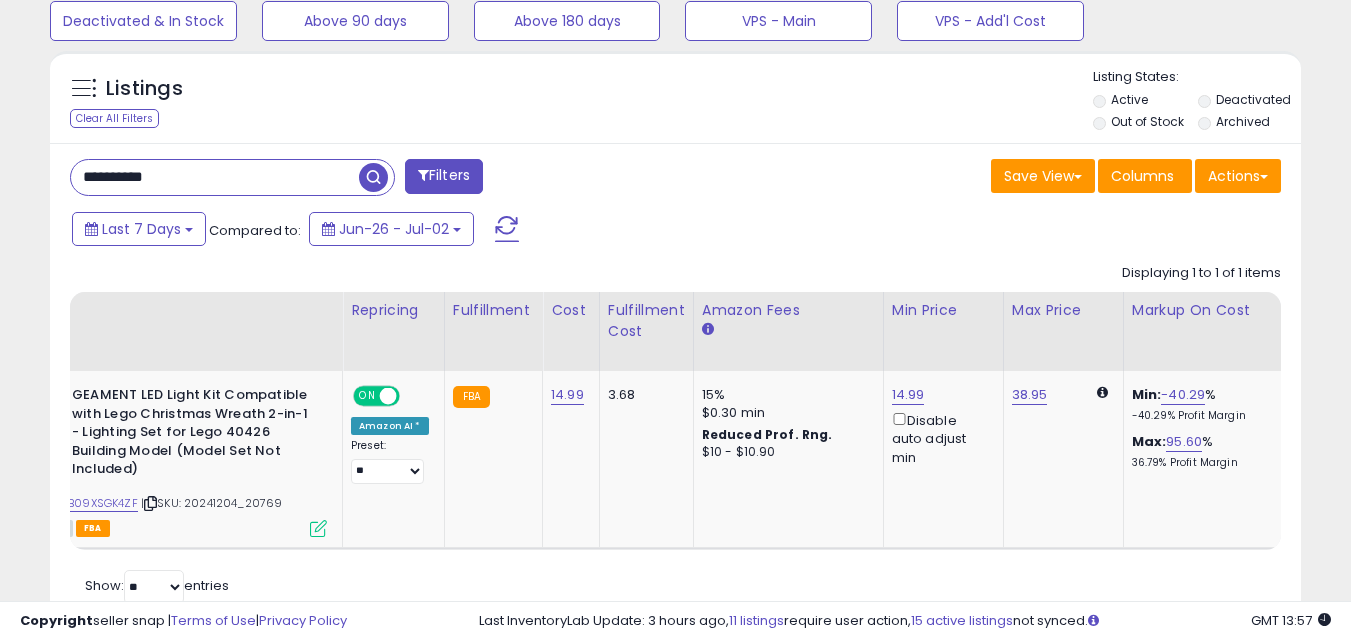 click on "**********" at bounding box center [215, 177] 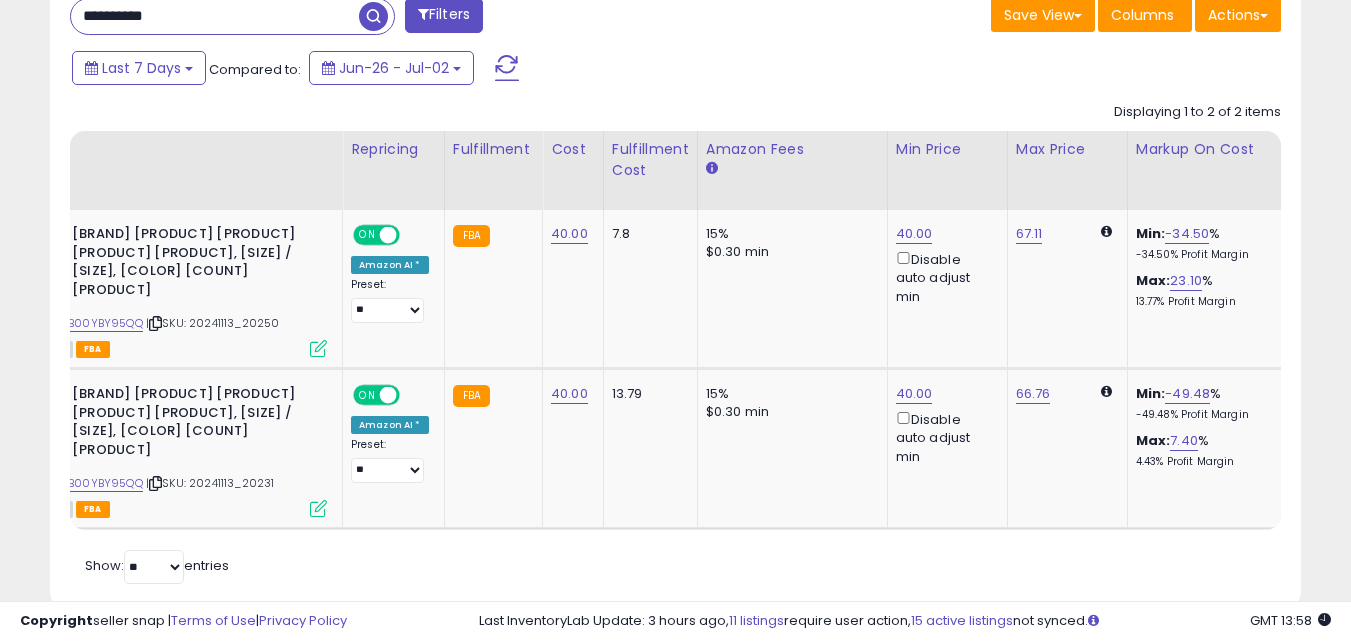 scroll, scrollTop: 779, scrollLeft: 0, axis: vertical 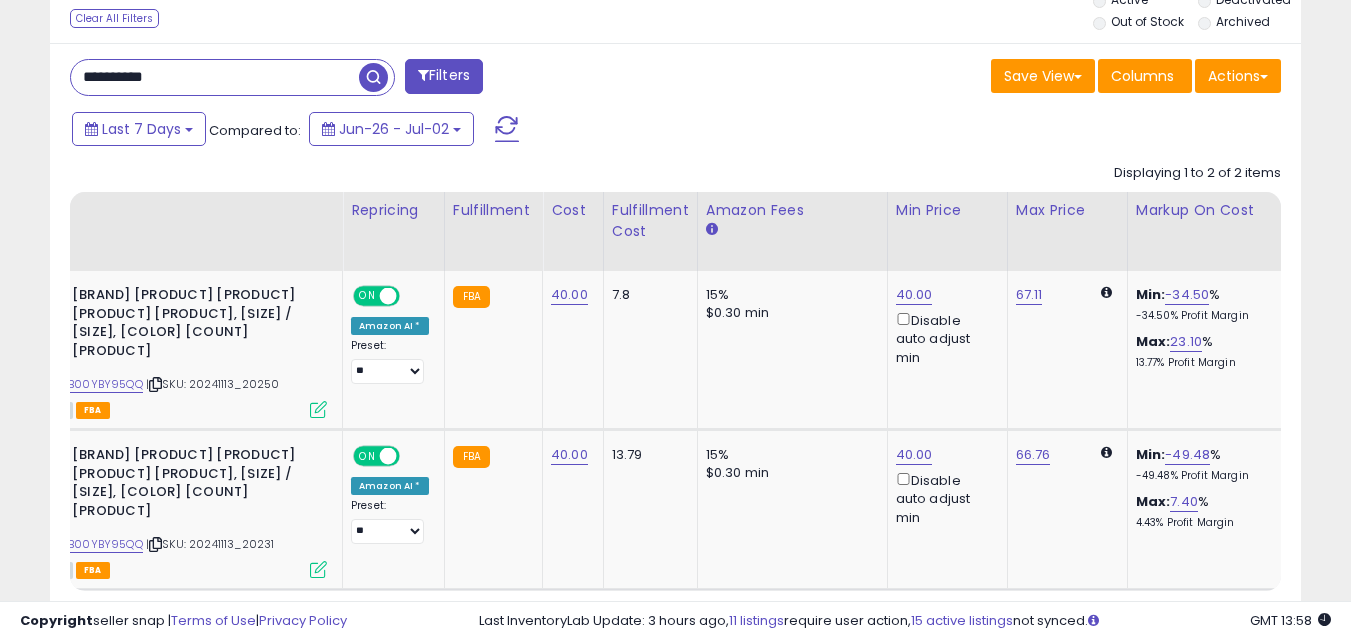click on "**********" at bounding box center (215, 77) 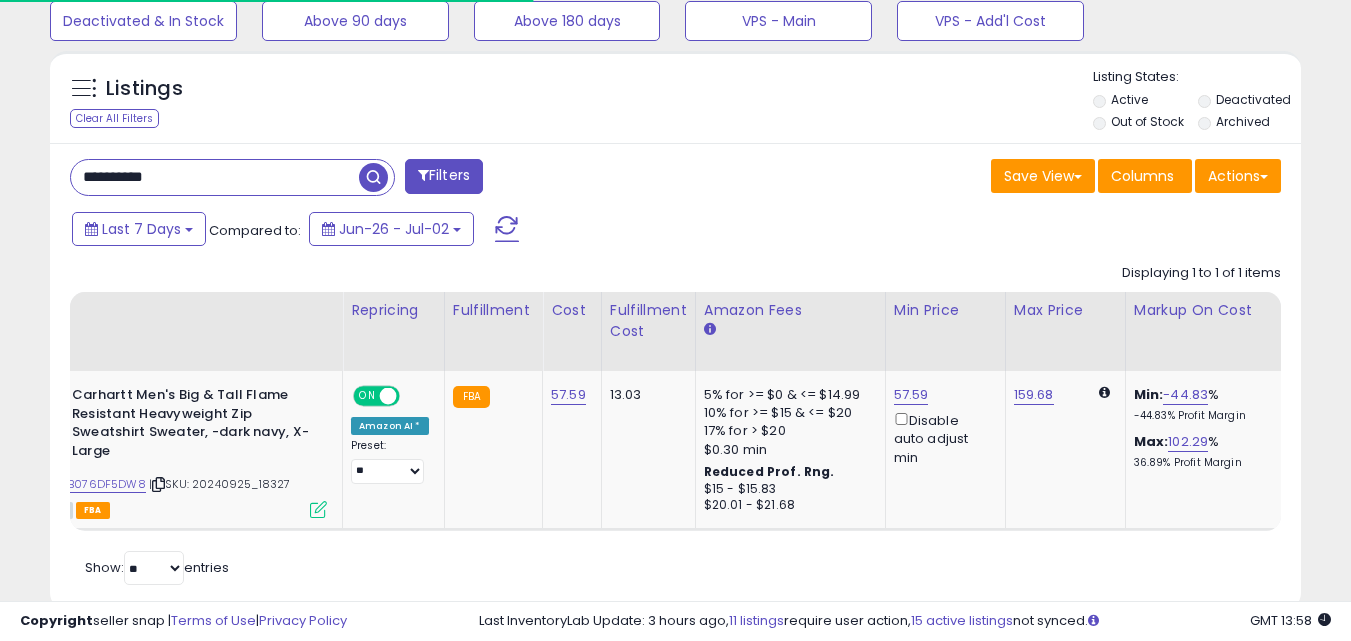 click on "**********" at bounding box center (215, 177) 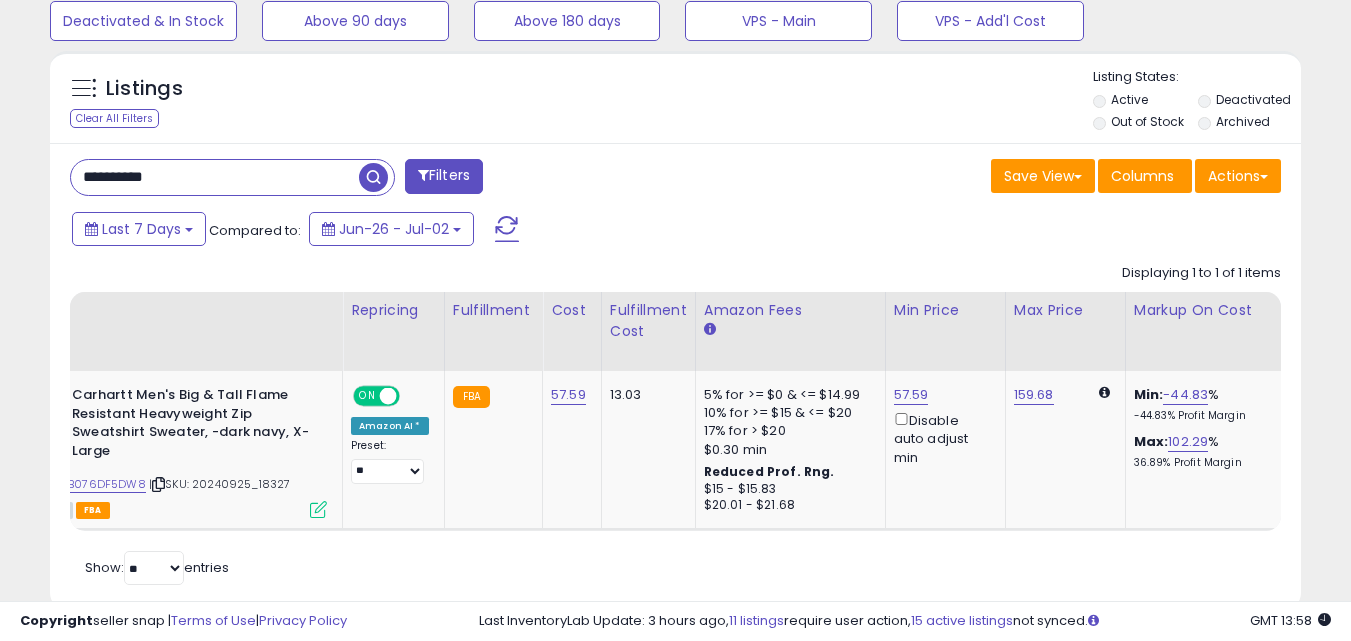 paste 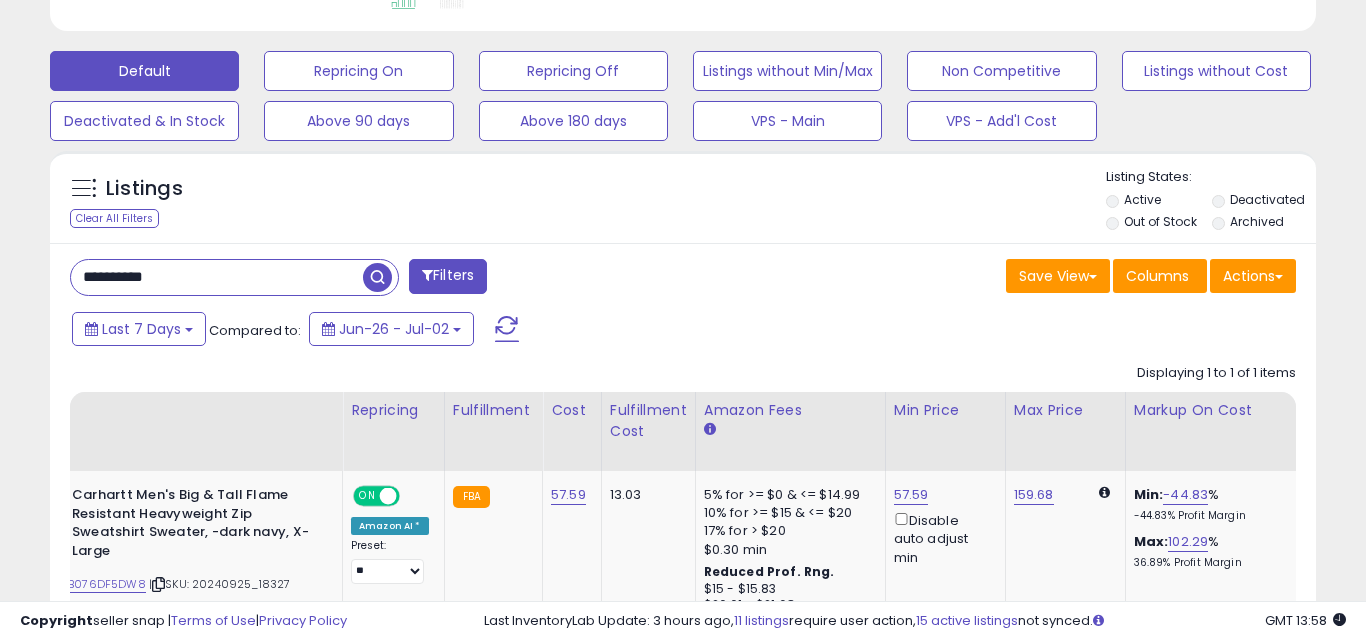 click on "Retrieving listings data.." at bounding box center (0, 0) 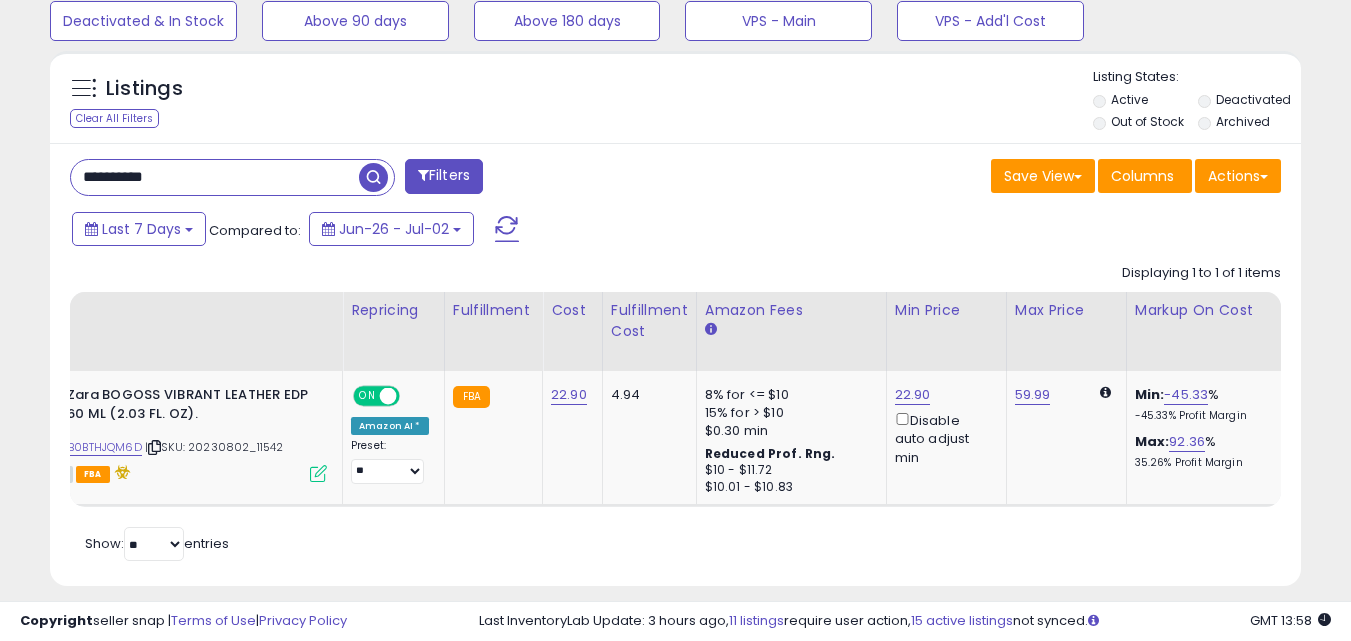 click on "**********" at bounding box center [215, 177] 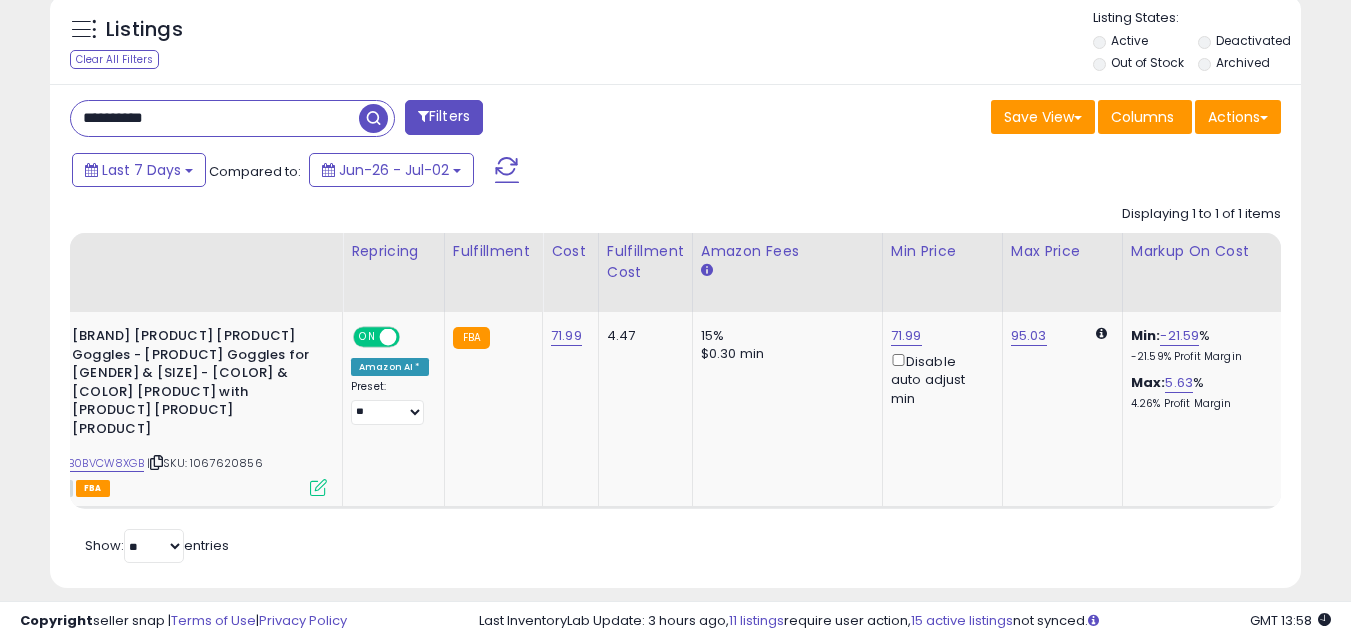 click on "**********" at bounding box center [215, 118] 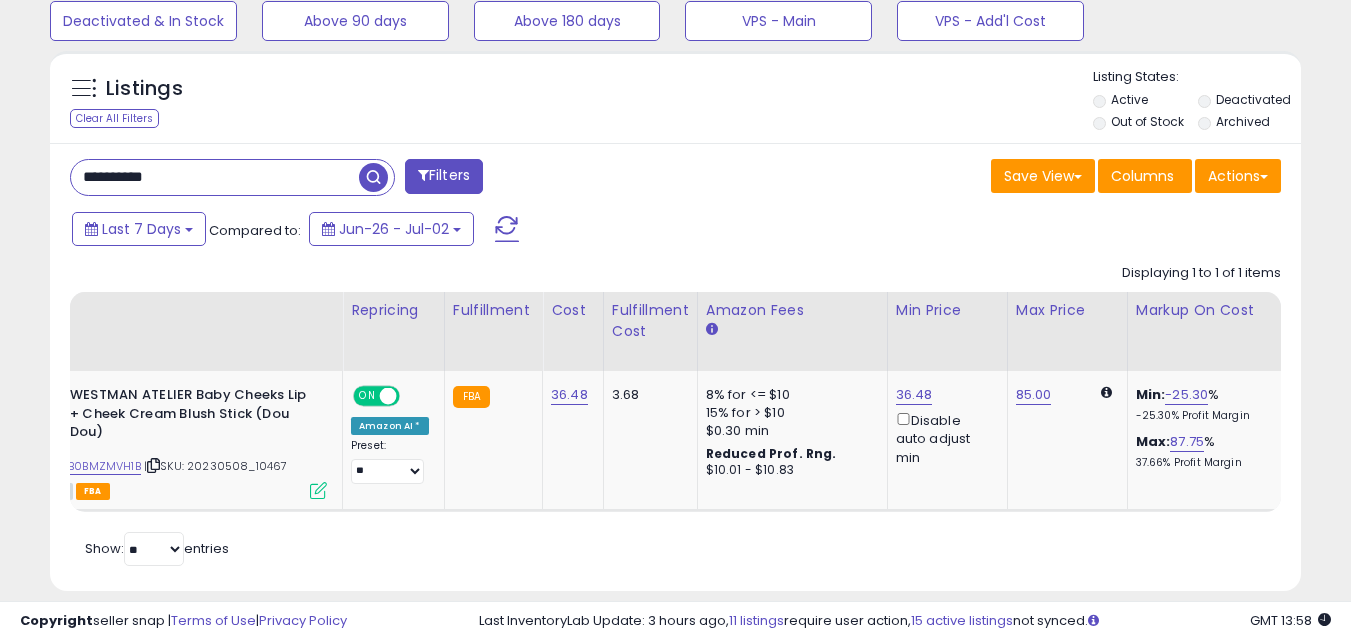 click on "**********" at bounding box center (215, 177) 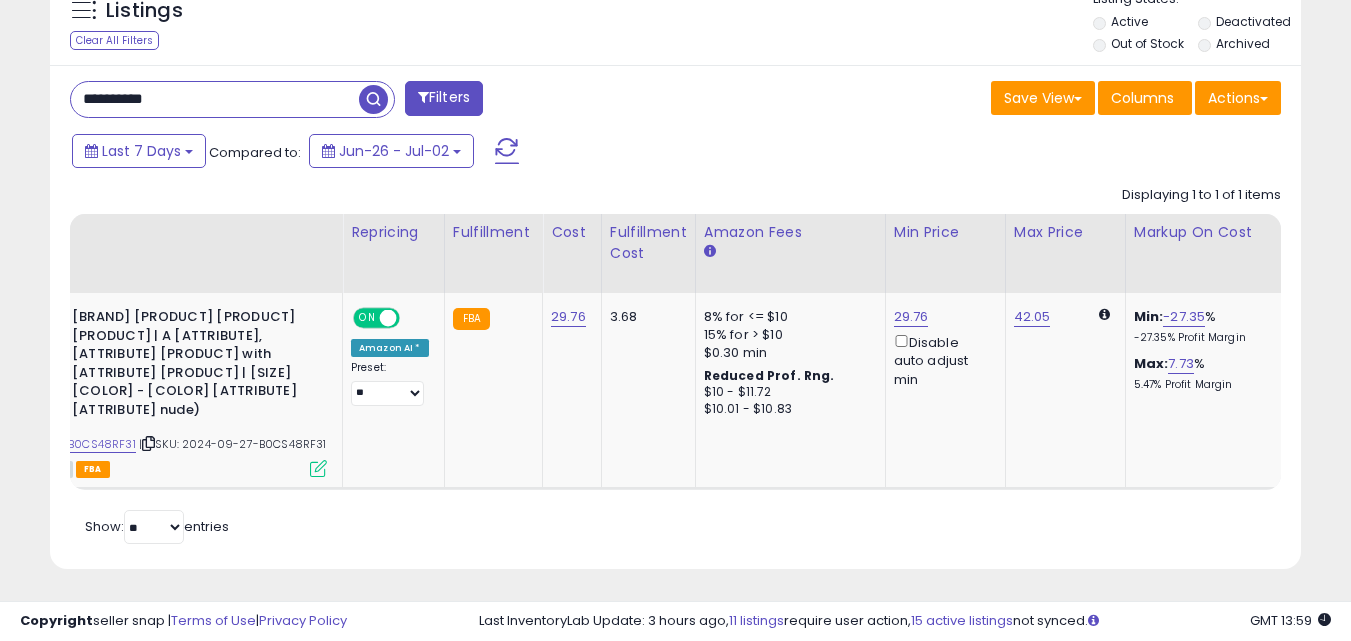 click on "**********" at bounding box center [215, 99] 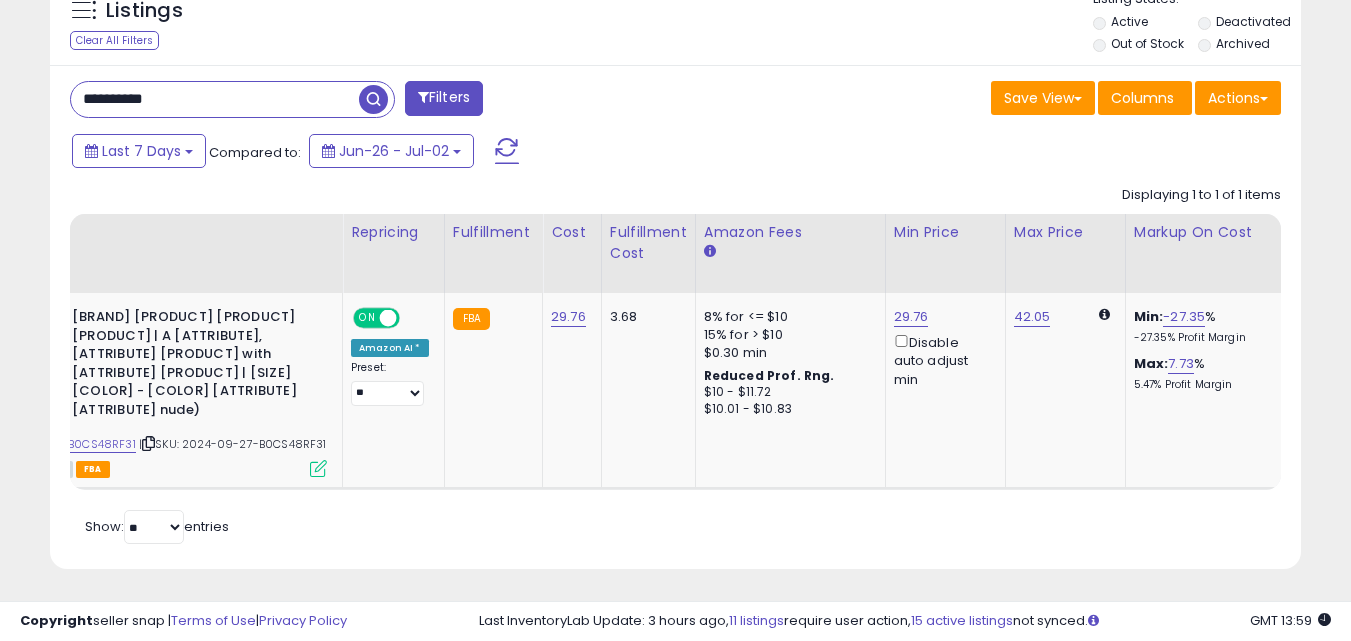 paste 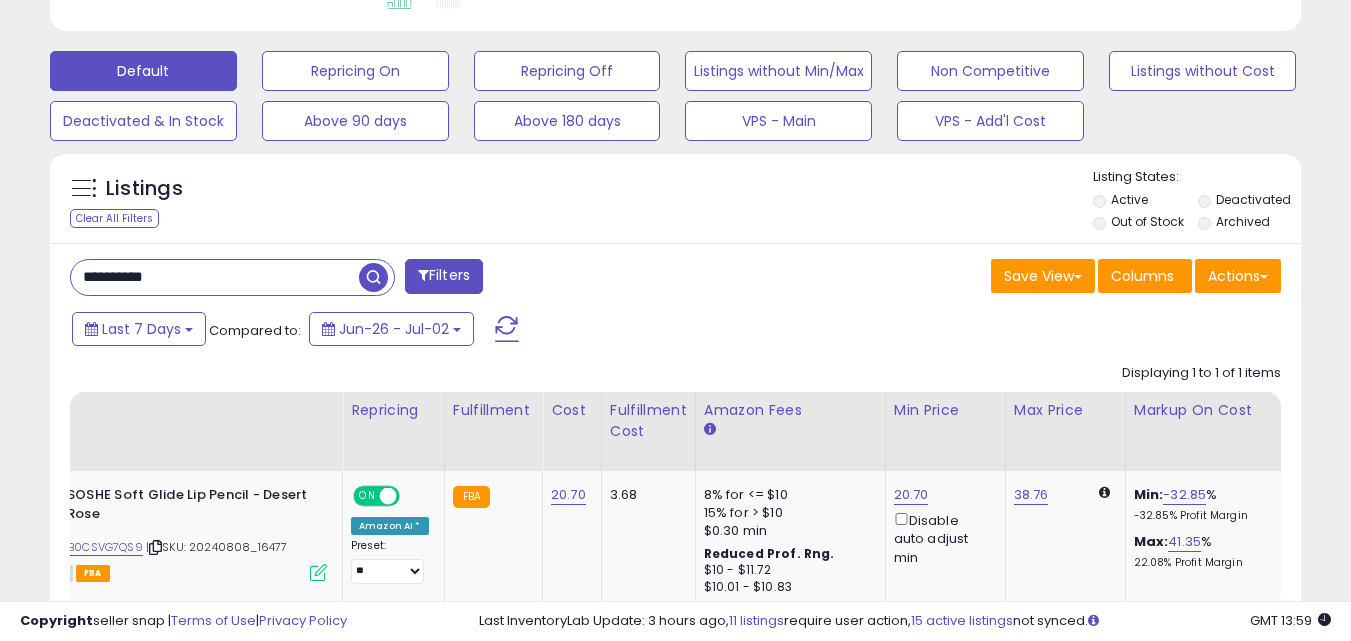 click on "**********" at bounding box center [215, 277] 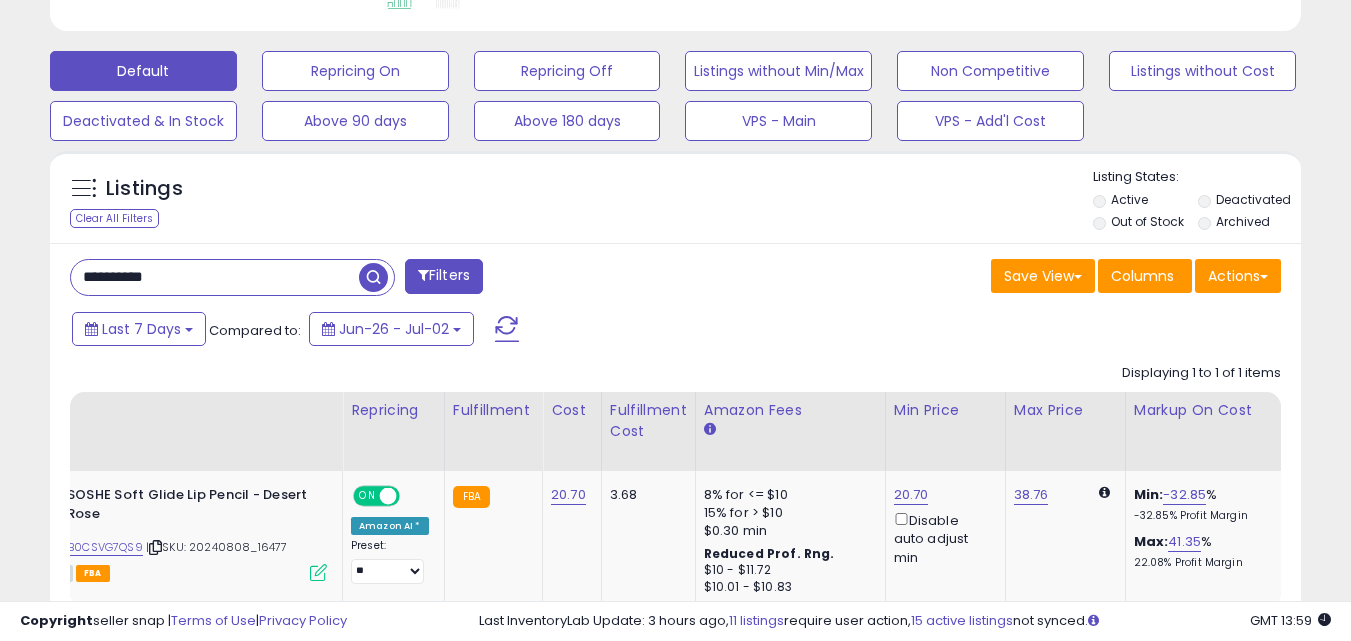 click on "**********" at bounding box center [215, 277] 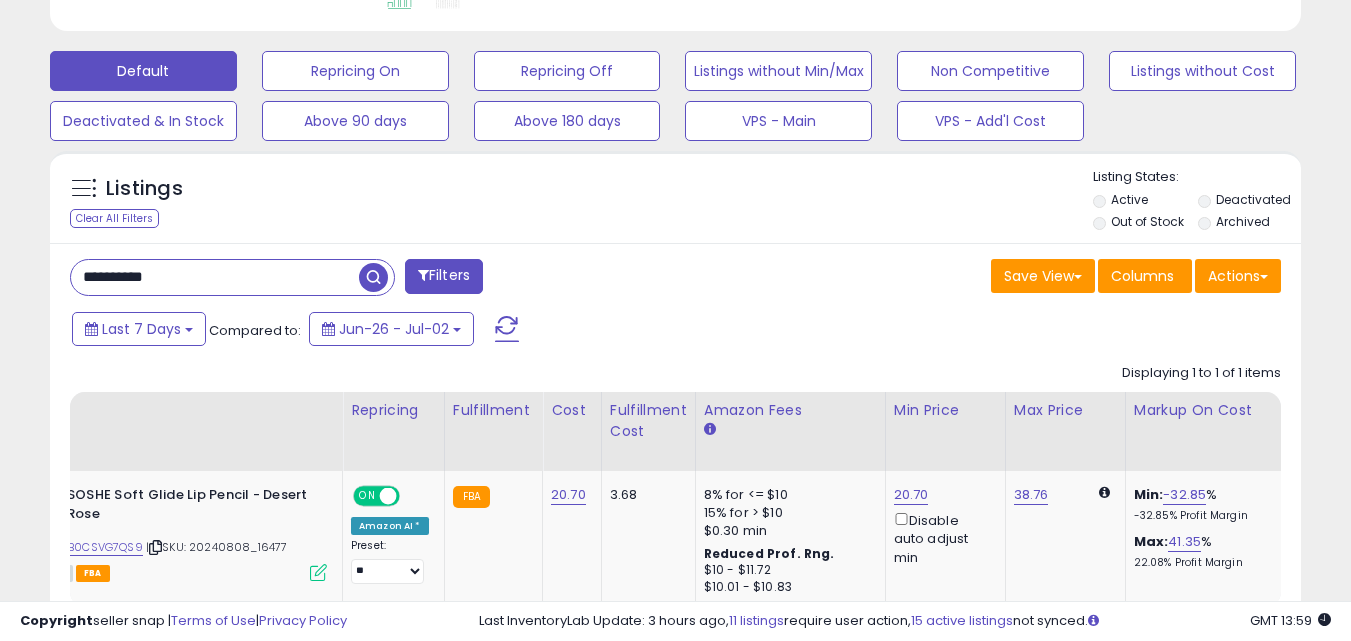 paste 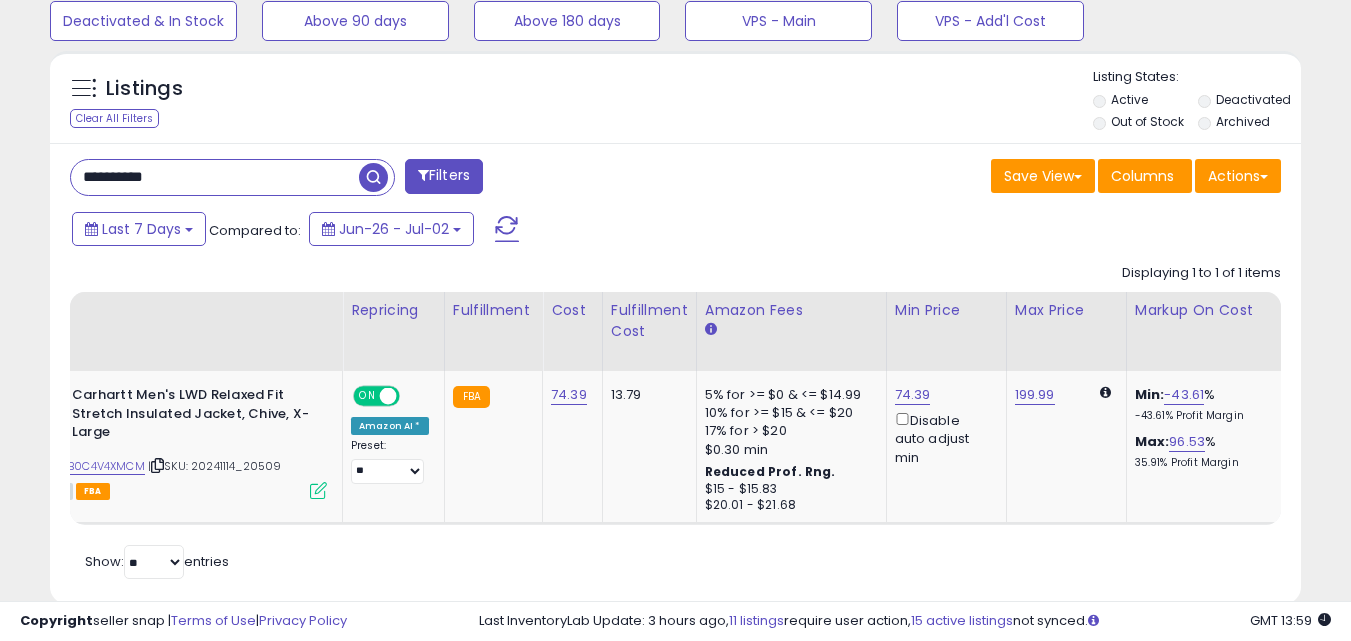 click on "**********" at bounding box center (215, 177) 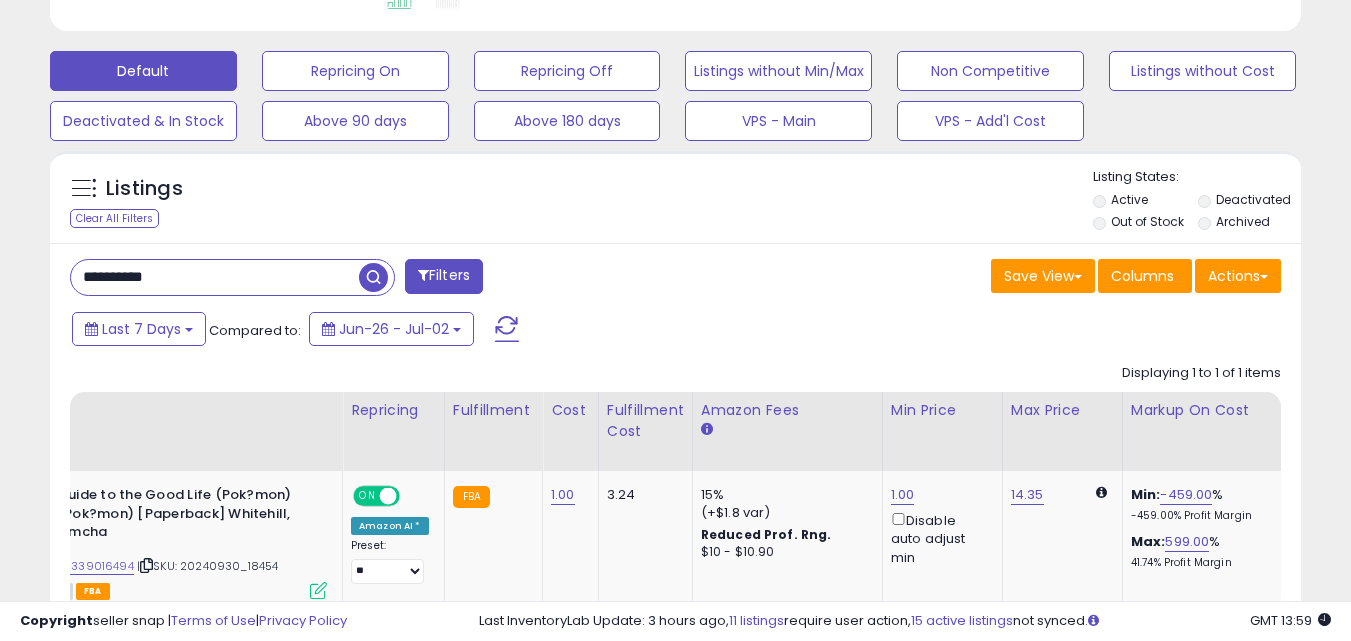 click on "**********" at bounding box center [215, 277] 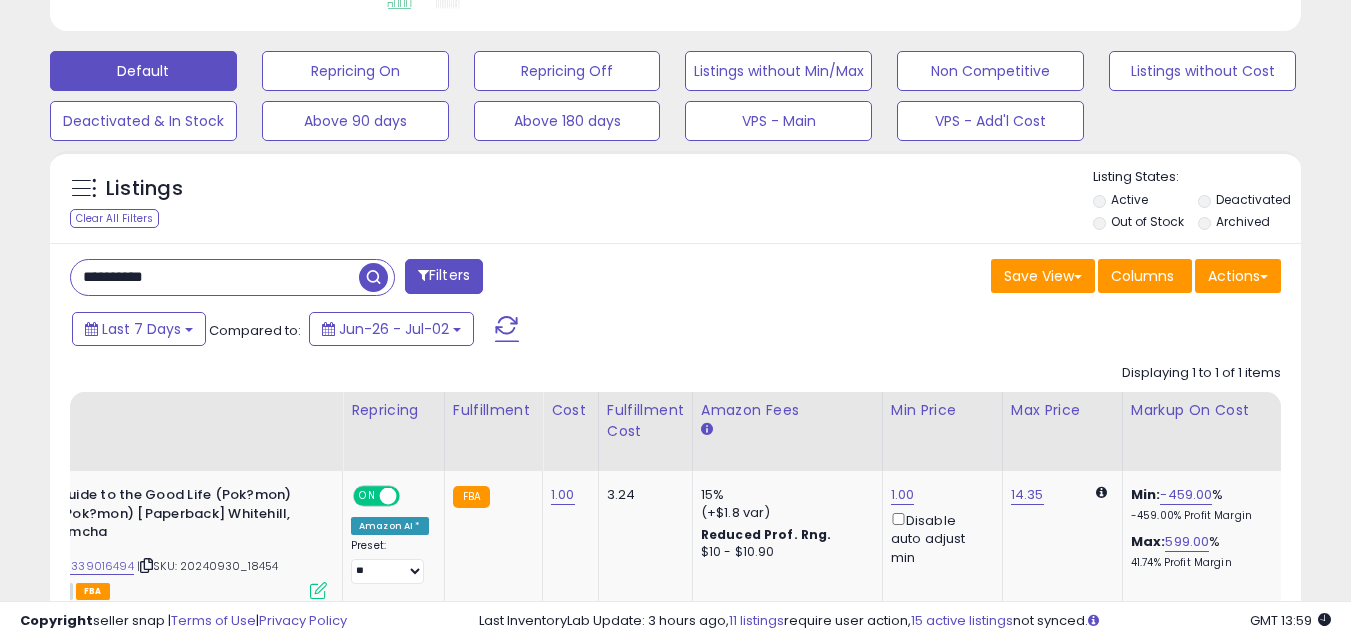 click on "**********" at bounding box center [215, 277] 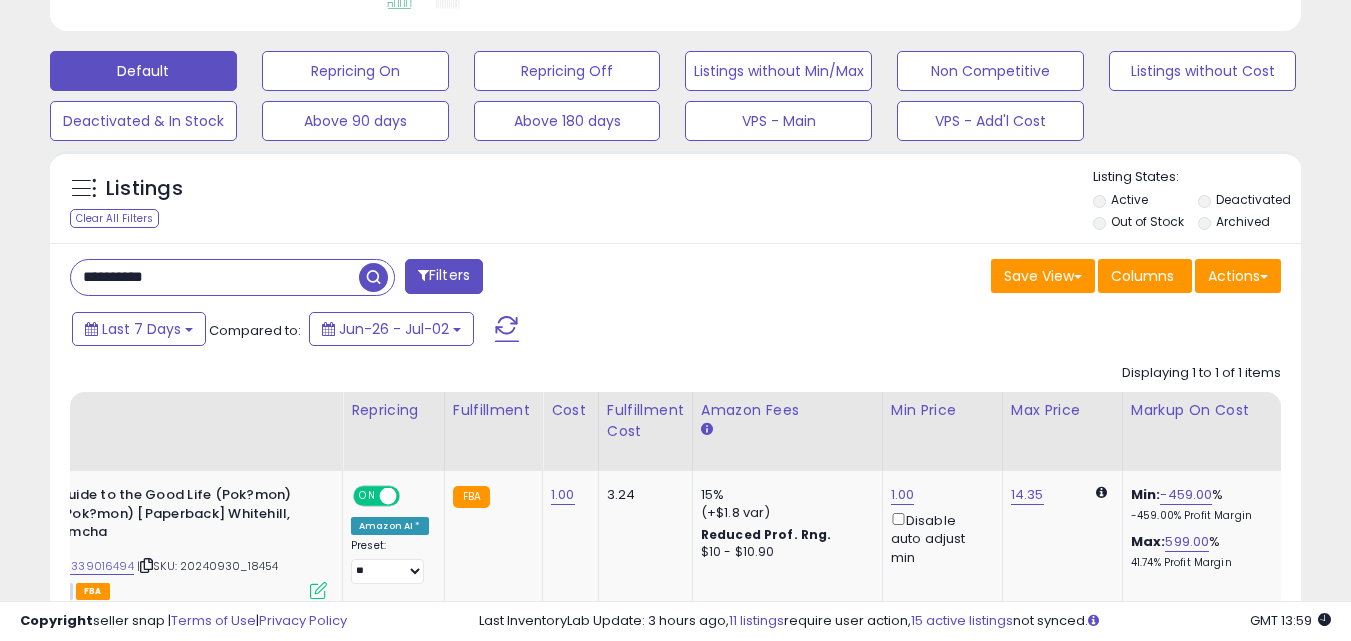 paste 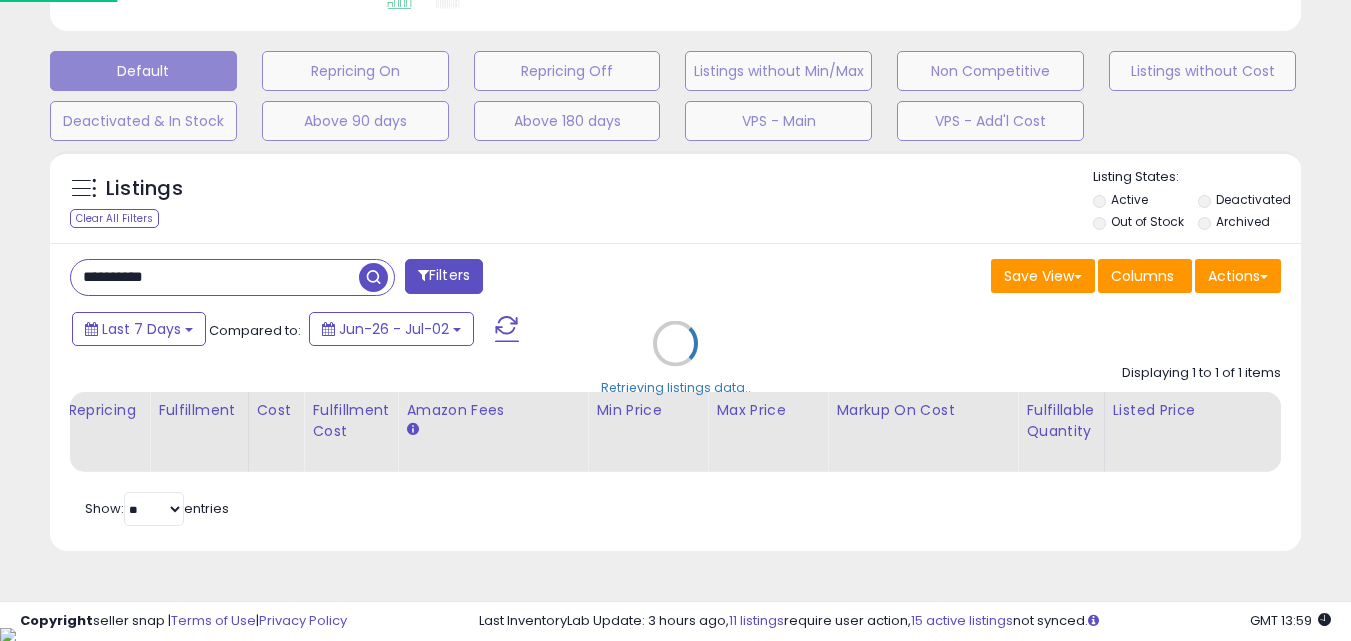 click on "Retrieving listings data.." at bounding box center (675, 358) 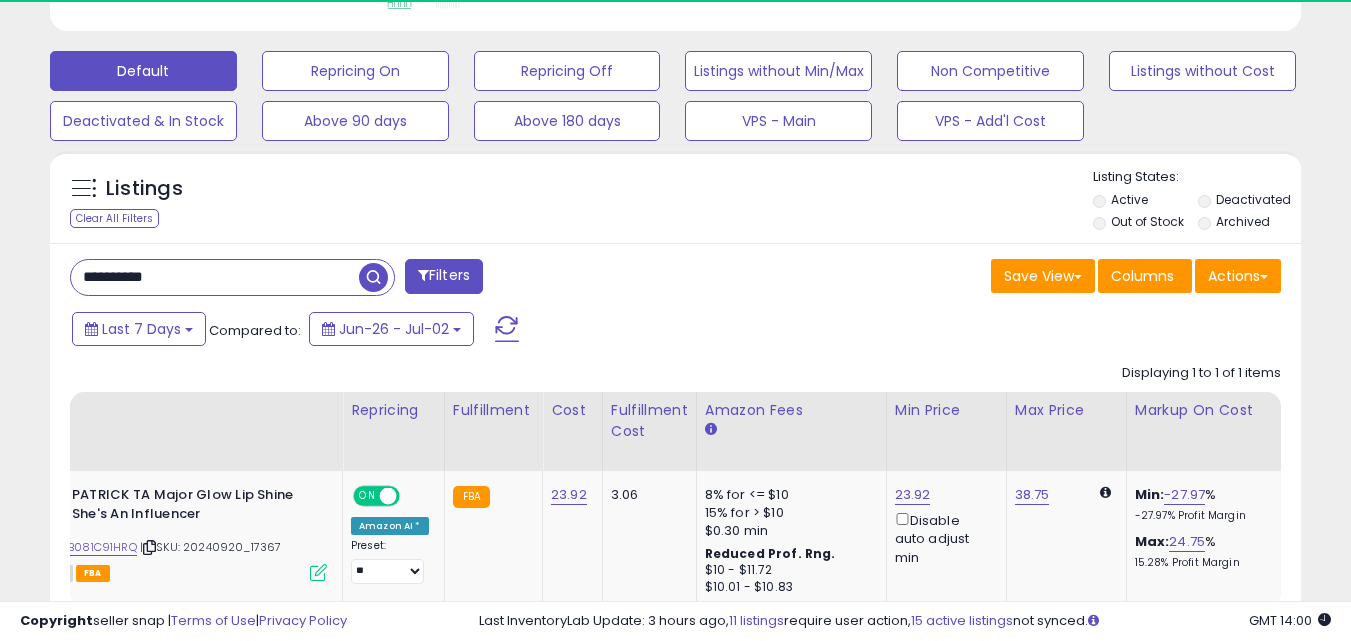 scroll, scrollTop: 999590, scrollLeft: 999276, axis: both 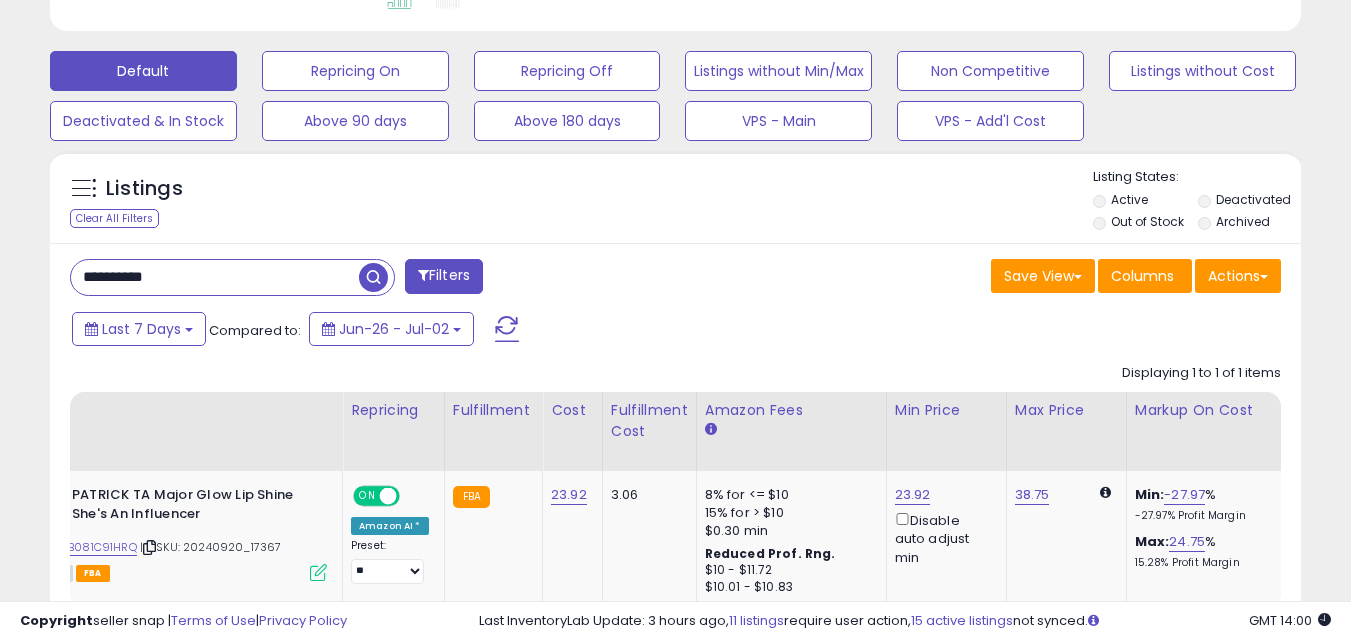 click on "**********" at bounding box center [215, 277] 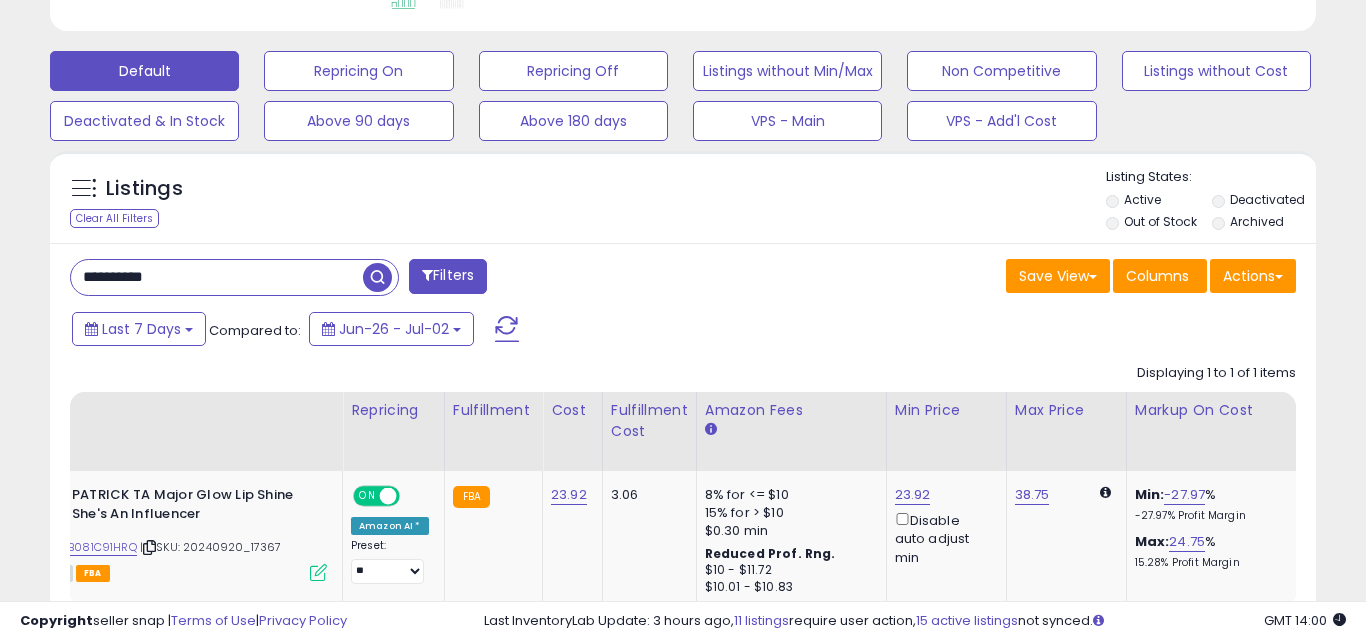 click on "Retrieving listings data.." at bounding box center (0, 0) 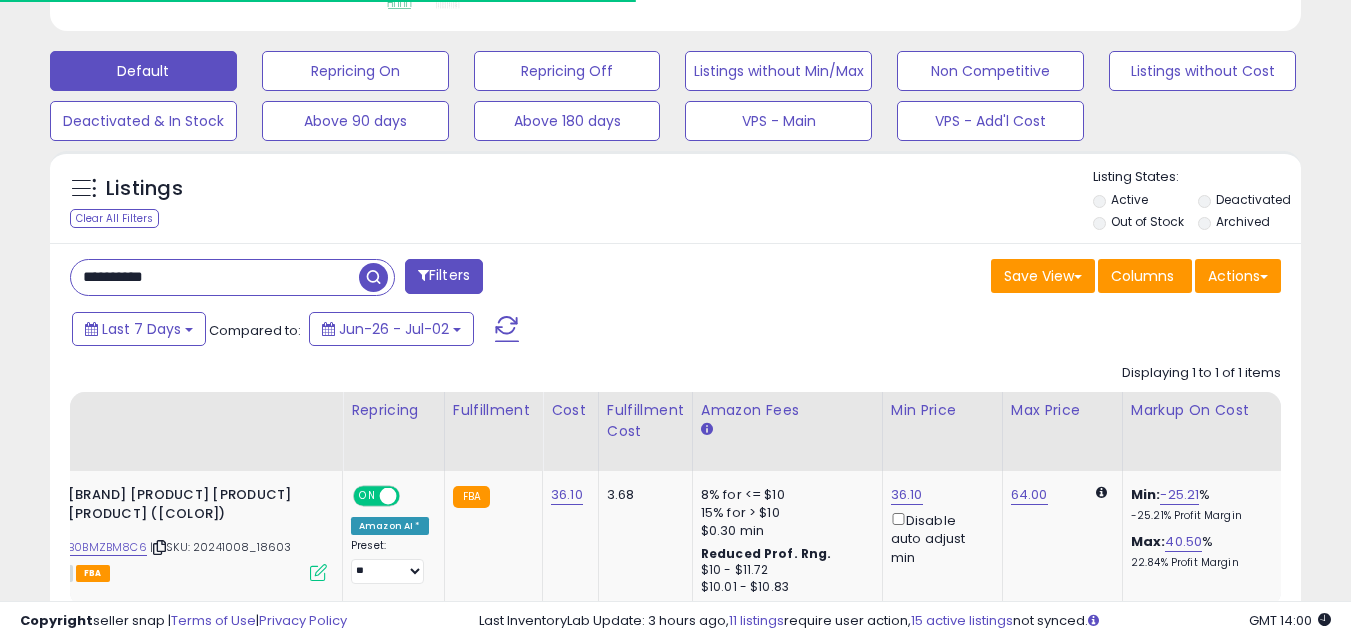 scroll, scrollTop: 410, scrollLeft: 724, axis: both 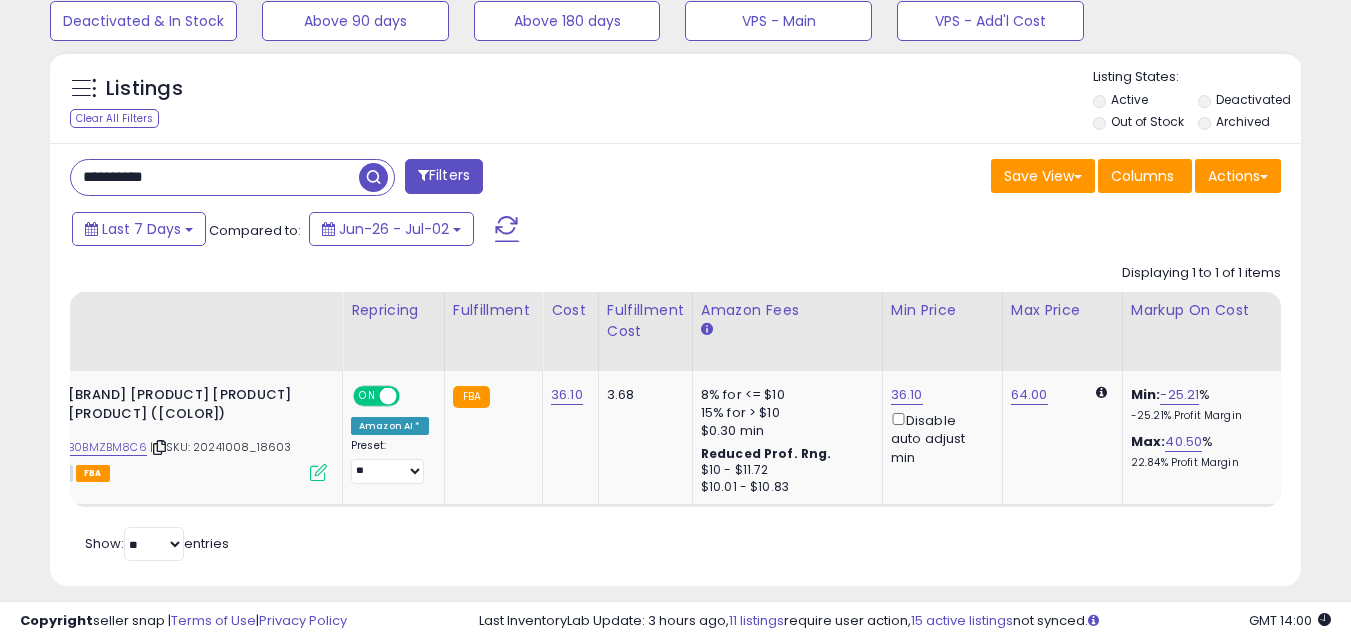 click on "**********" at bounding box center (215, 177) 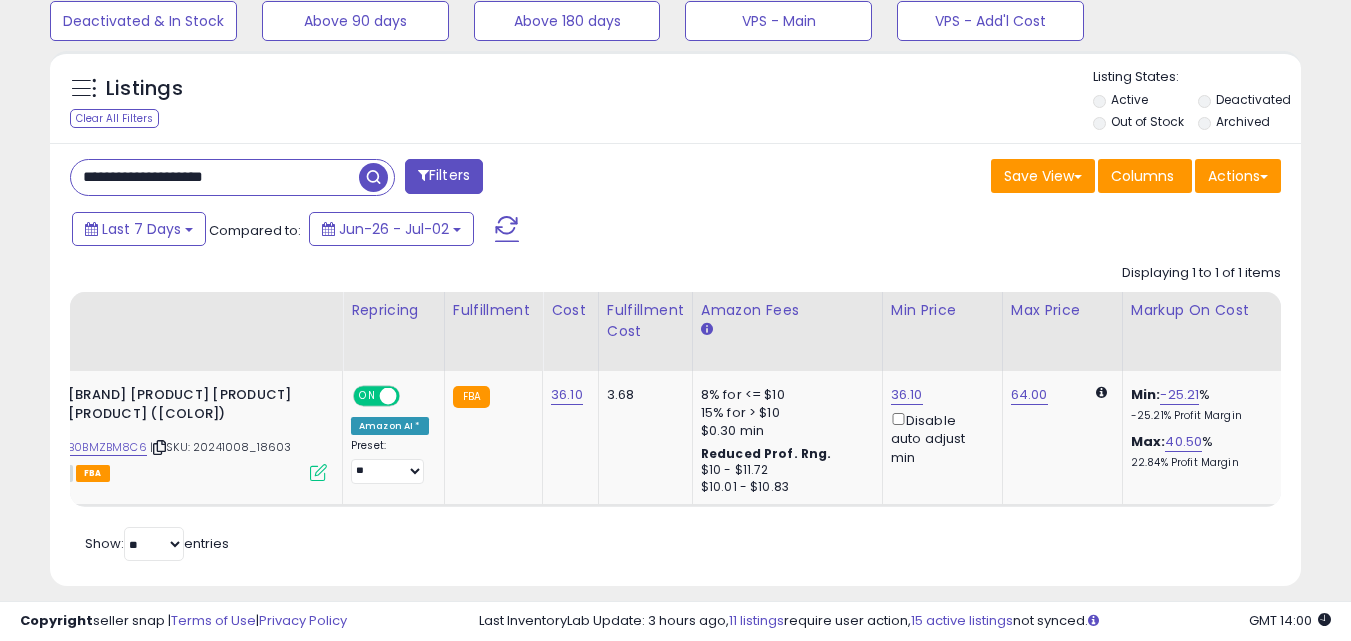 click on "**********" at bounding box center (215, 177) 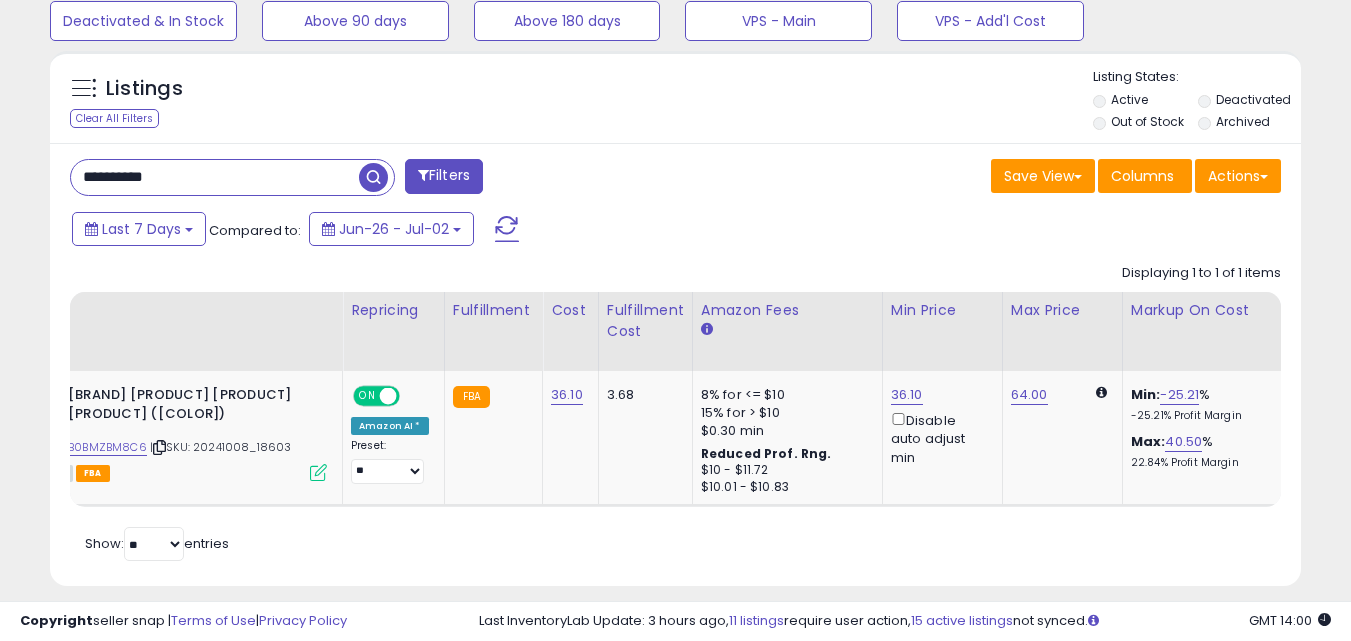 click at bounding box center [373, 177] 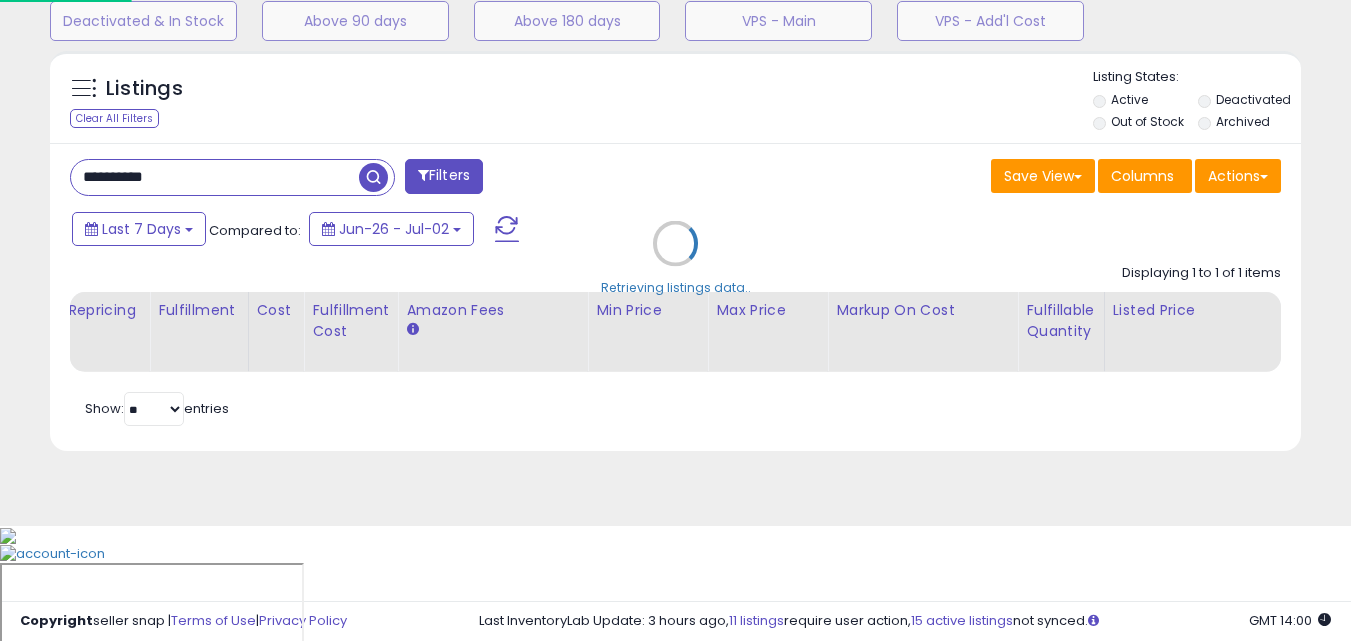 scroll, scrollTop: 999590, scrollLeft: 999267, axis: both 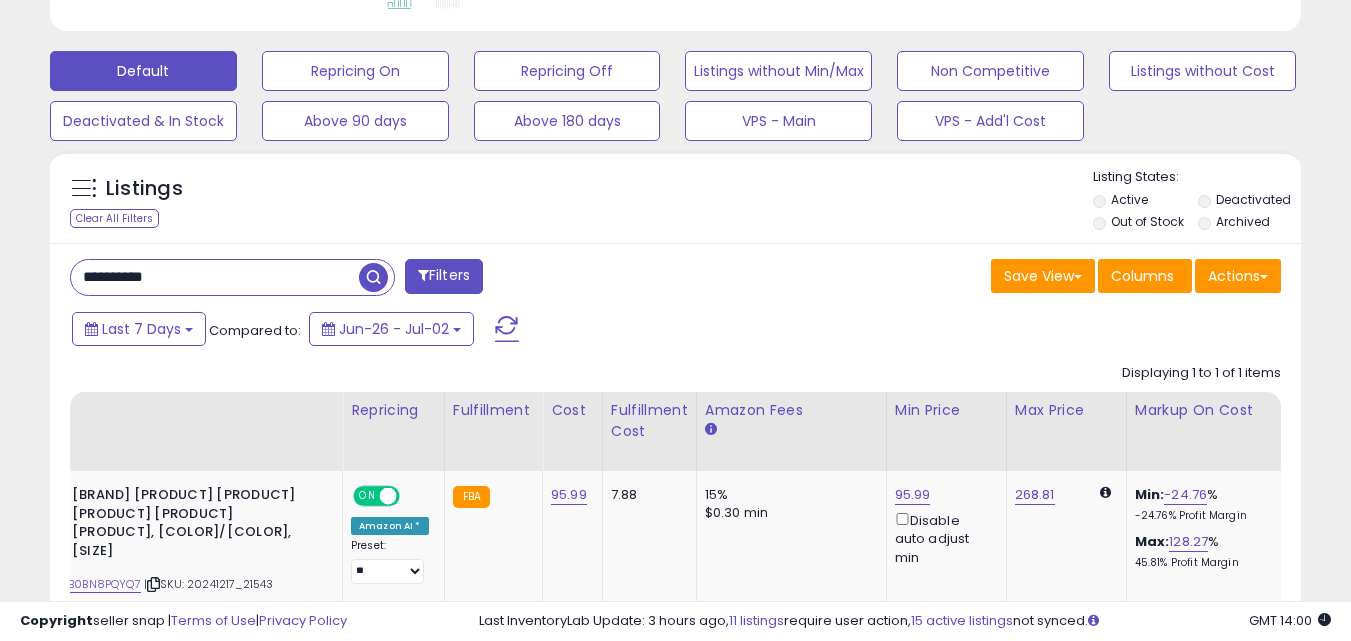 click on "**********" at bounding box center (215, 277) 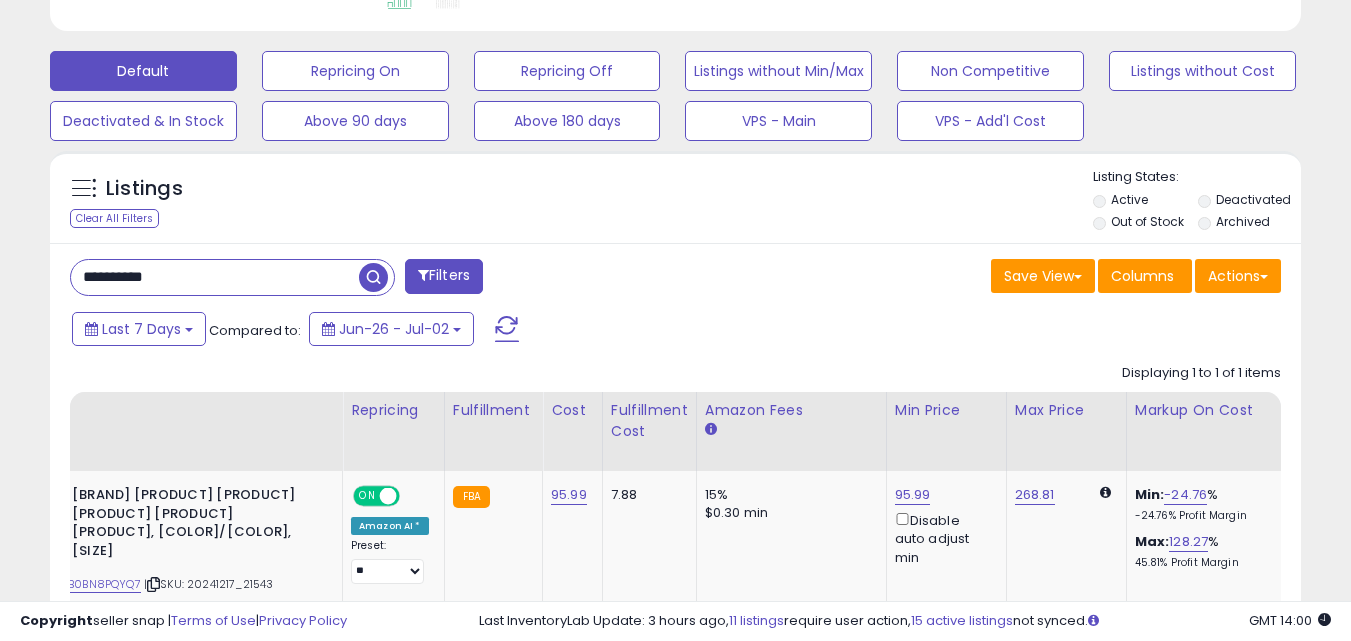 click on "**********" at bounding box center (215, 277) 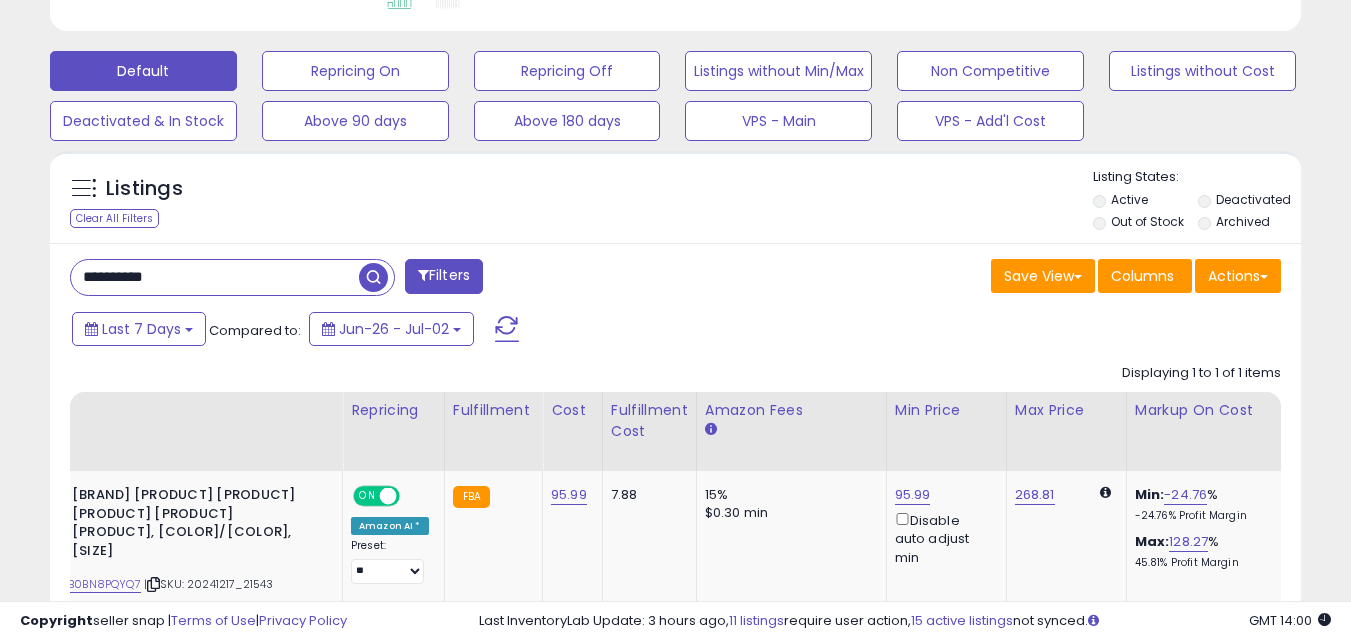 paste 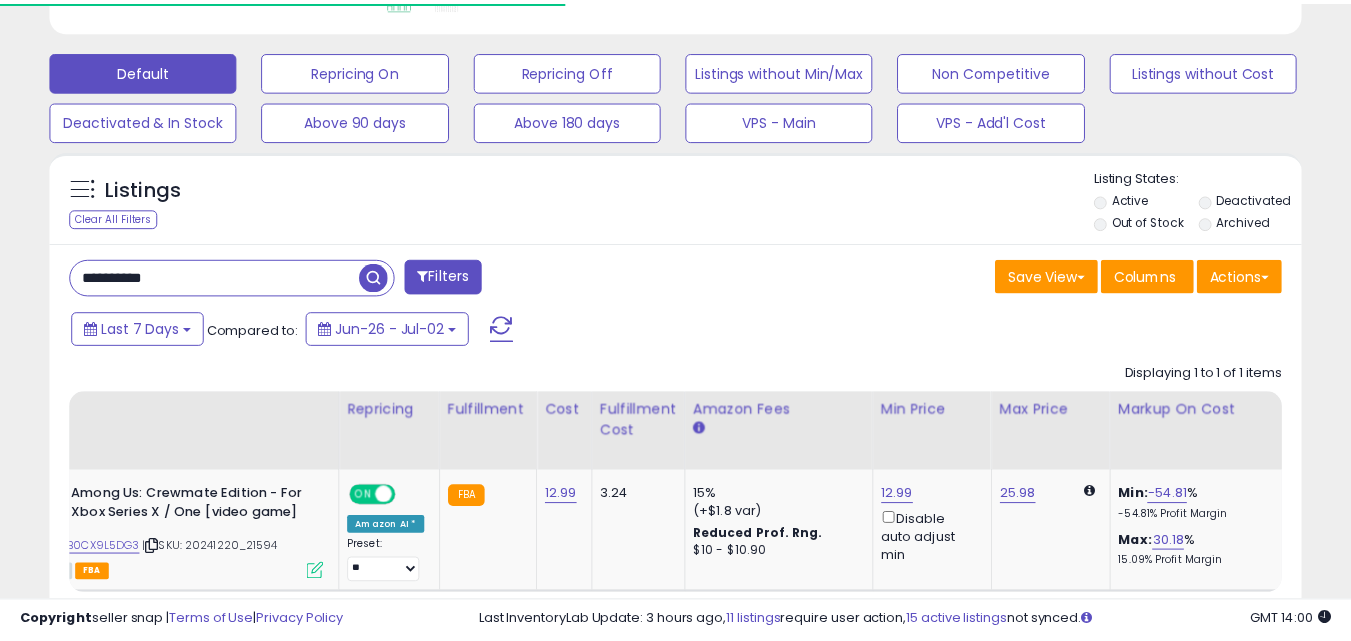 scroll, scrollTop: 410, scrollLeft: 724, axis: both 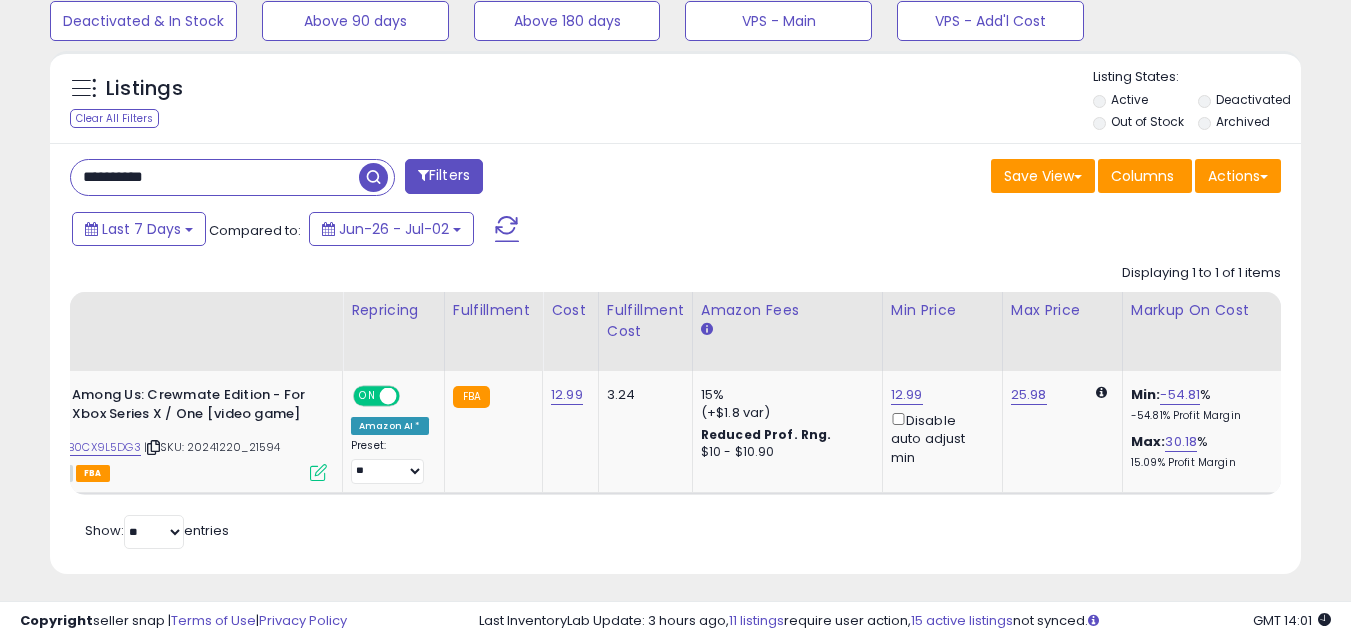 click on "**********" at bounding box center (215, 177) 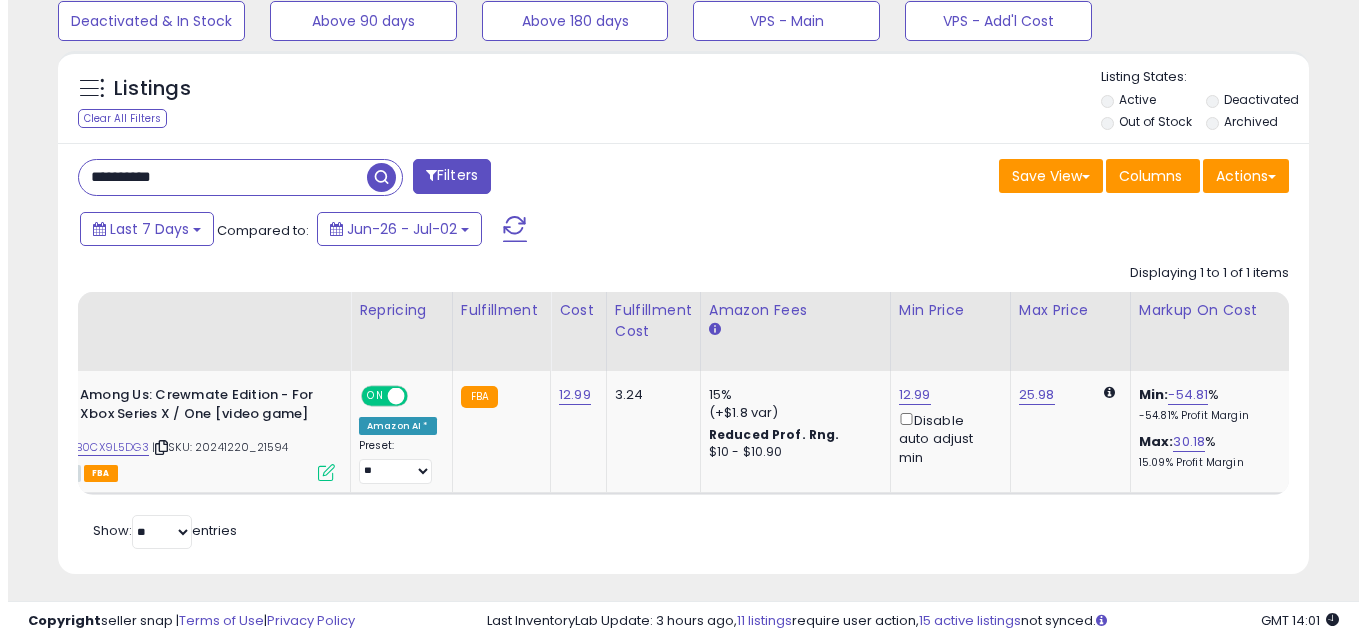 scroll, scrollTop: 579, scrollLeft: 0, axis: vertical 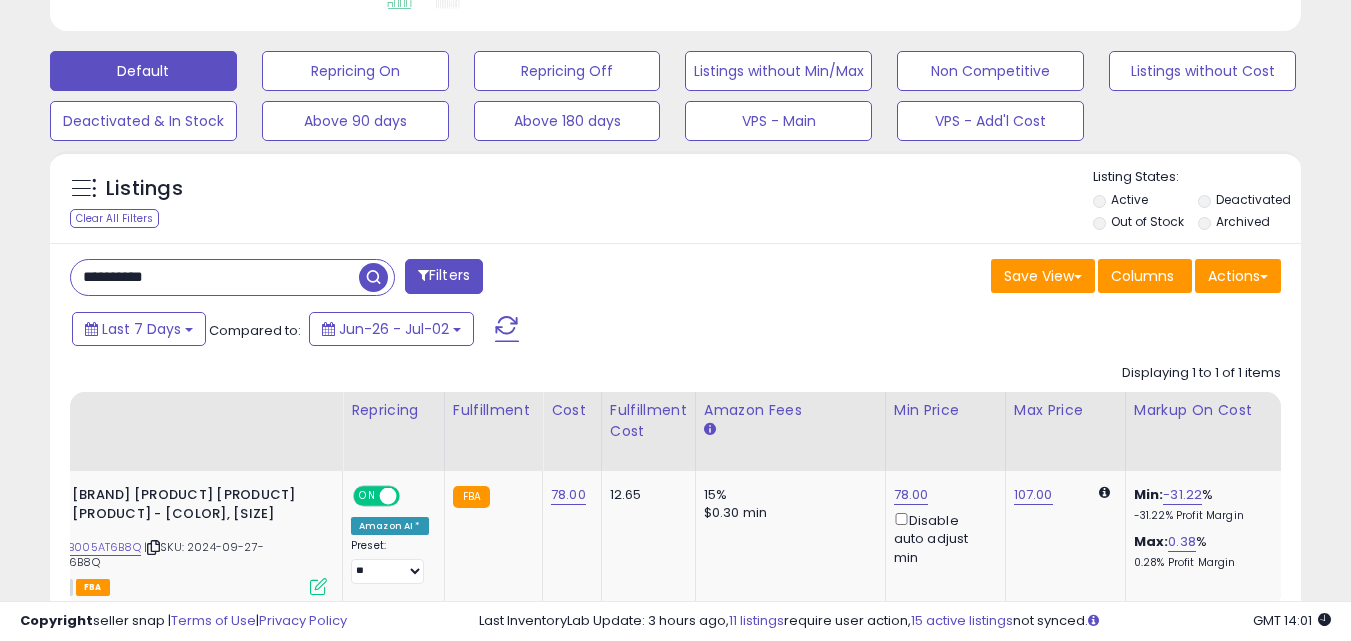 click on "**********" at bounding box center [215, 277] 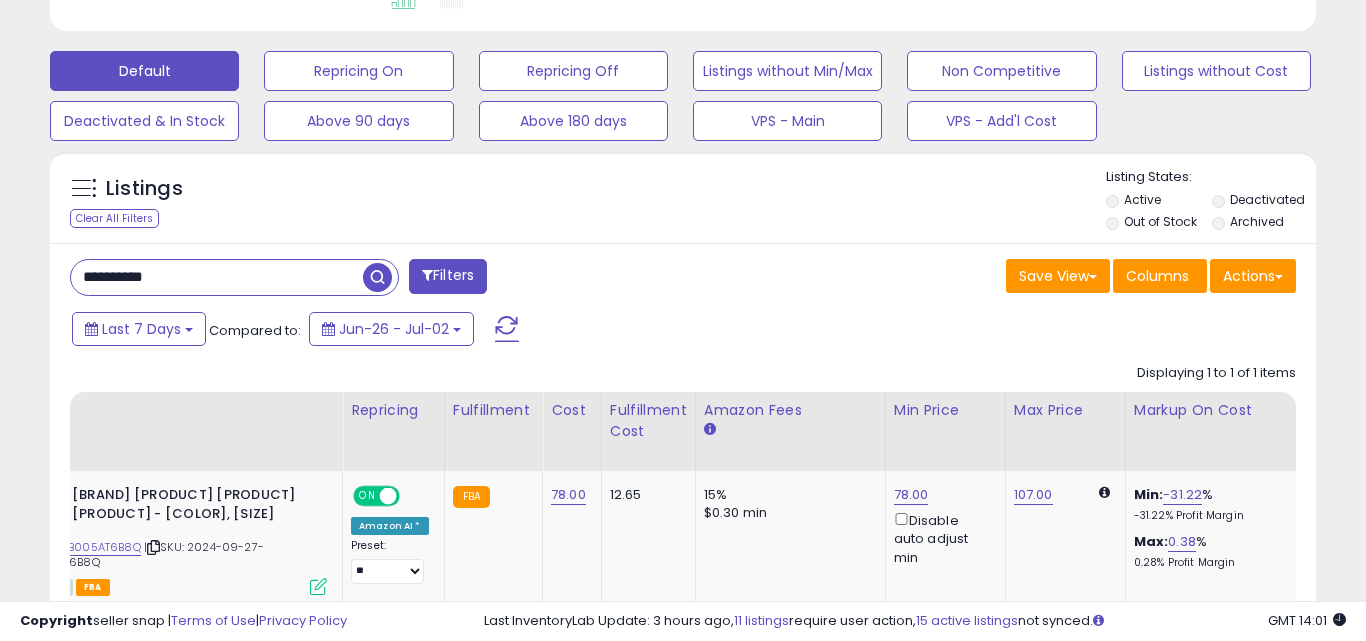 scroll, scrollTop: 999590, scrollLeft: 999267, axis: both 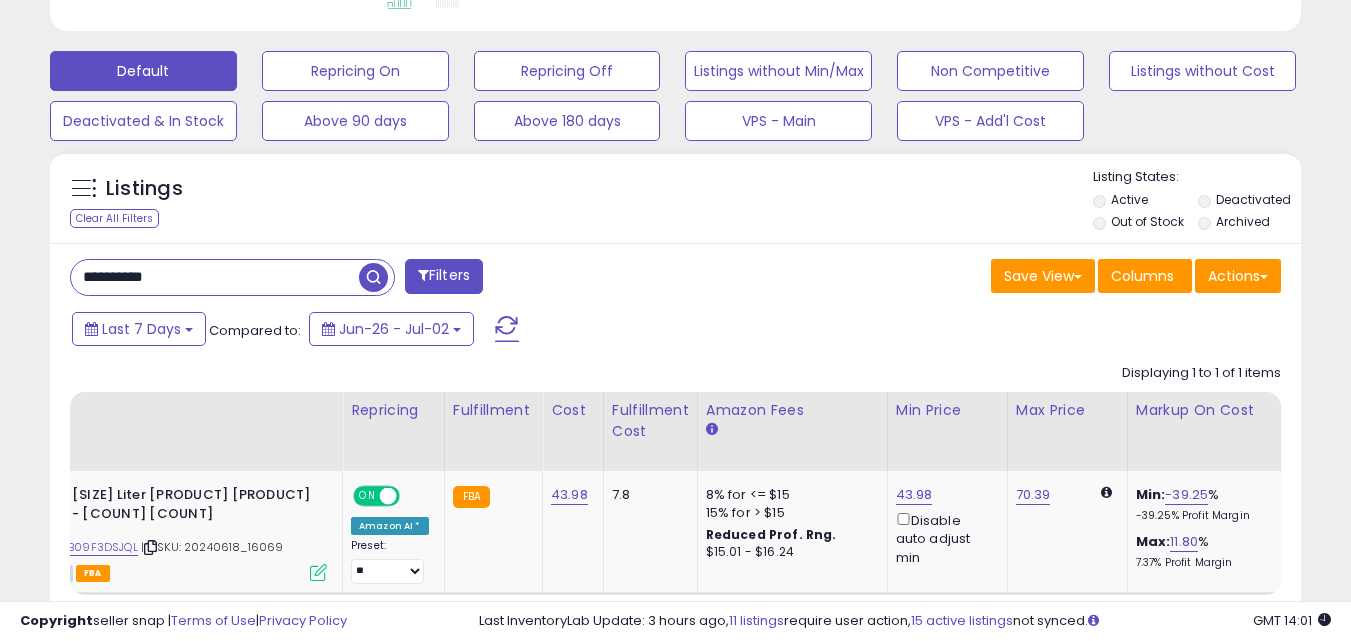 click on "**********" at bounding box center (215, 277) 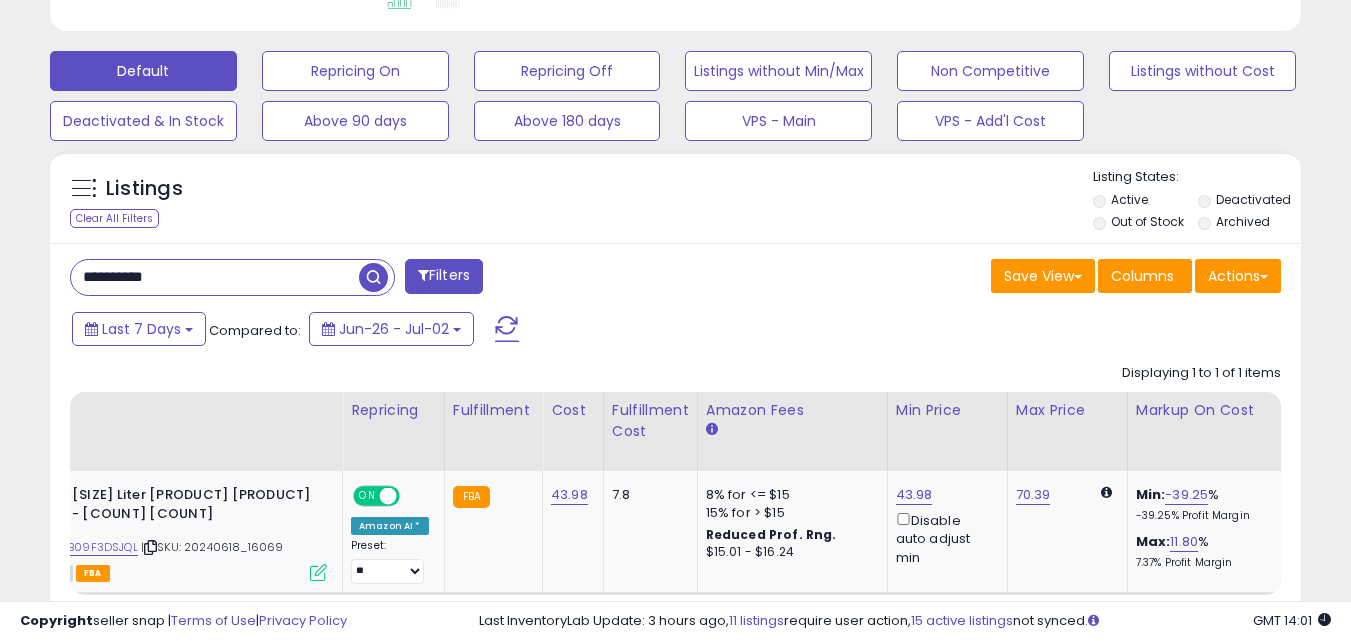 click on "**********" at bounding box center (215, 277) 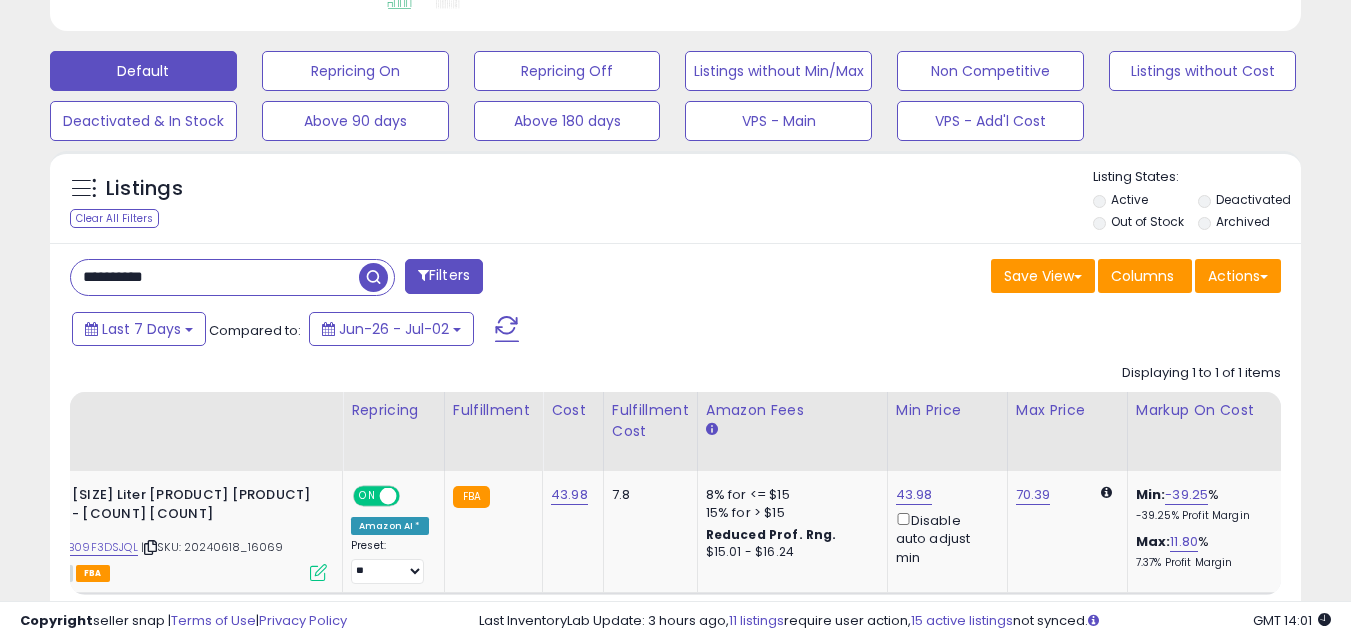 paste 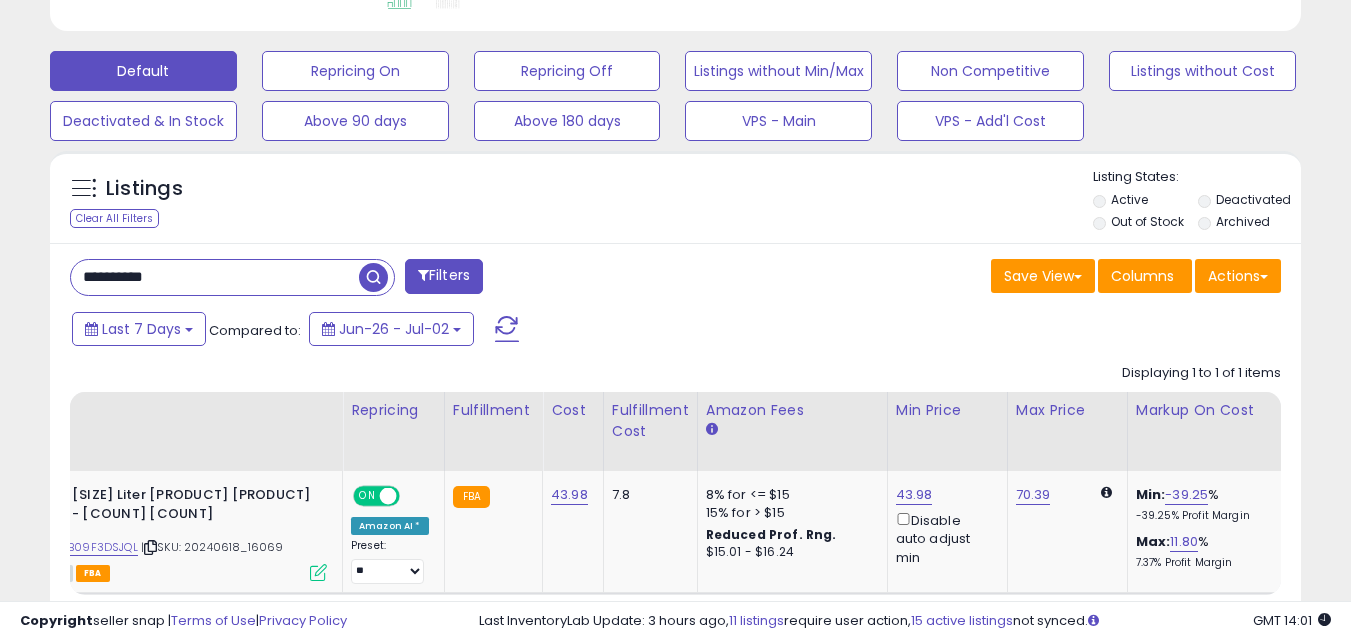 click at bounding box center [373, 277] 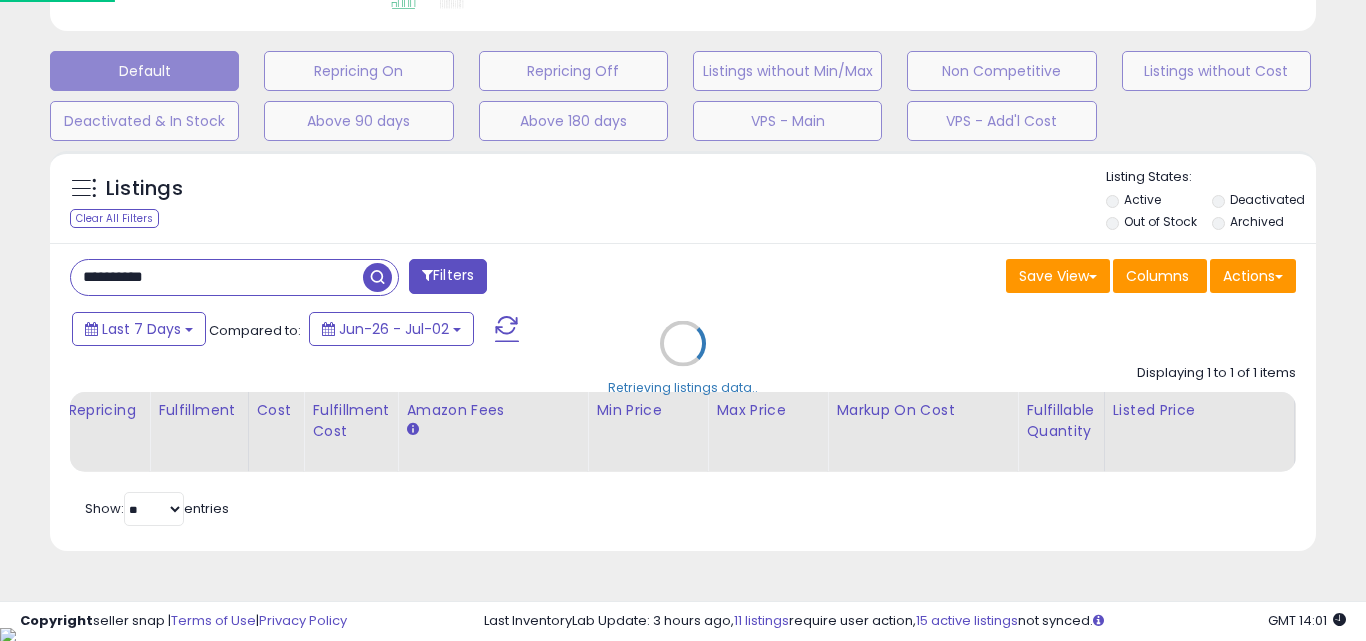 scroll, scrollTop: 999590, scrollLeft: 999267, axis: both 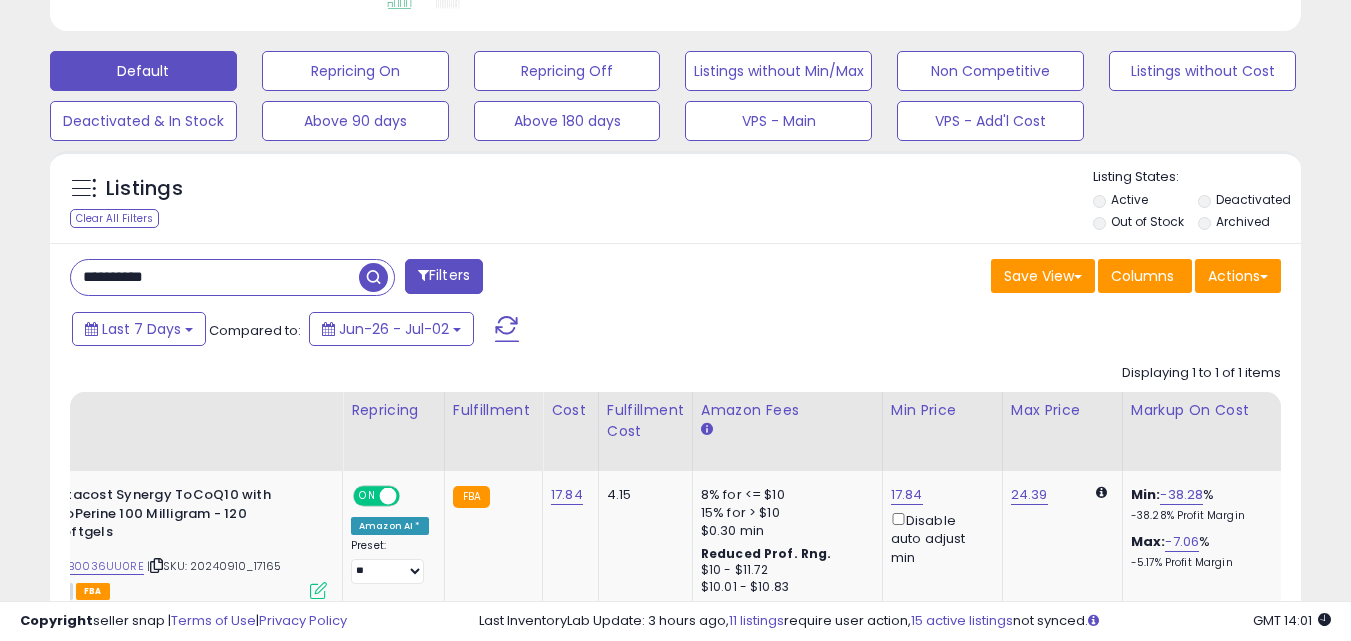 click on "**********" at bounding box center [215, 277] 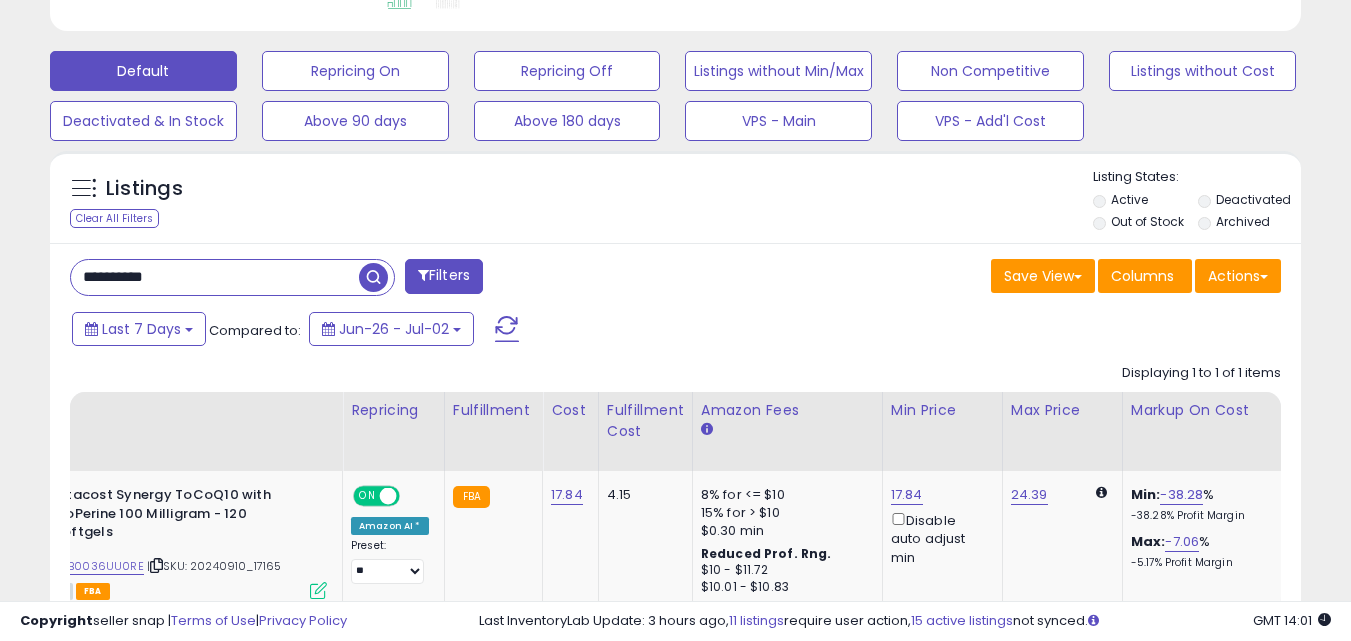 paste 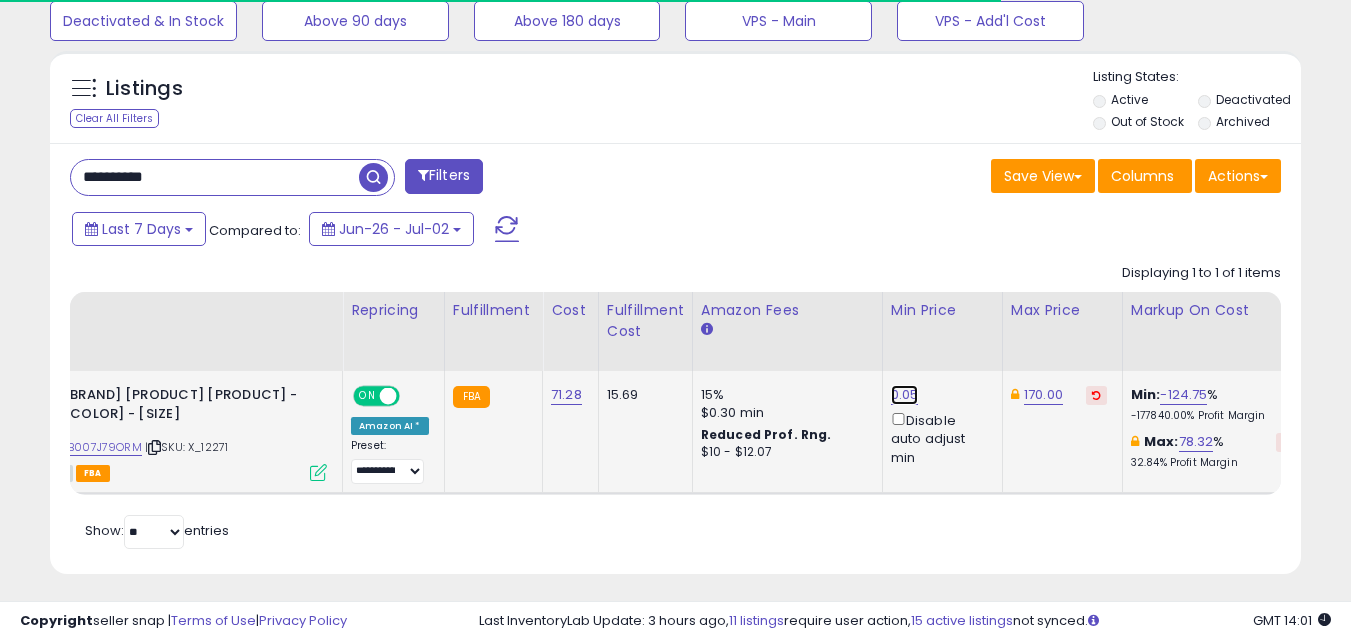 click on "0.05" at bounding box center [905, 395] 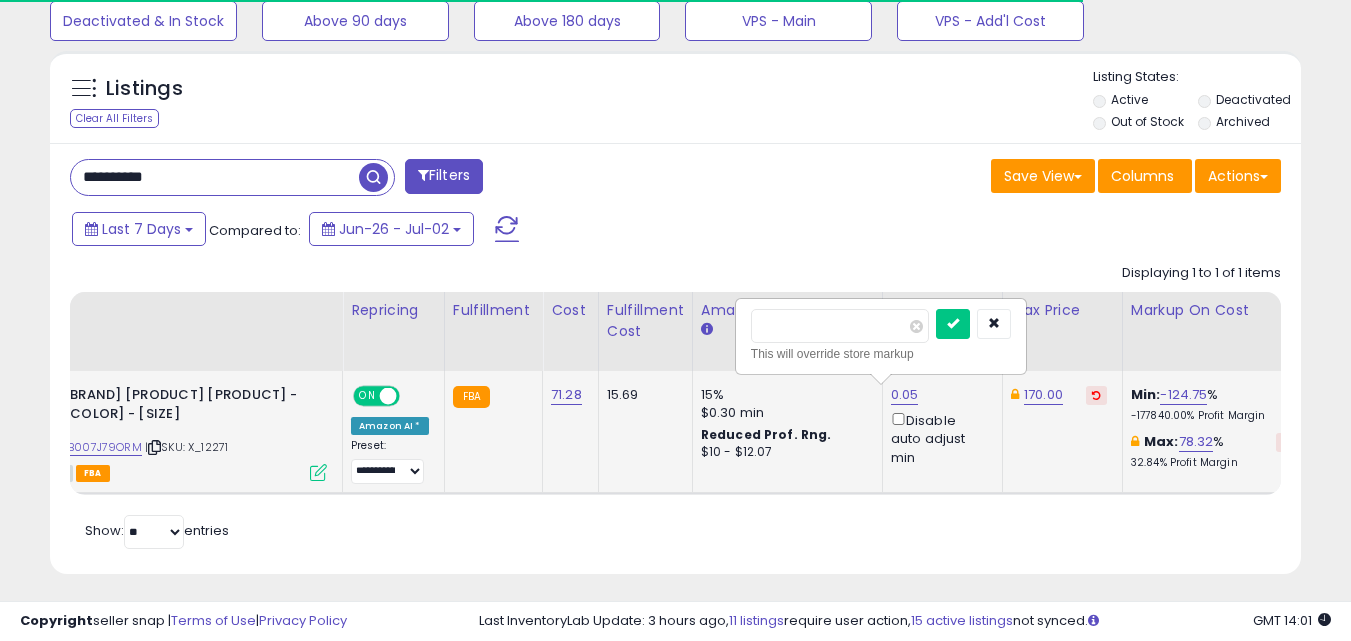 click on "****" at bounding box center (840, 326) 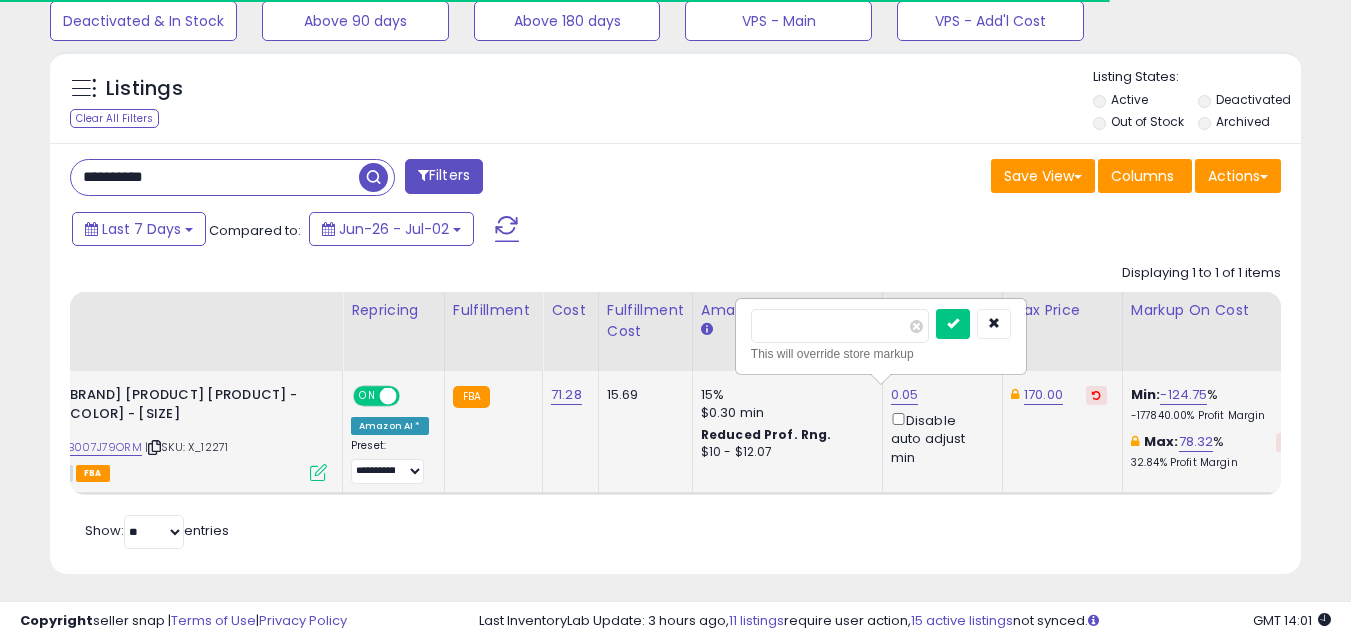 click on "****" at bounding box center (840, 326) 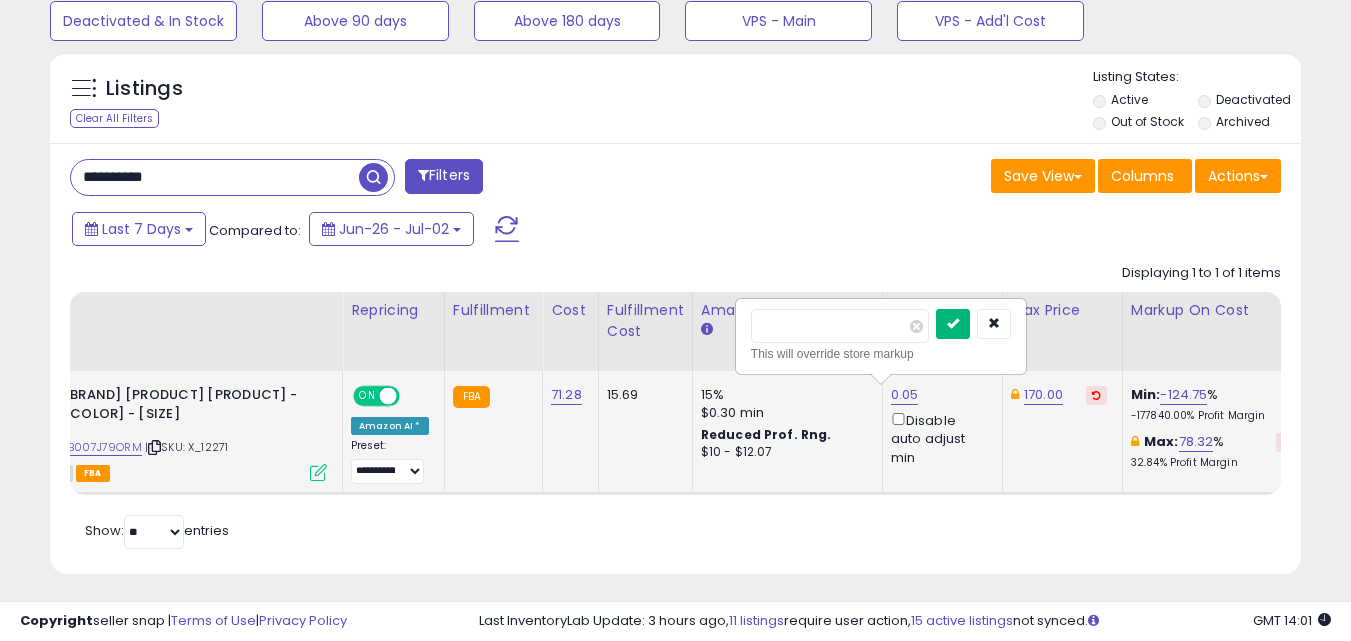 type on "*****" 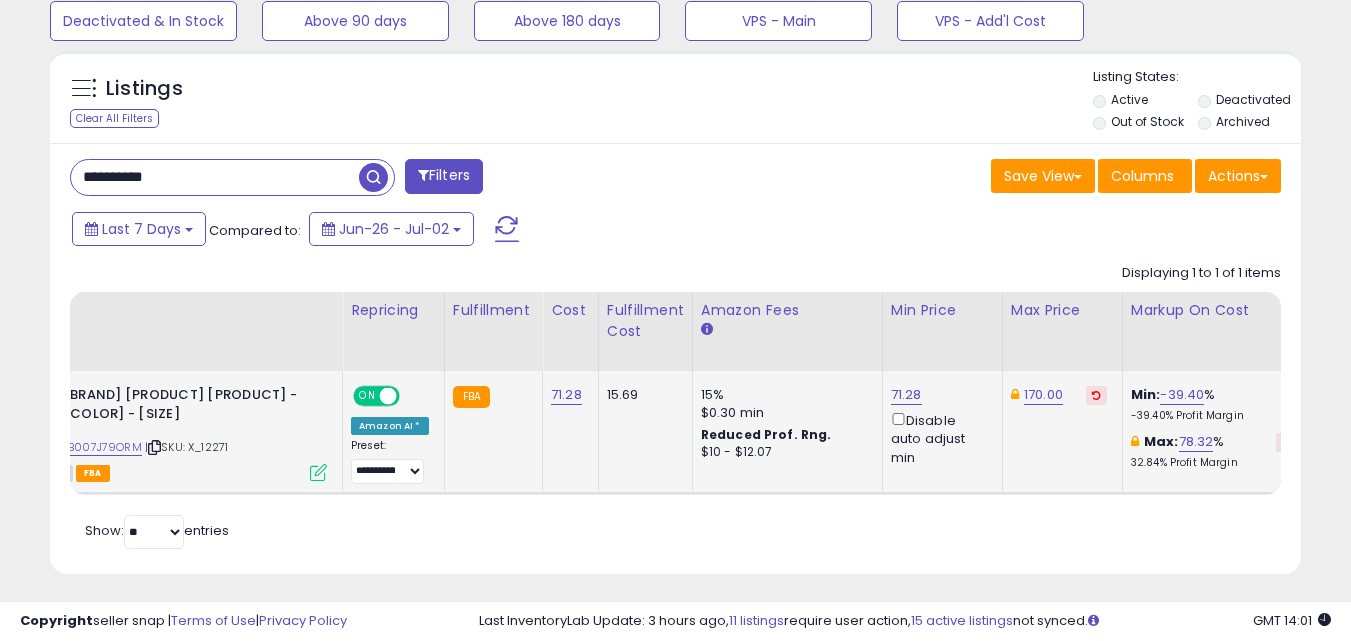 click on "**********" at bounding box center (215, 177) 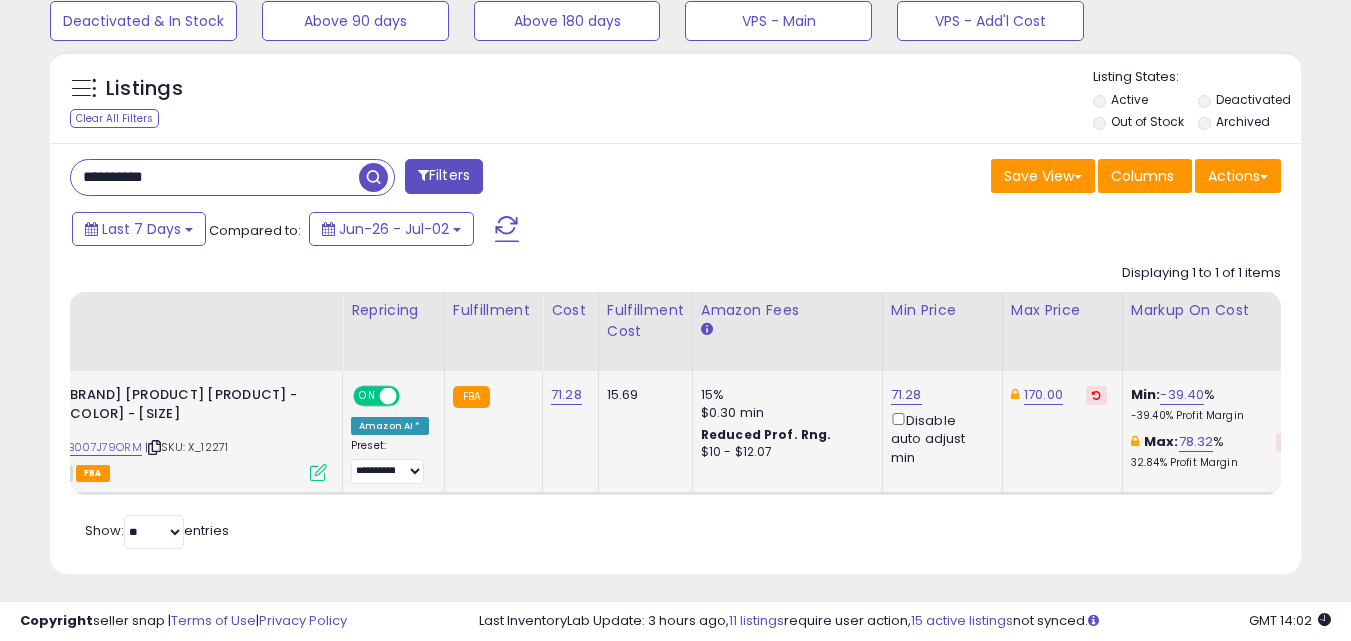 click at bounding box center [373, 177] 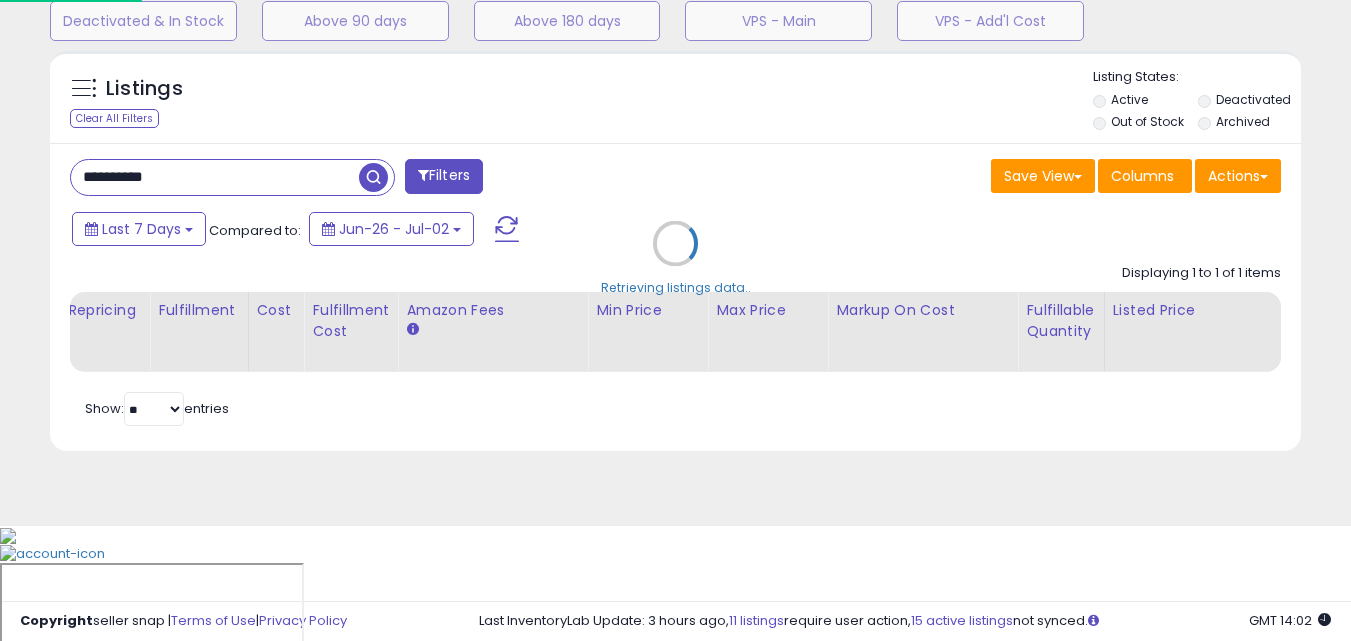 scroll, scrollTop: 999590, scrollLeft: 999267, axis: both 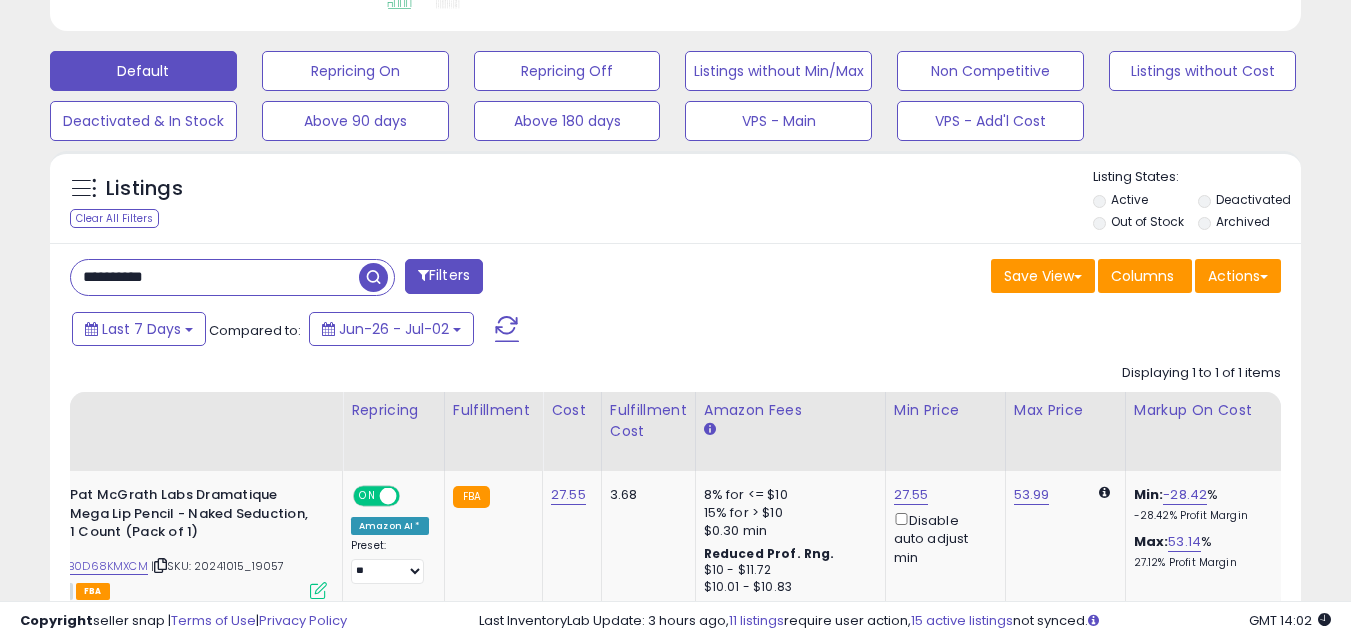 click on "**********" at bounding box center (215, 277) 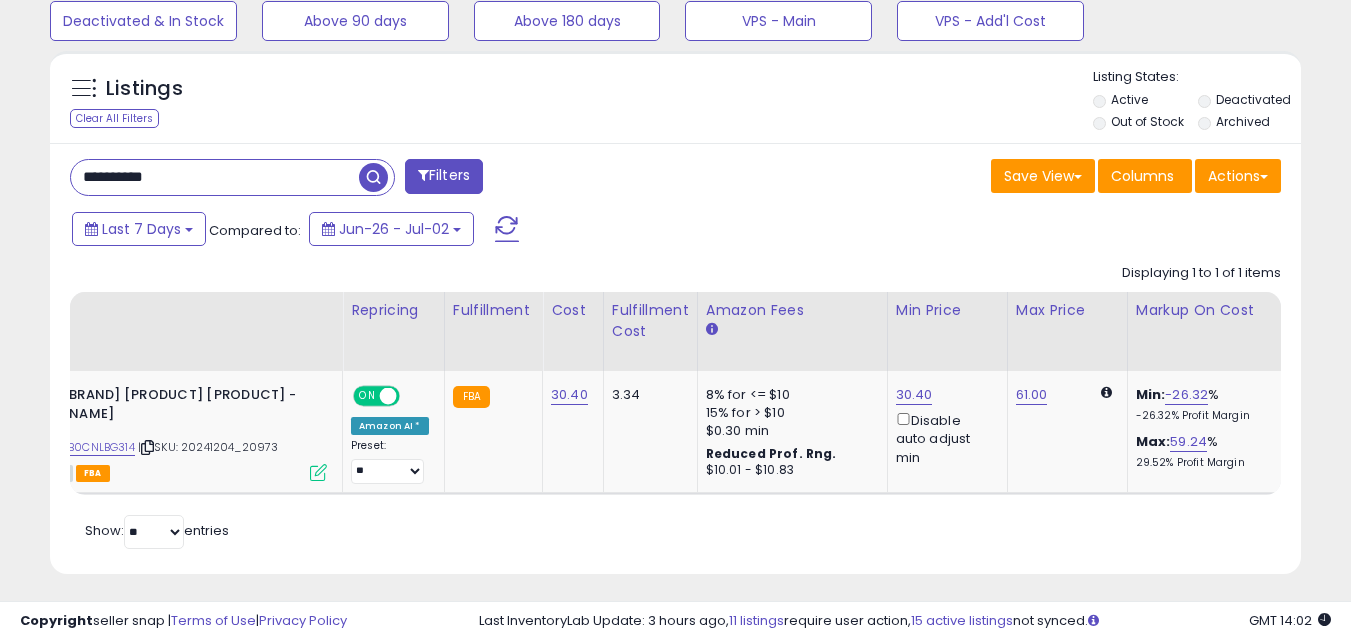 click on "**********" at bounding box center [215, 177] 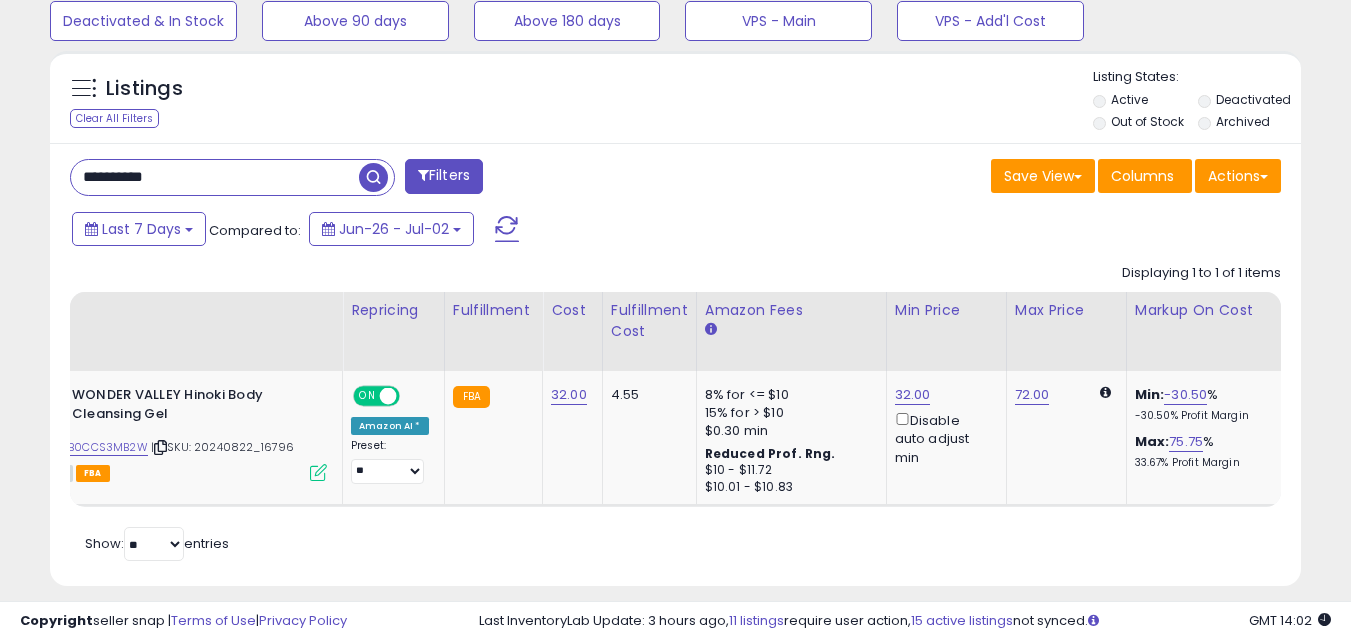 click on "**********" at bounding box center [215, 177] 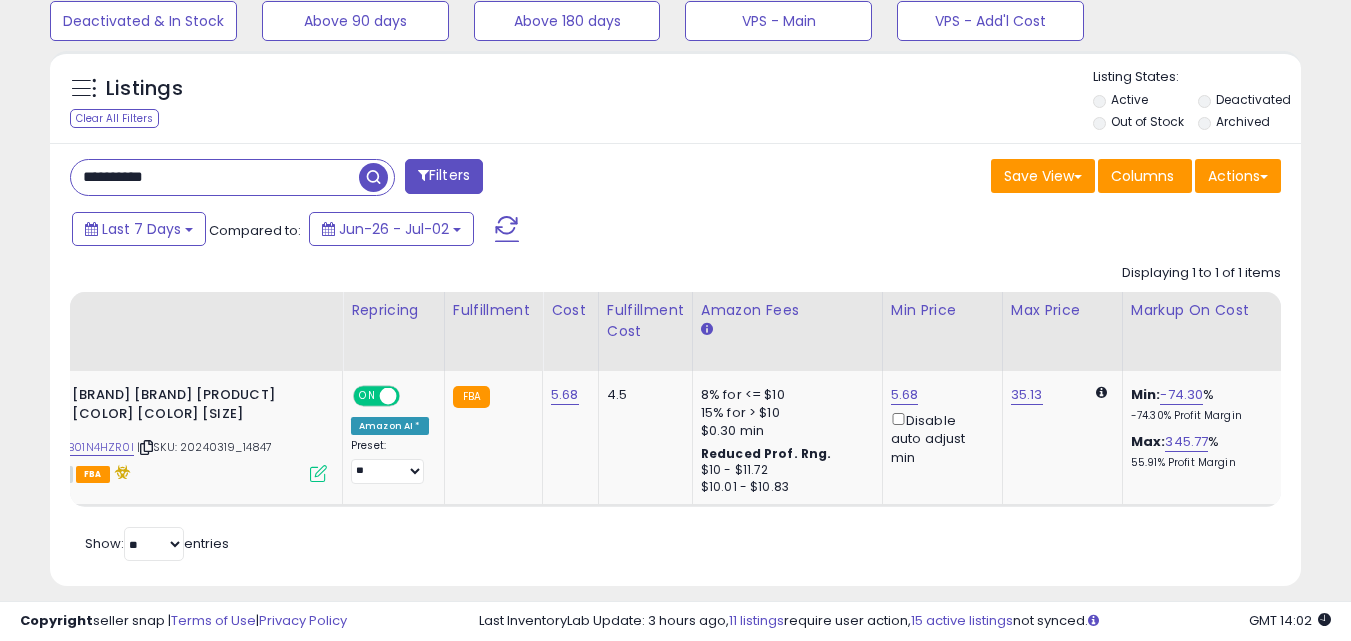 click on "**********" at bounding box center [215, 177] 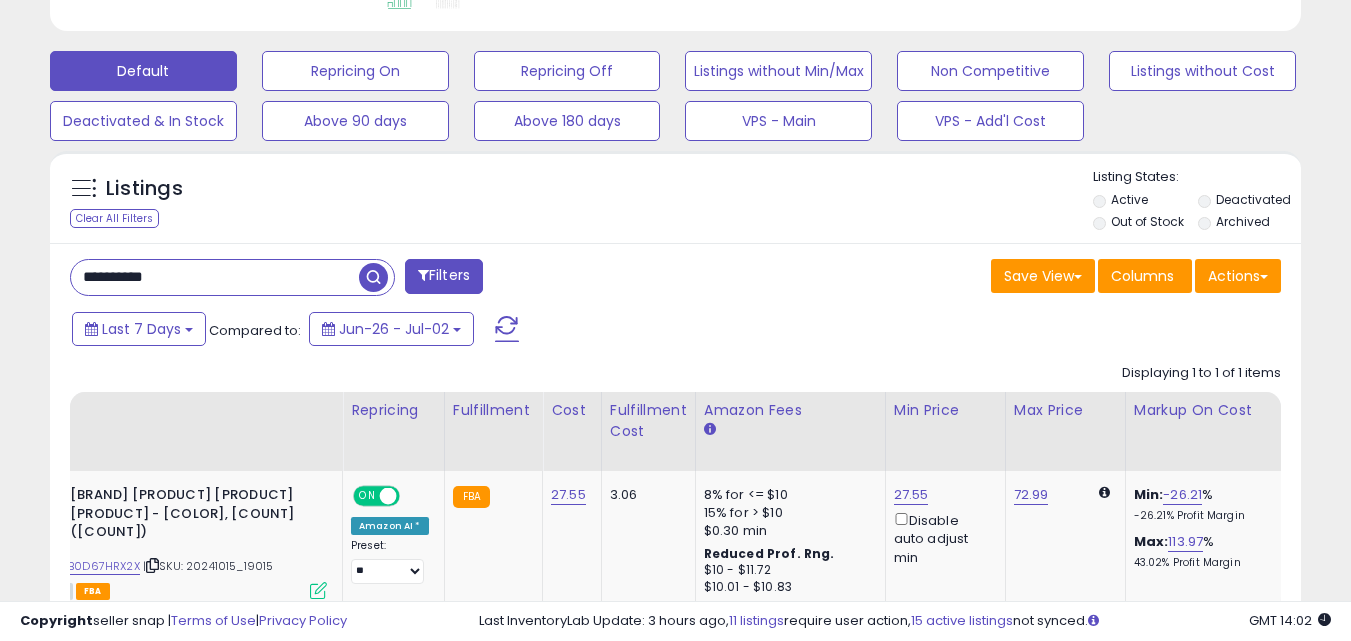 click on "**********" at bounding box center (215, 277) 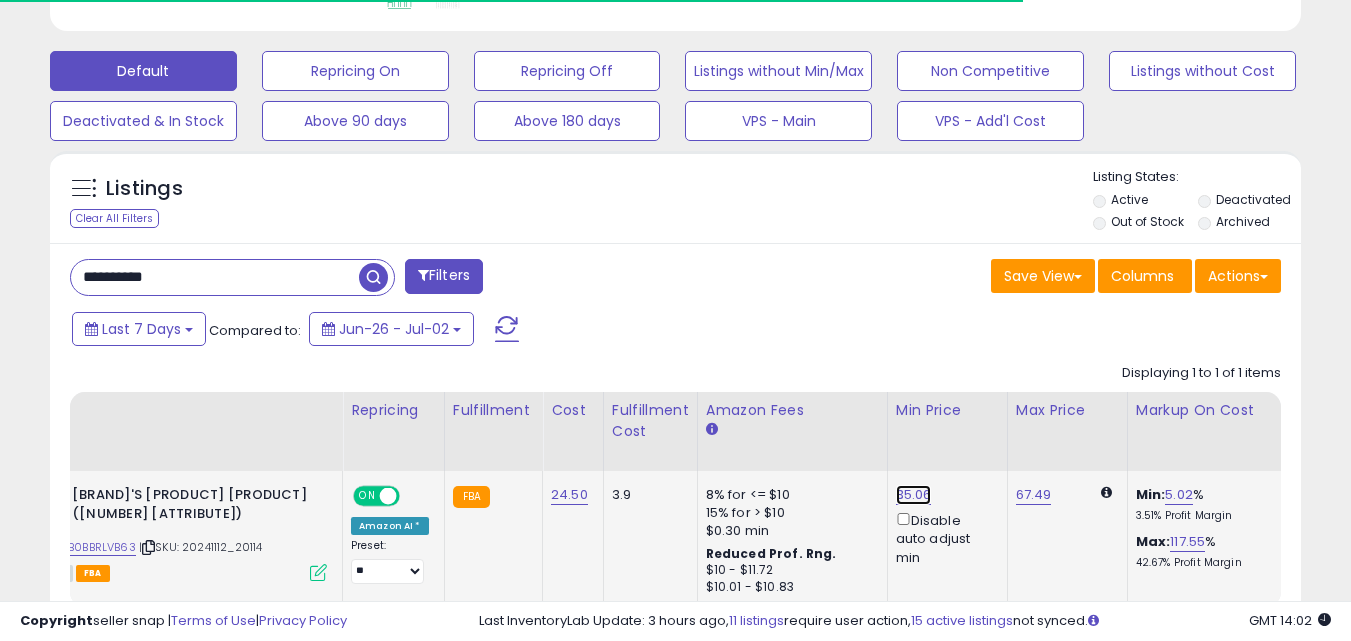 click on "35.06" at bounding box center (914, 495) 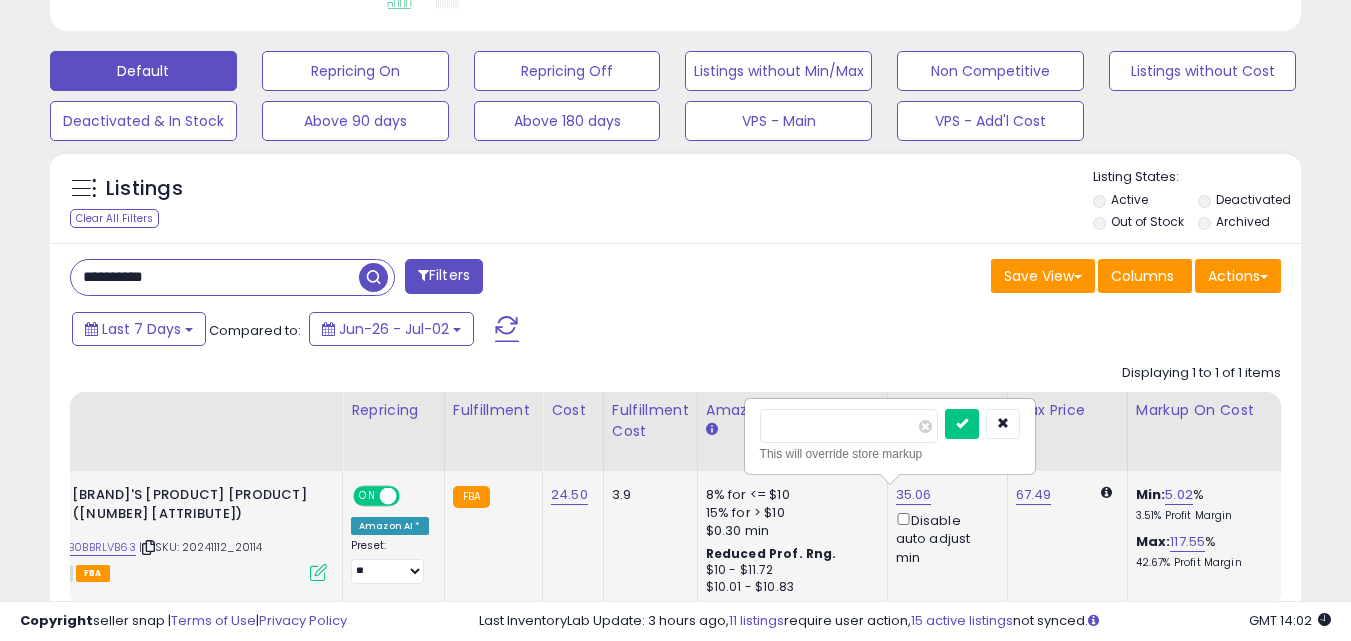 click on "*****" at bounding box center (849, 426) 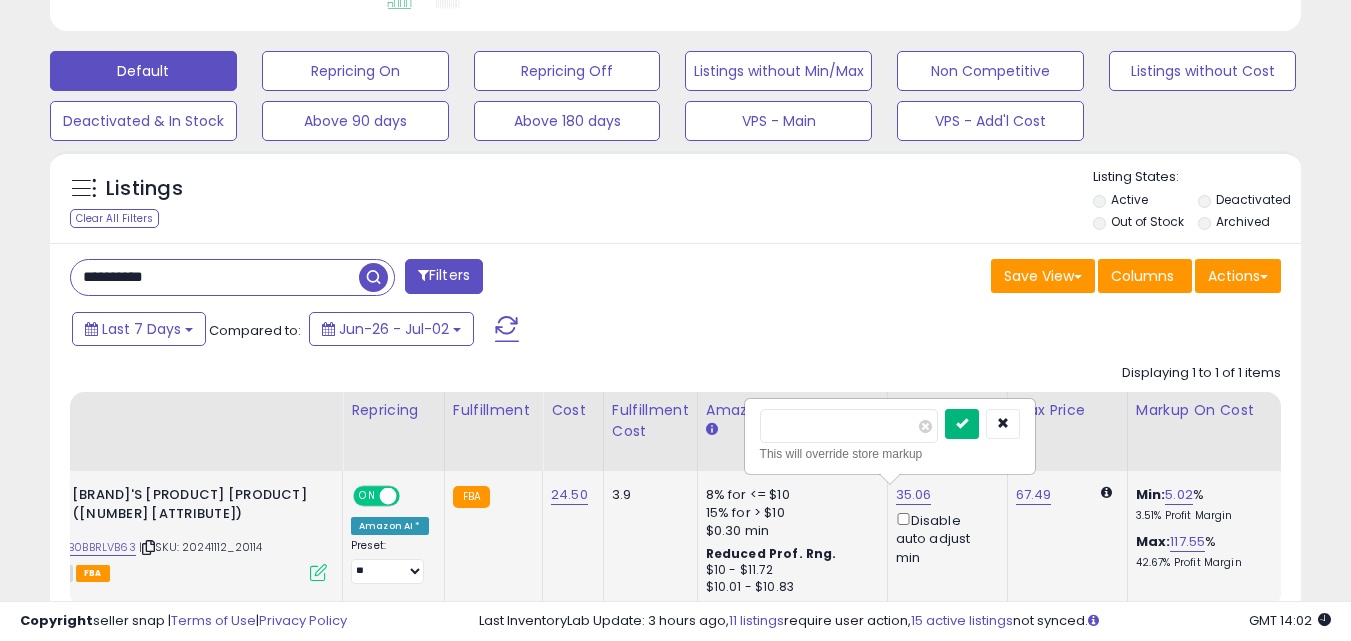 type on "*****" 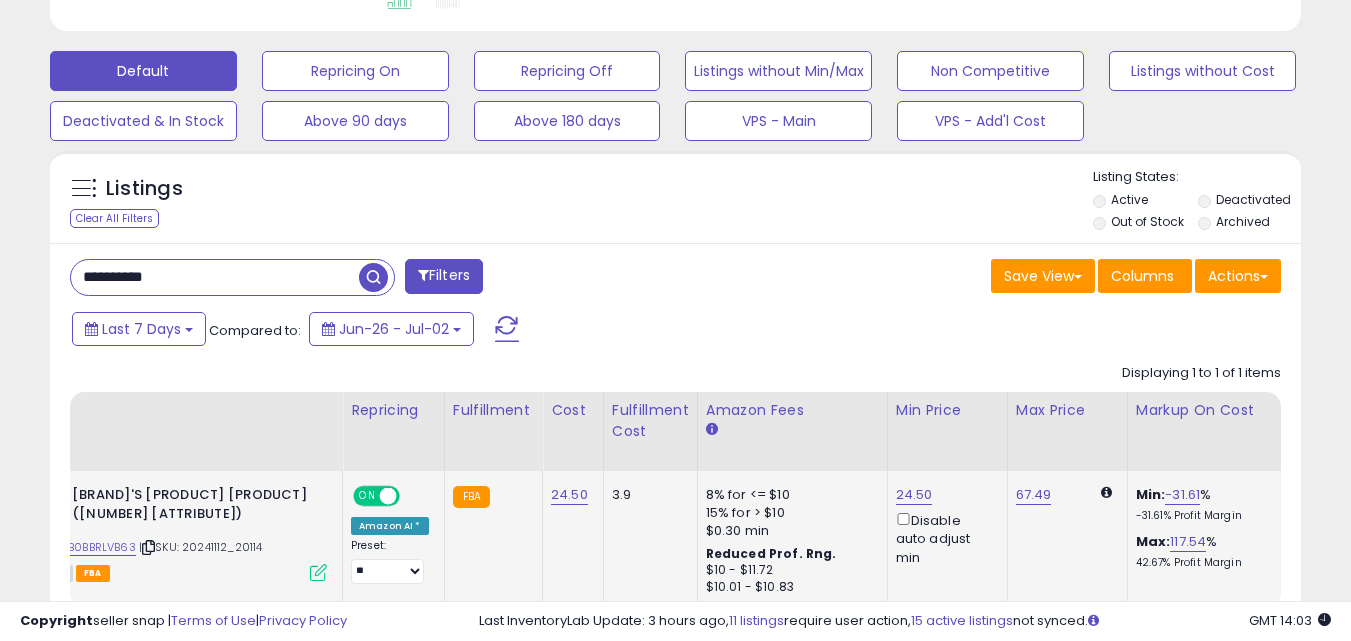 click on "**********" at bounding box center (215, 277) 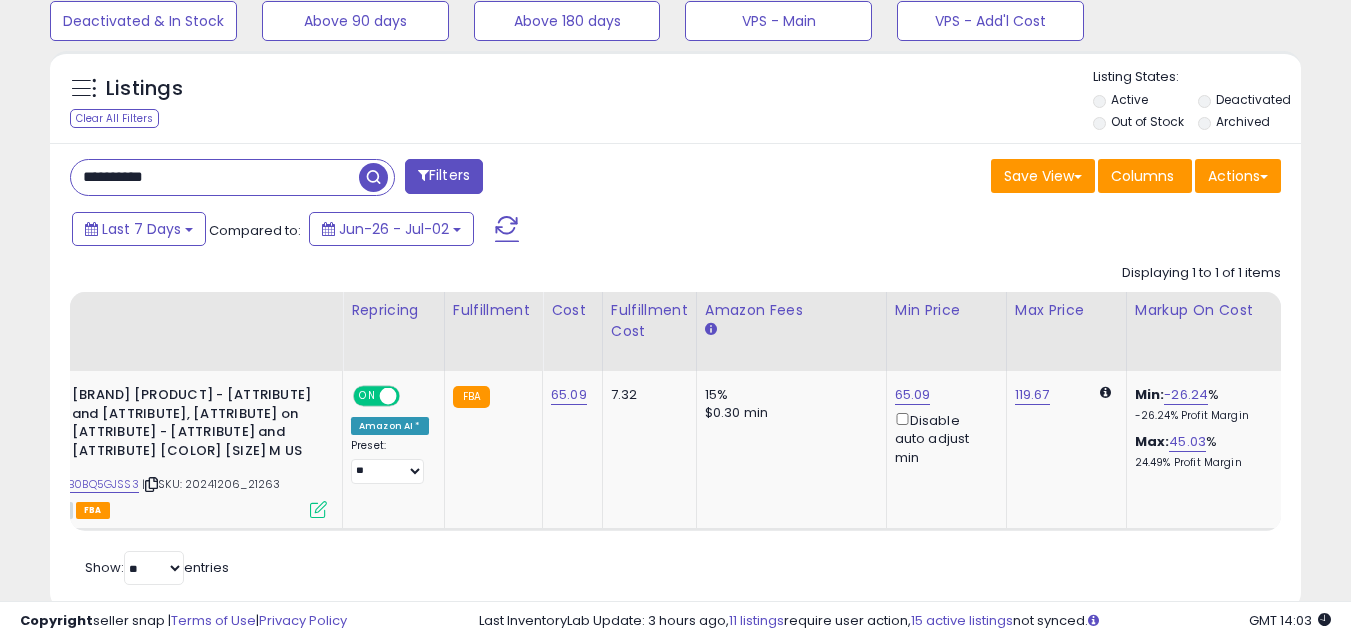 click on "**********" at bounding box center (215, 177) 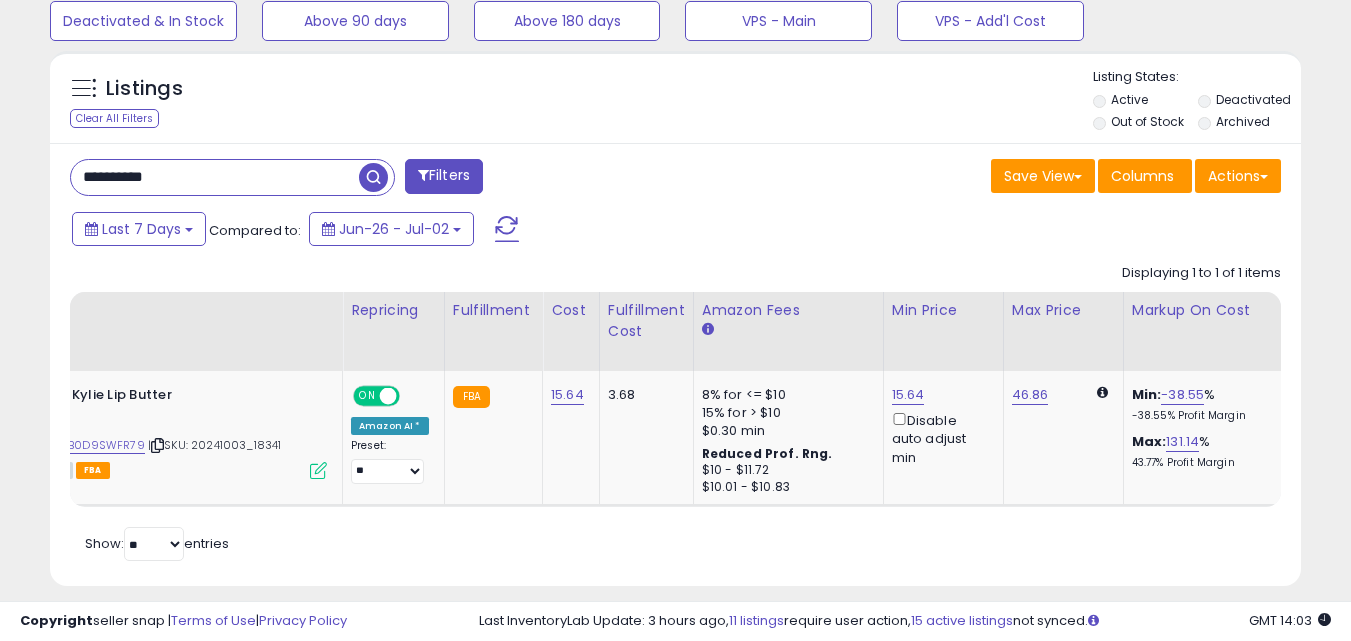 click on "**********" at bounding box center (215, 177) 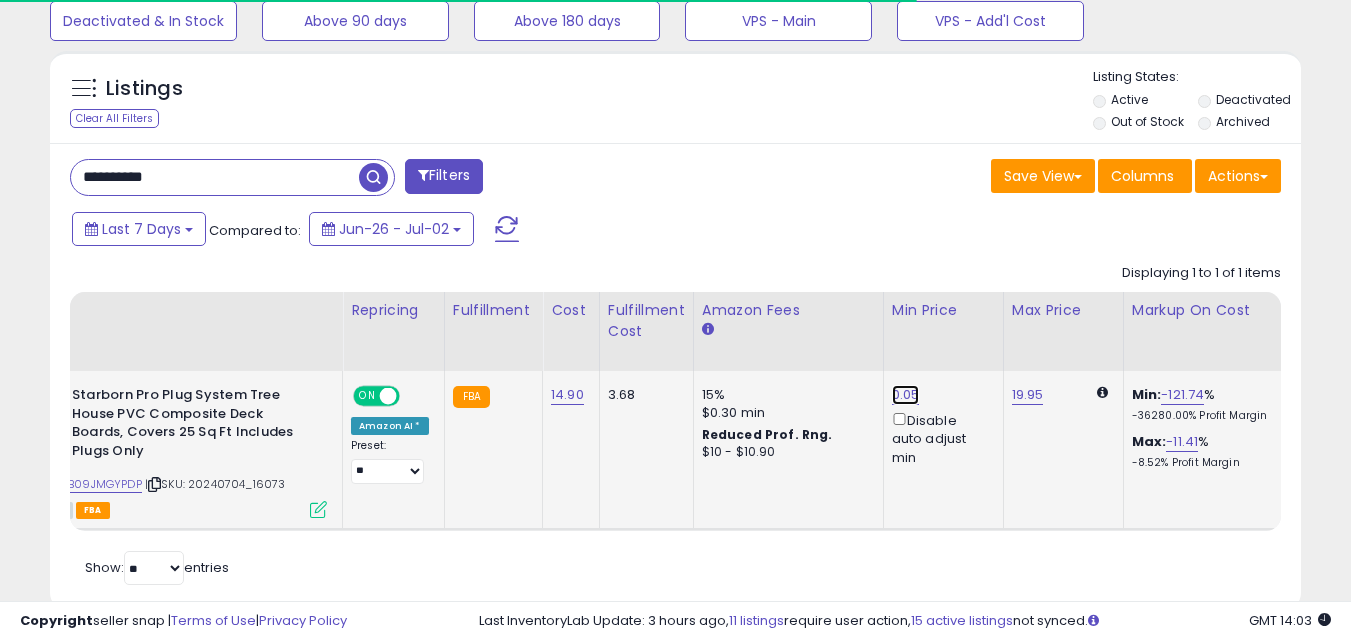 click on "0.05" at bounding box center (906, 395) 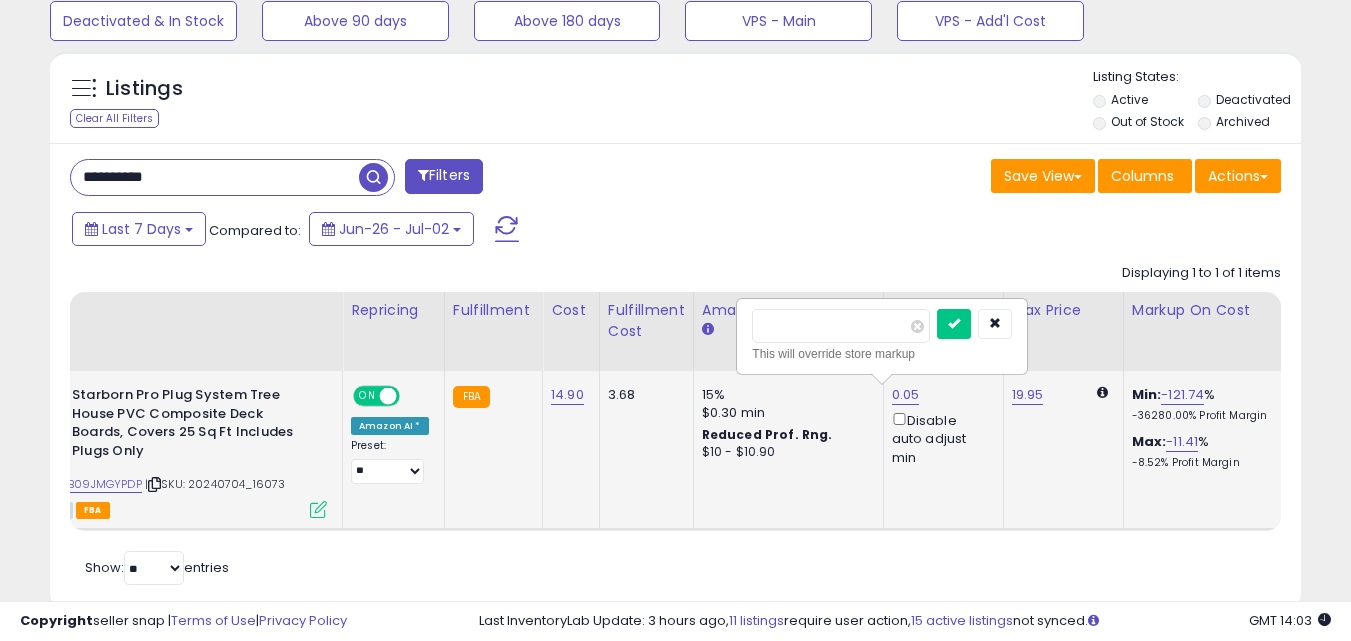 click on "****" at bounding box center (841, 326) 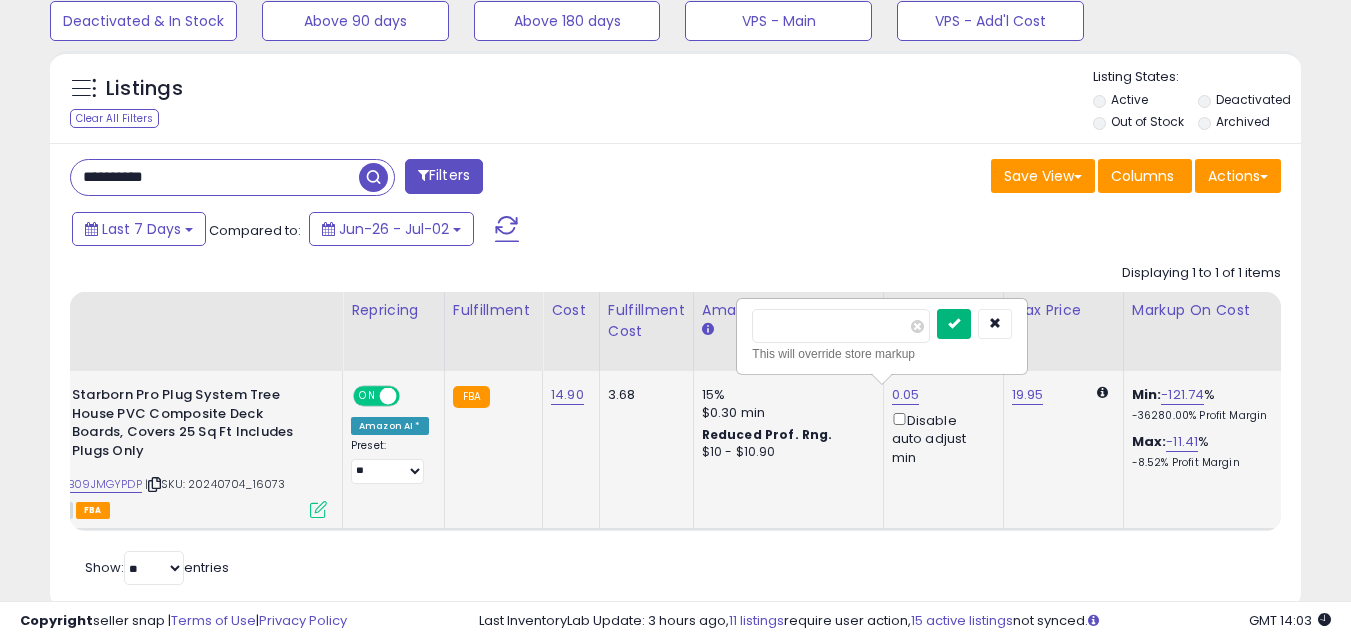 type on "*****" 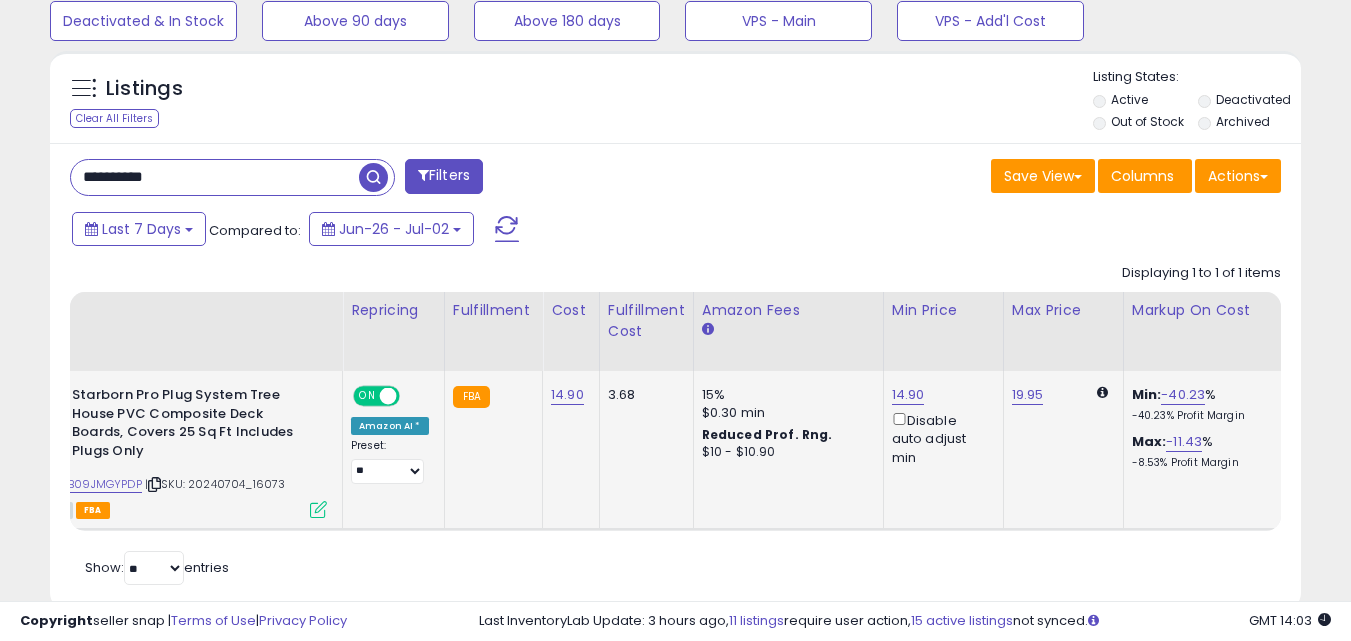 click on "**********" at bounding box center [215, 177] 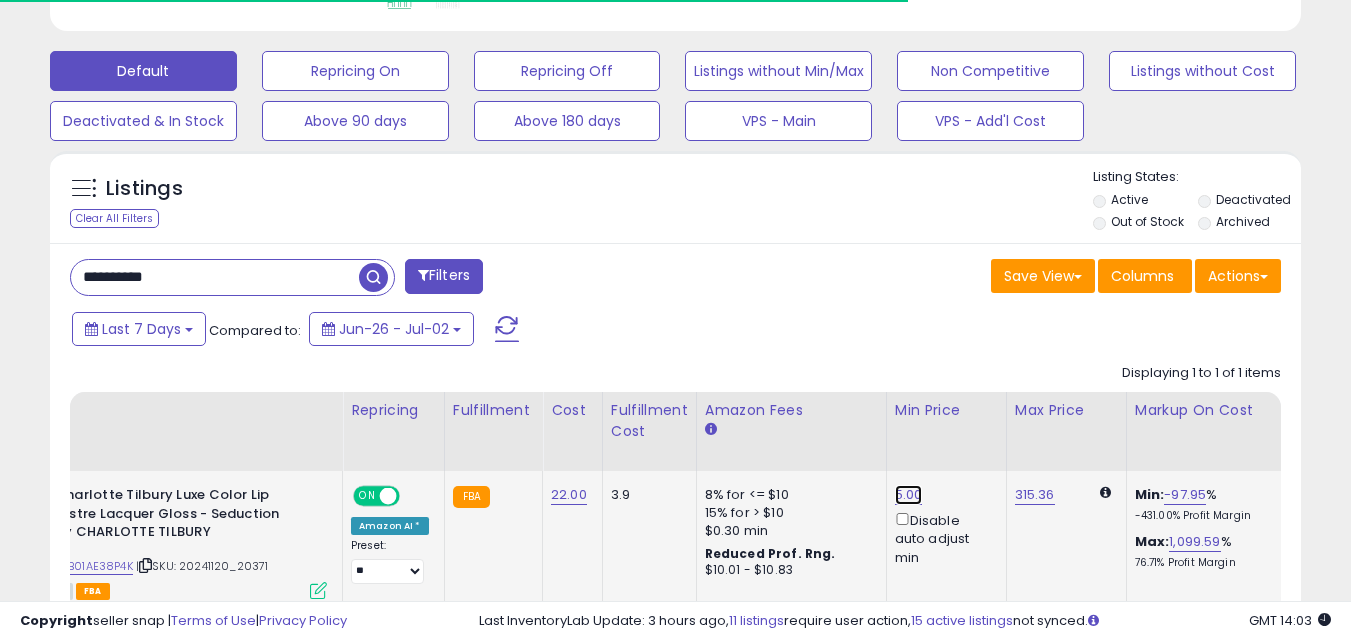 click on "5.00" at bounding box center (909, 495) 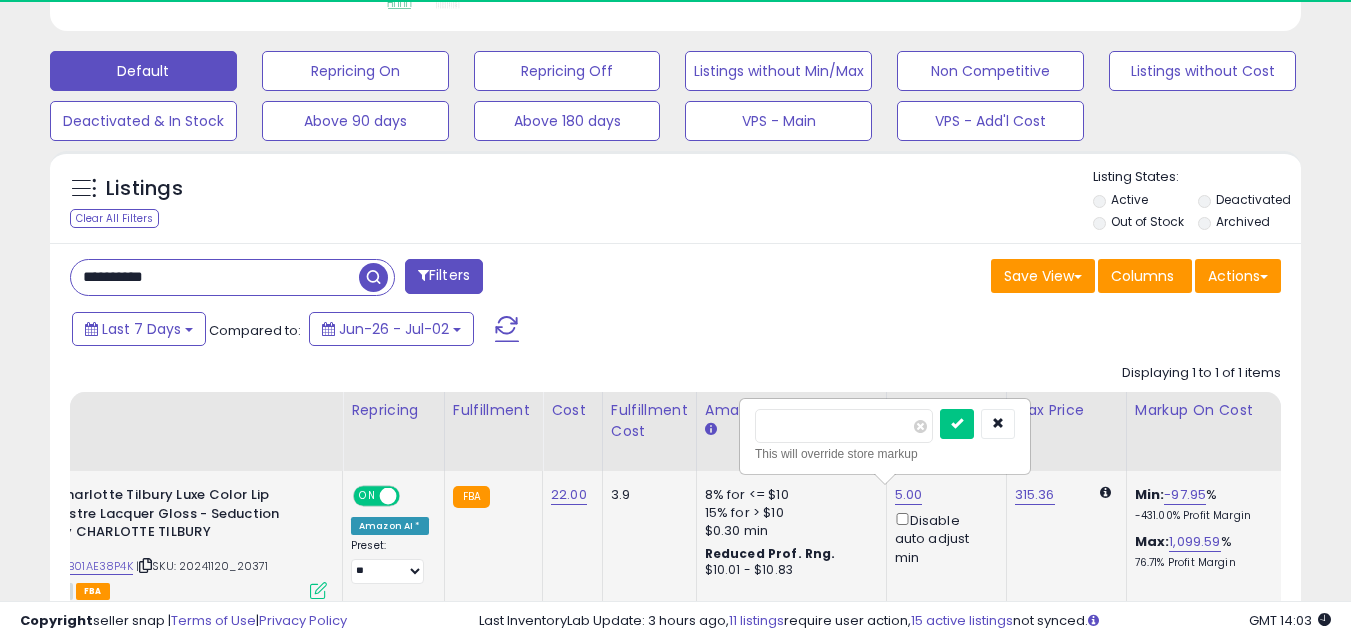 click on "****" at bounding box center [844, 426] 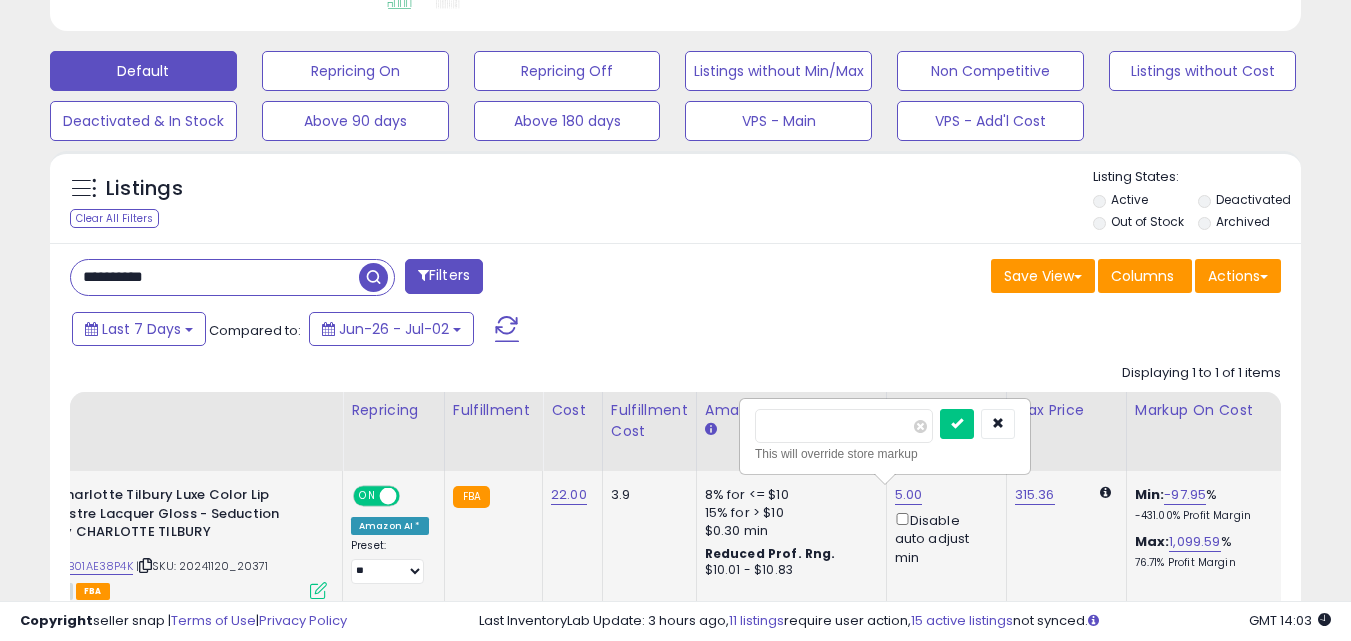 click on "****" at bounding box center (844, 426) 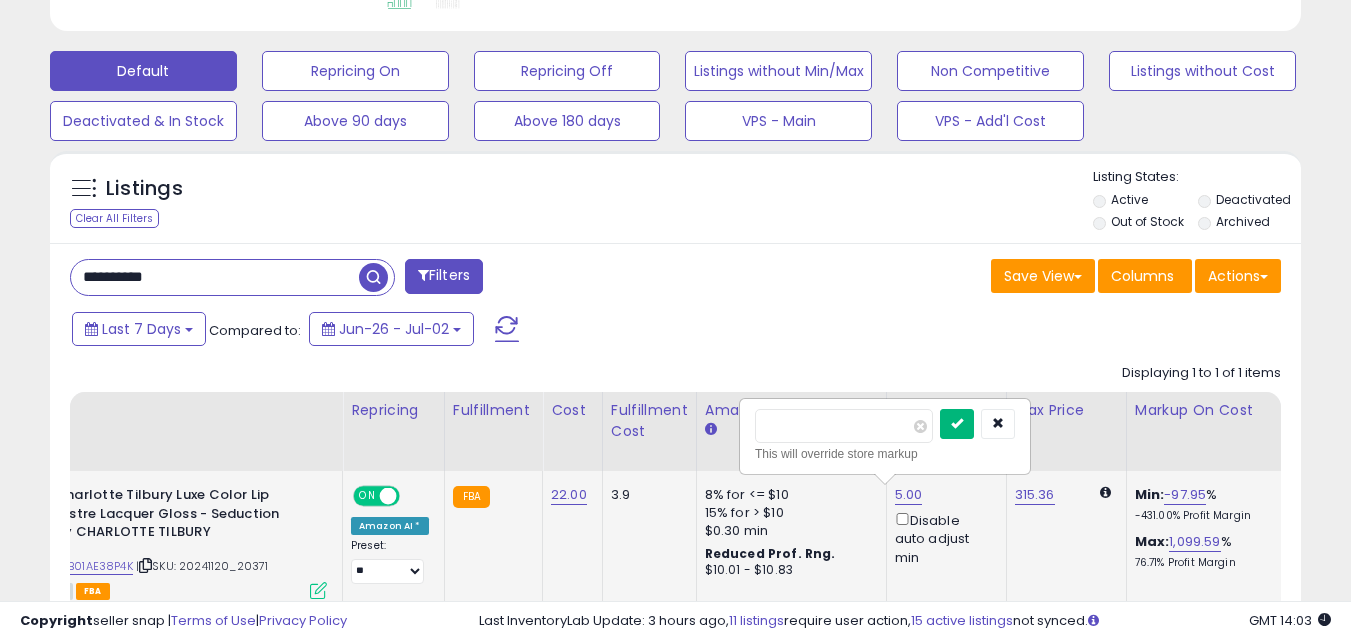 type on "*****" 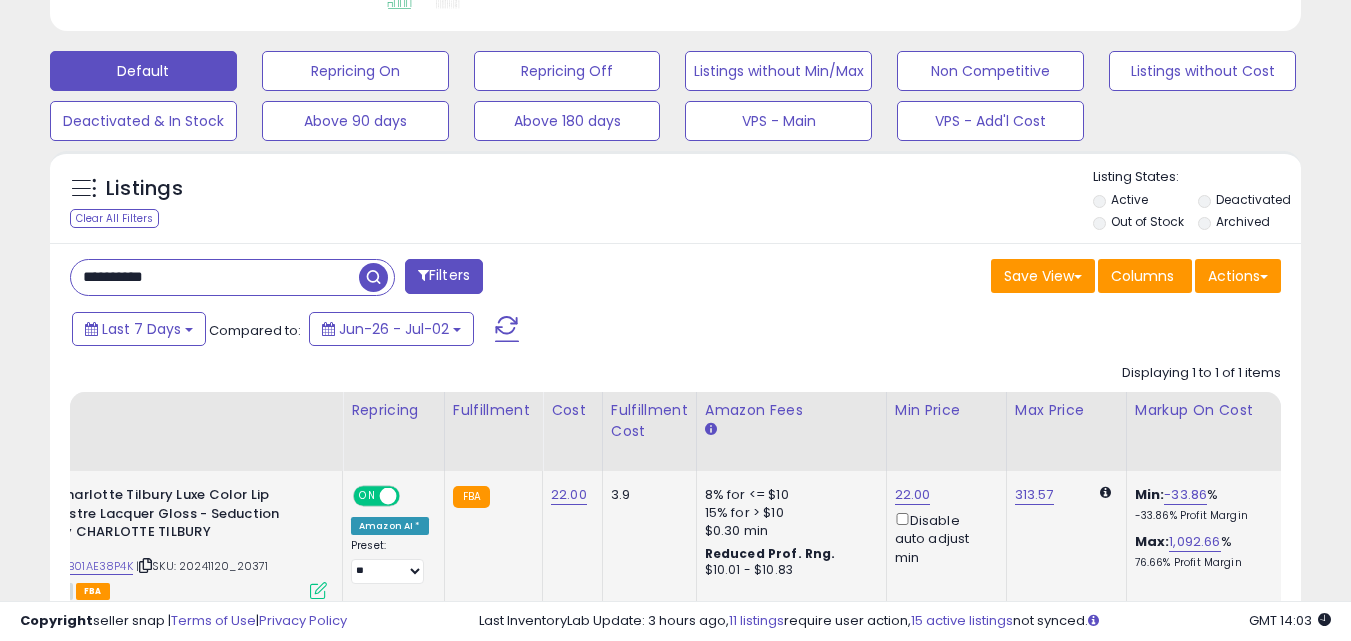 click on "**********" at bounding box center (215, 277) 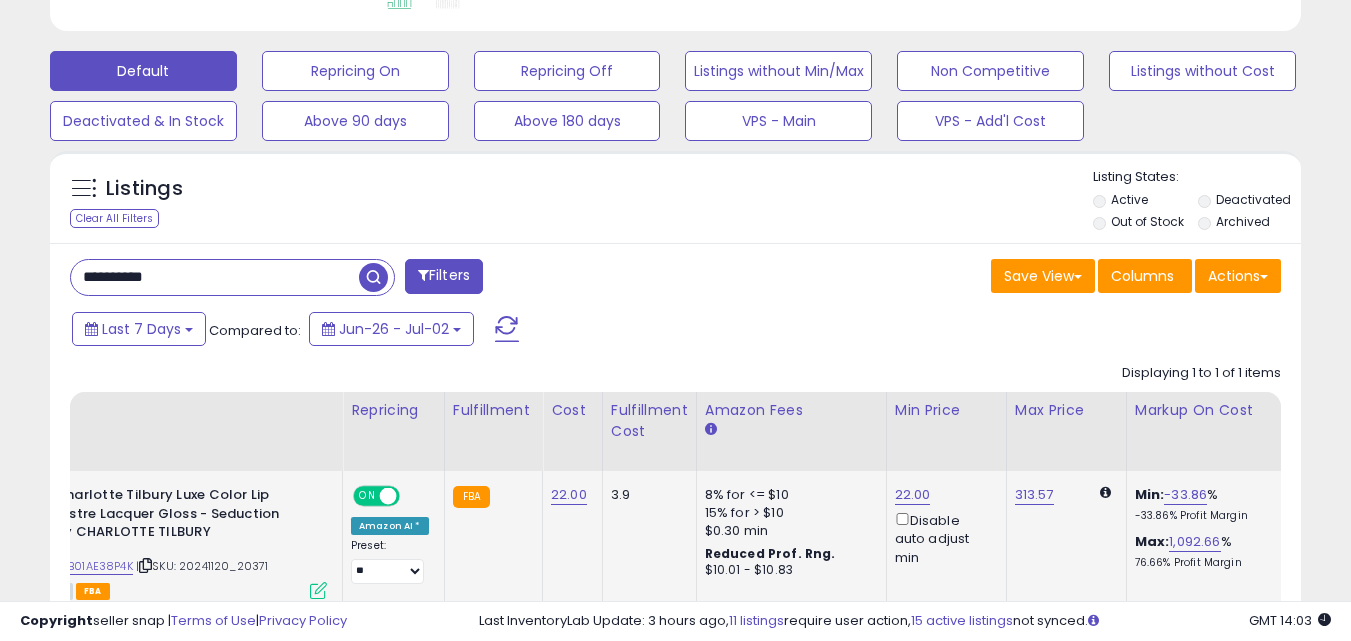 click on "**********" at bounding box center [215, 277] 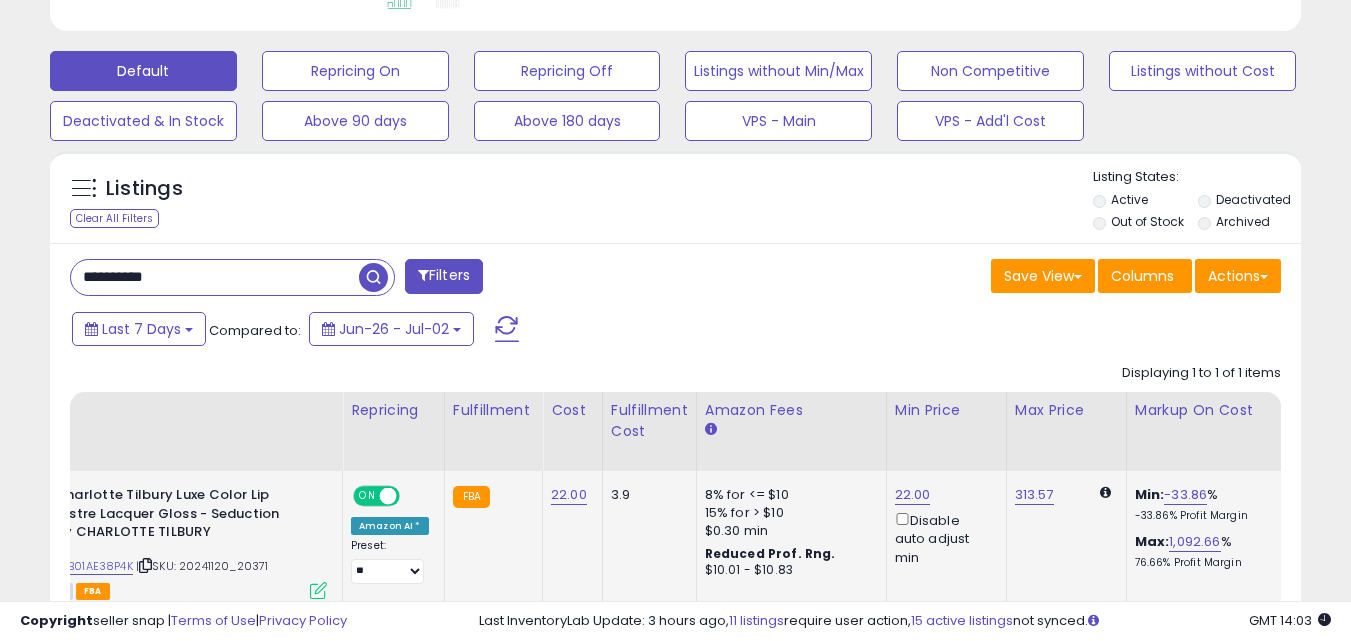 paste 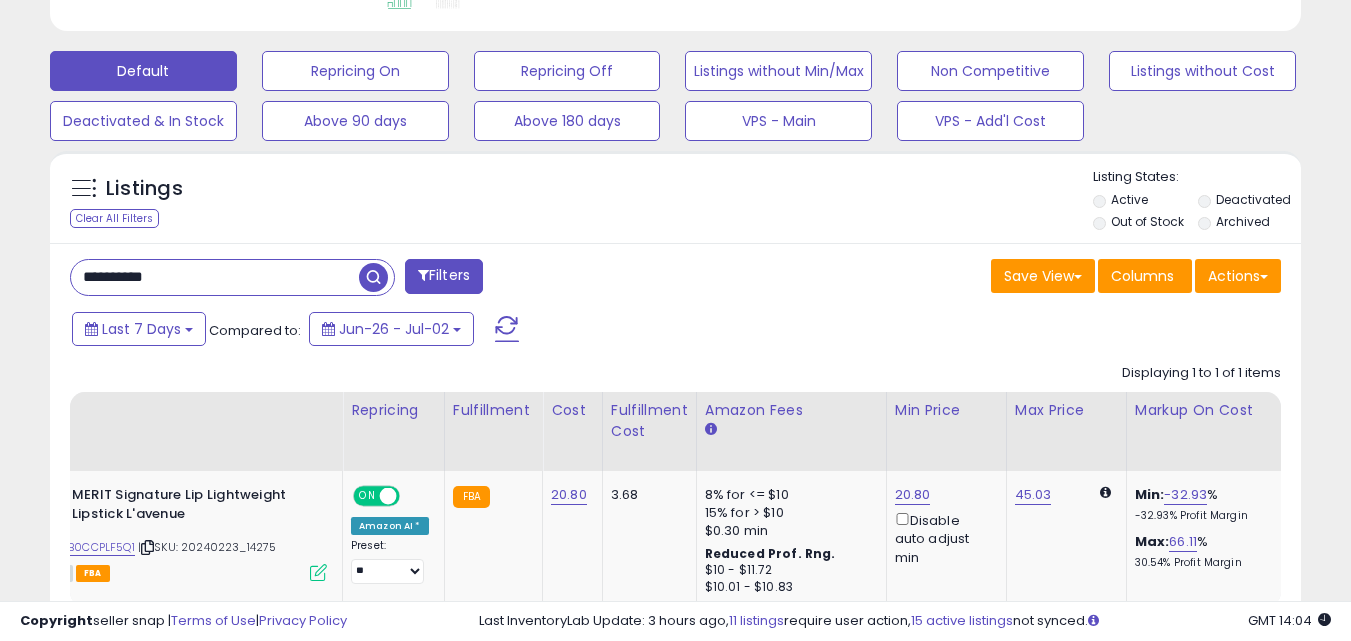 click on "**********" at bounding box center (215, 277) 